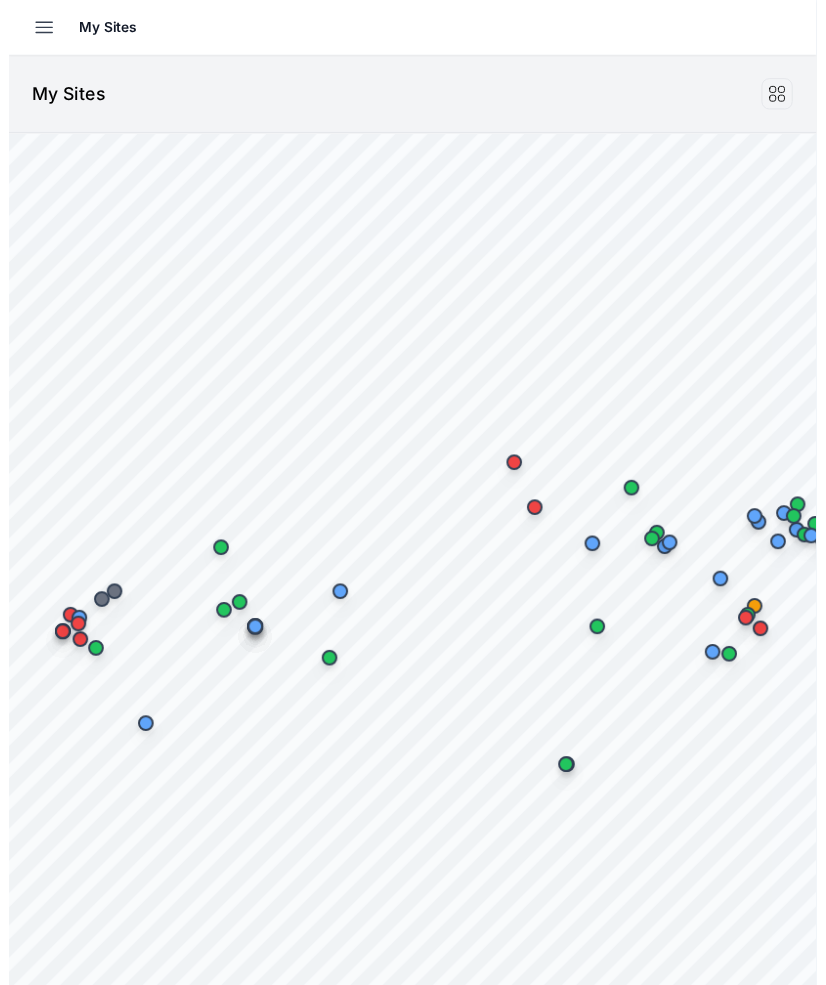 scroll, scrollTop: 0, scrollLeft: 0, axis: both 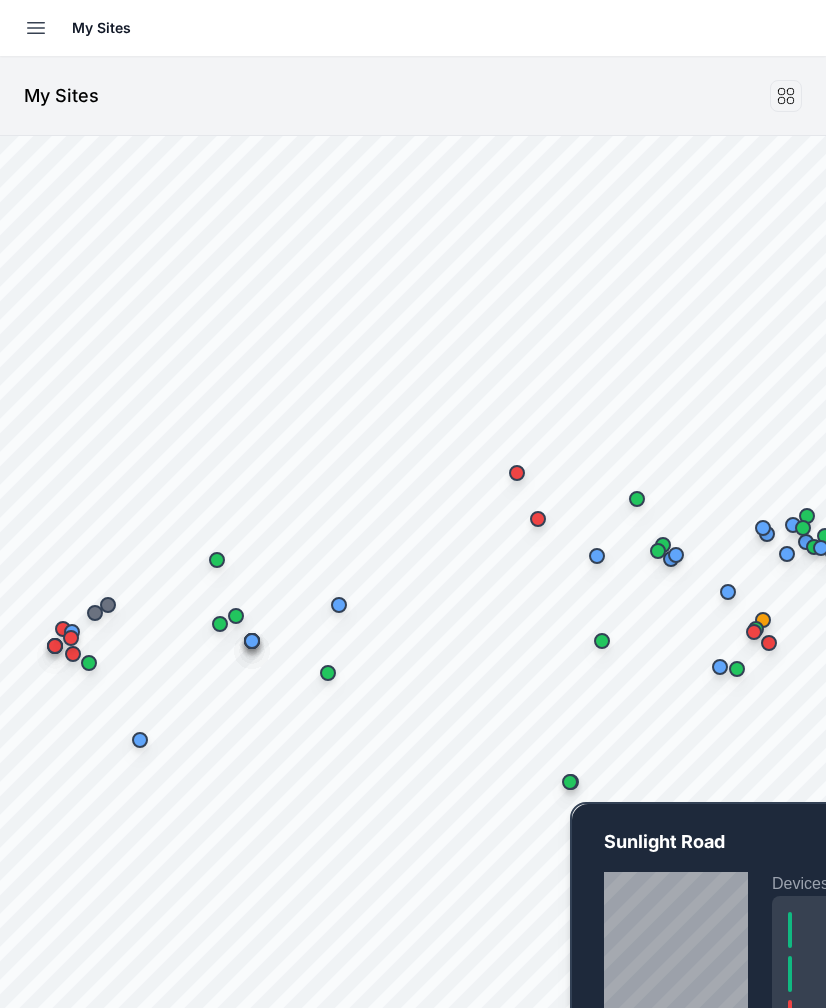 click at bounding box center [570, 782] 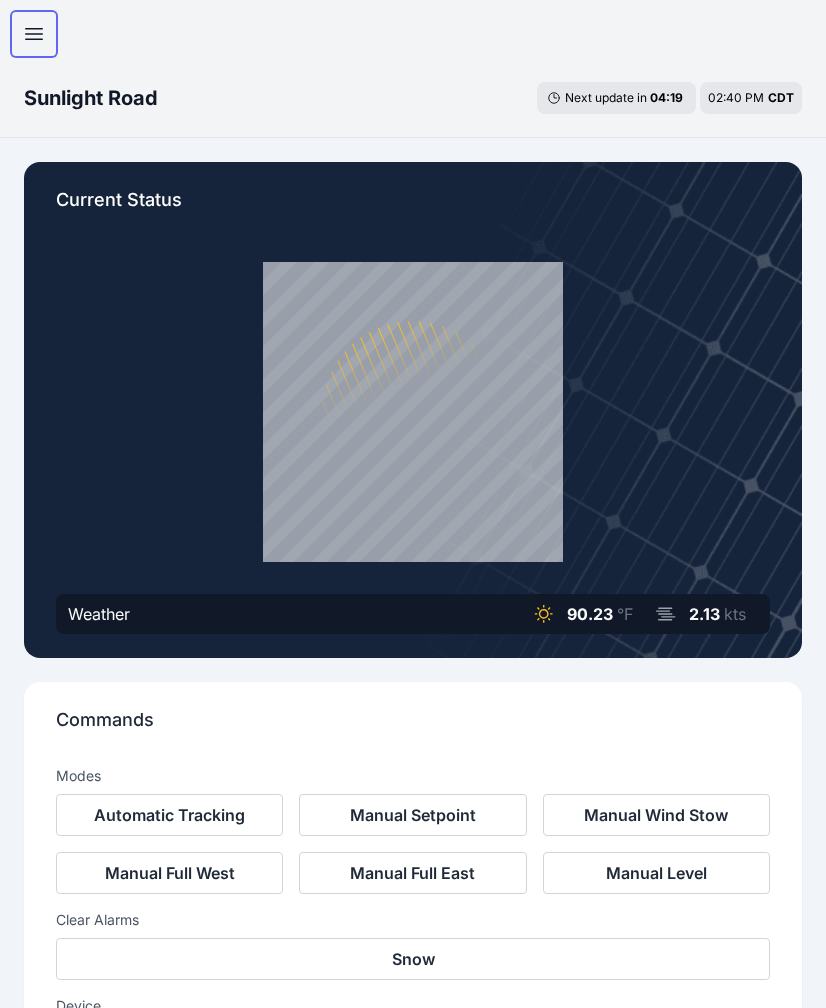 click 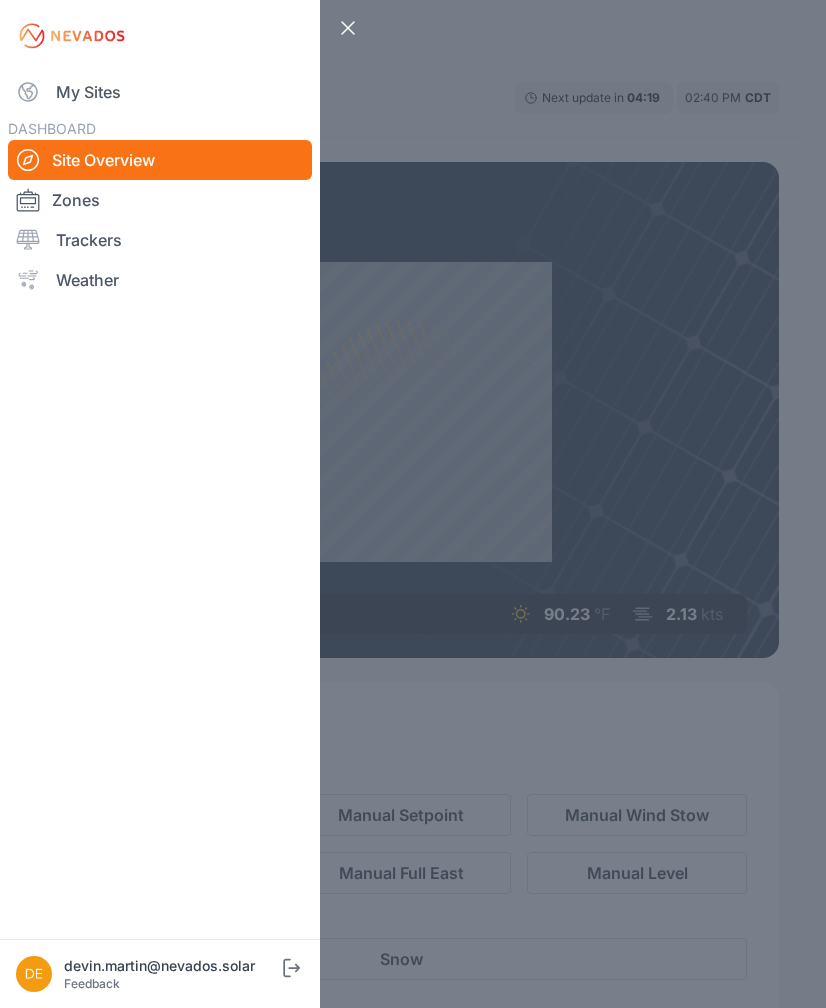 click on "Trackers" at bounding box center [160, 240] 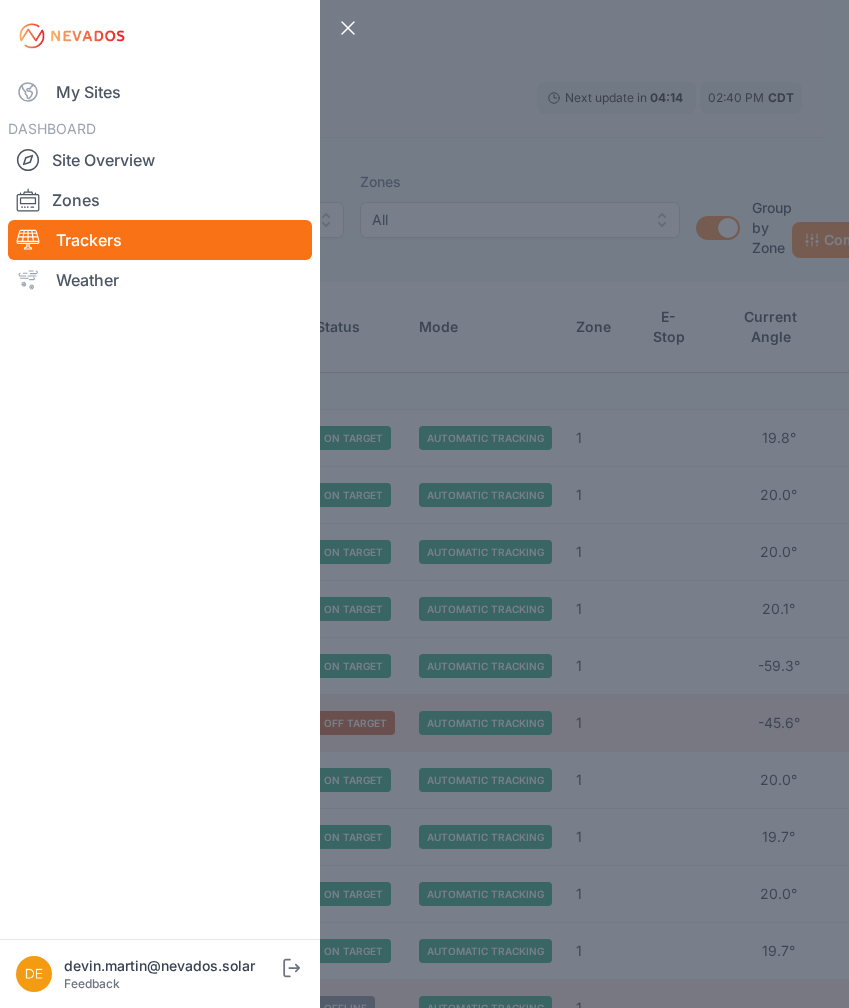 click on "Close sidebar My Sites DASHBOARD Site Overview Zones Trackers Weather devin.martin@nevados.solar Feedback Log out" at bounding box center [424, 504] 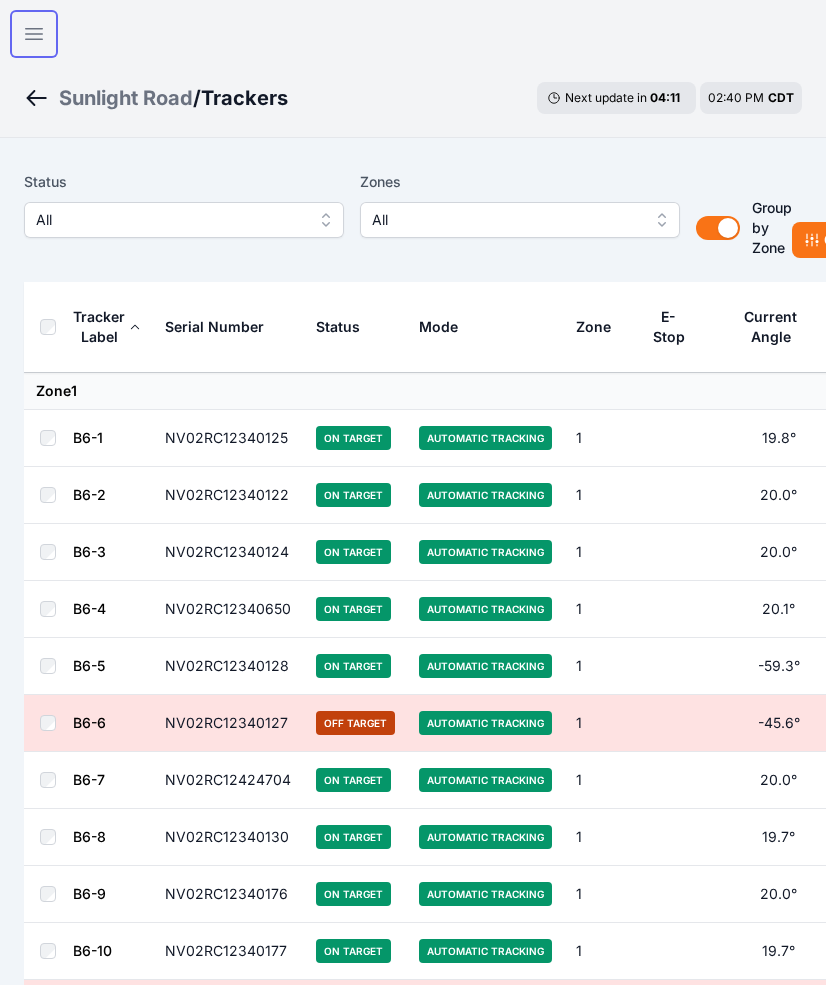 scroll, scrollTop: 311, scrollLeft: 0, axis: vertical 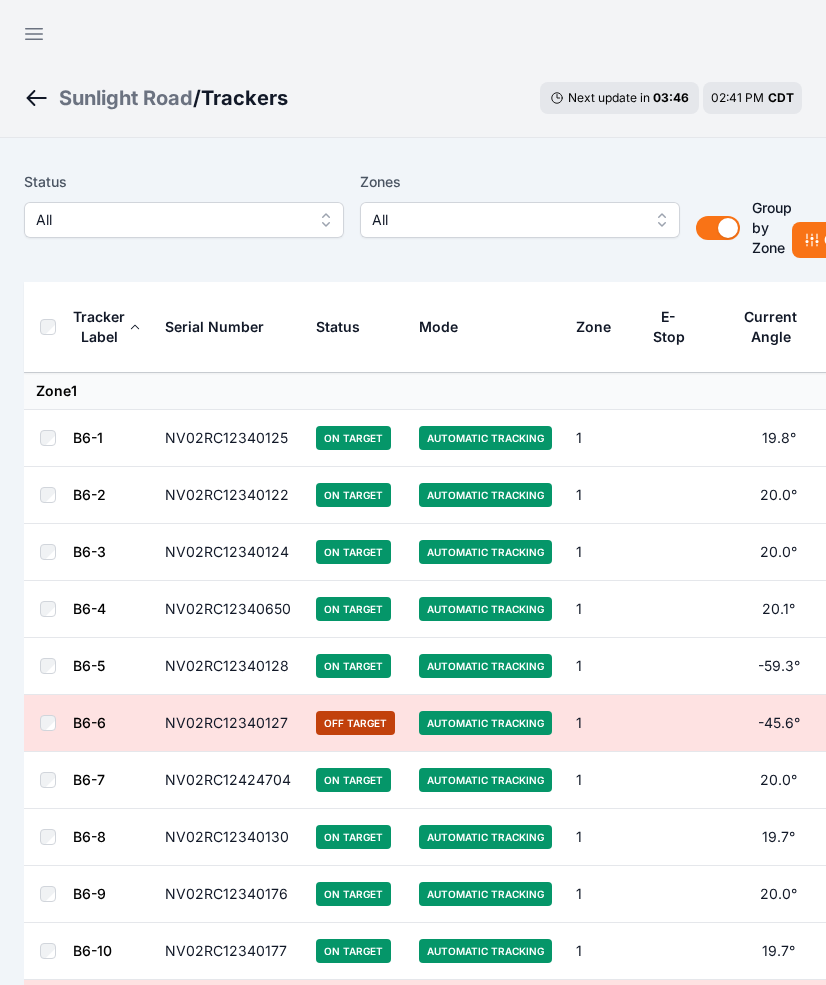 click on "Open sidebar" at bounding box center [413, 29] 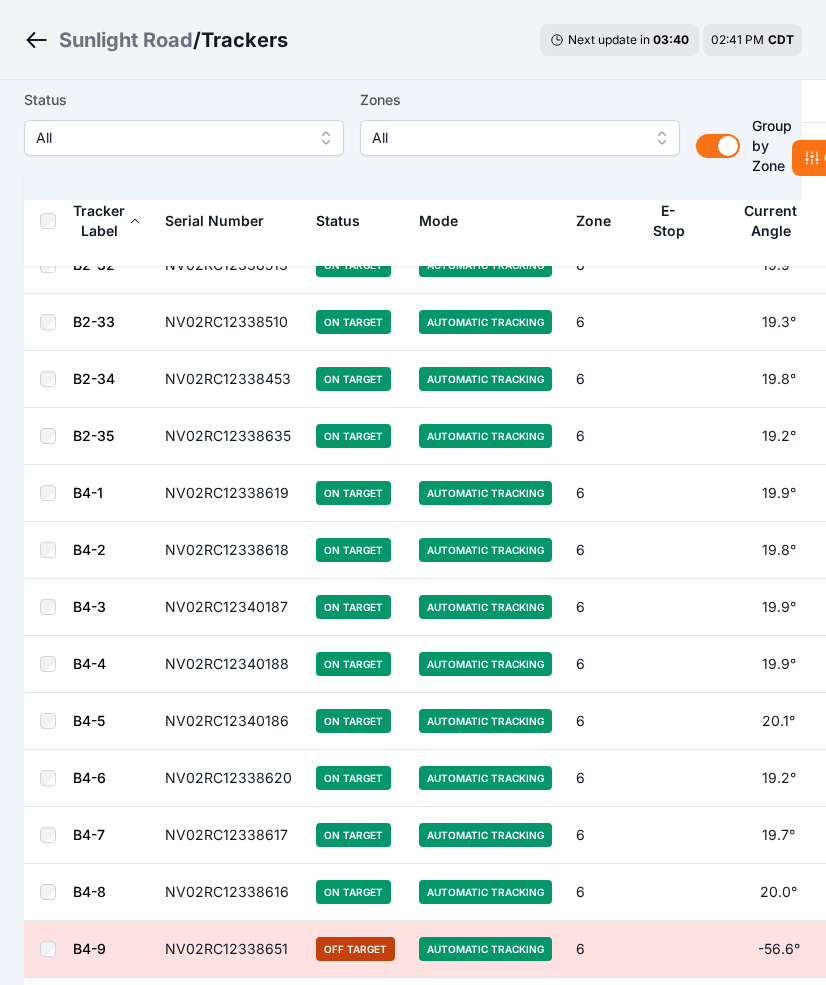 scroll, scrollTop: 34253, scrollLeft: 0, axis: vertical 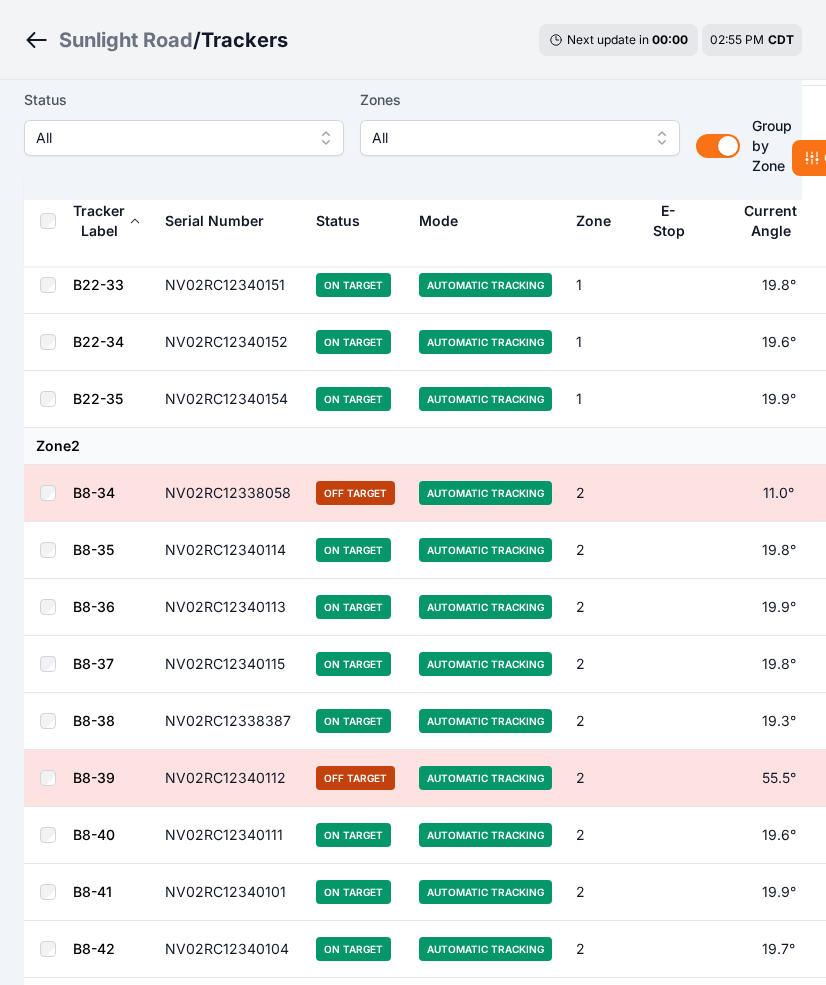 click on "Status All Zones All Group by Zone Group by Zone Commands" at bounding box center [413, 140] 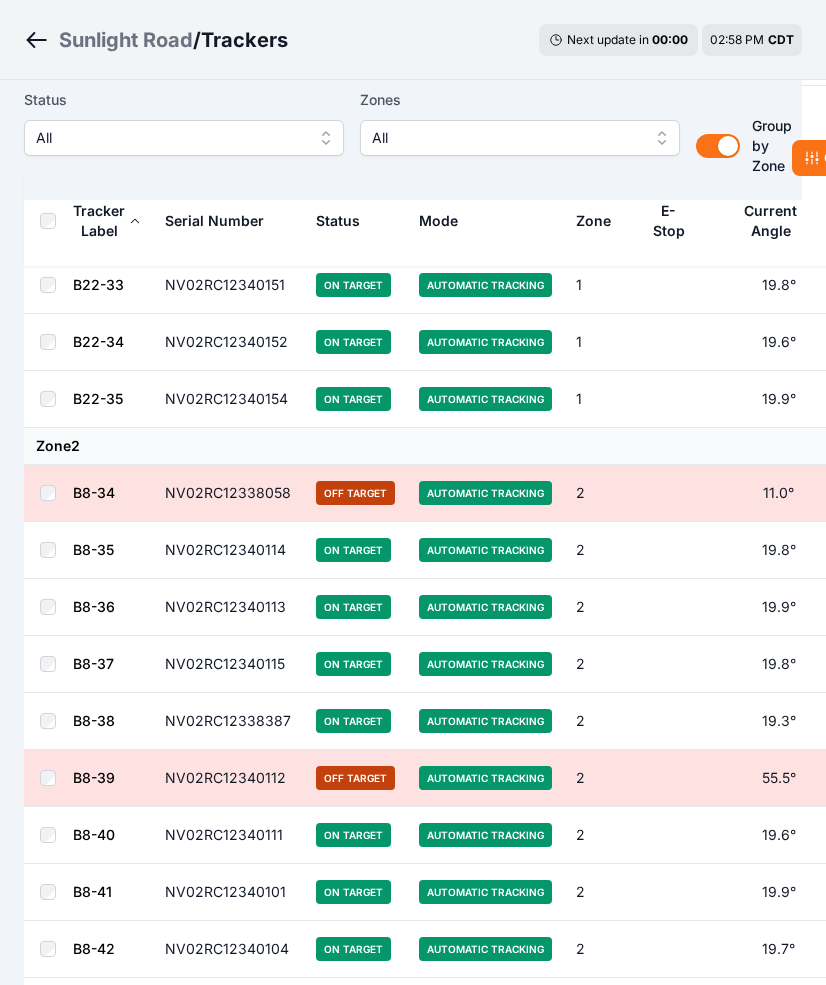scroll, scrollTop: 6480, scrollLeft: 0, axis: vertical 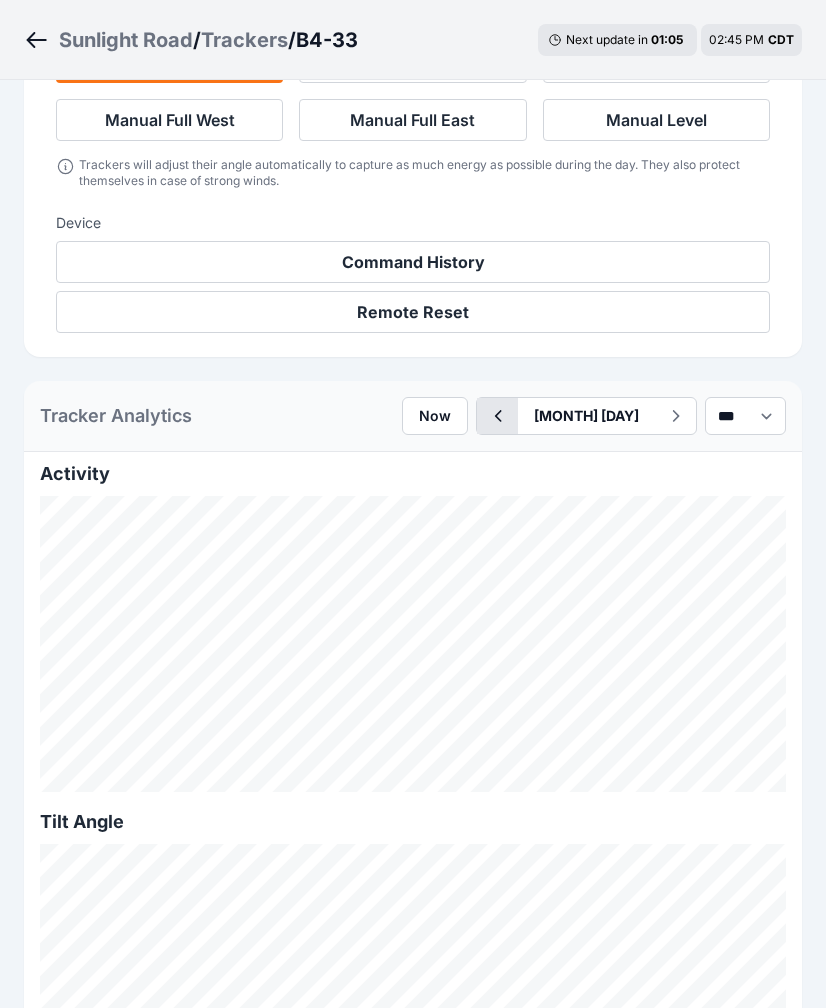 click 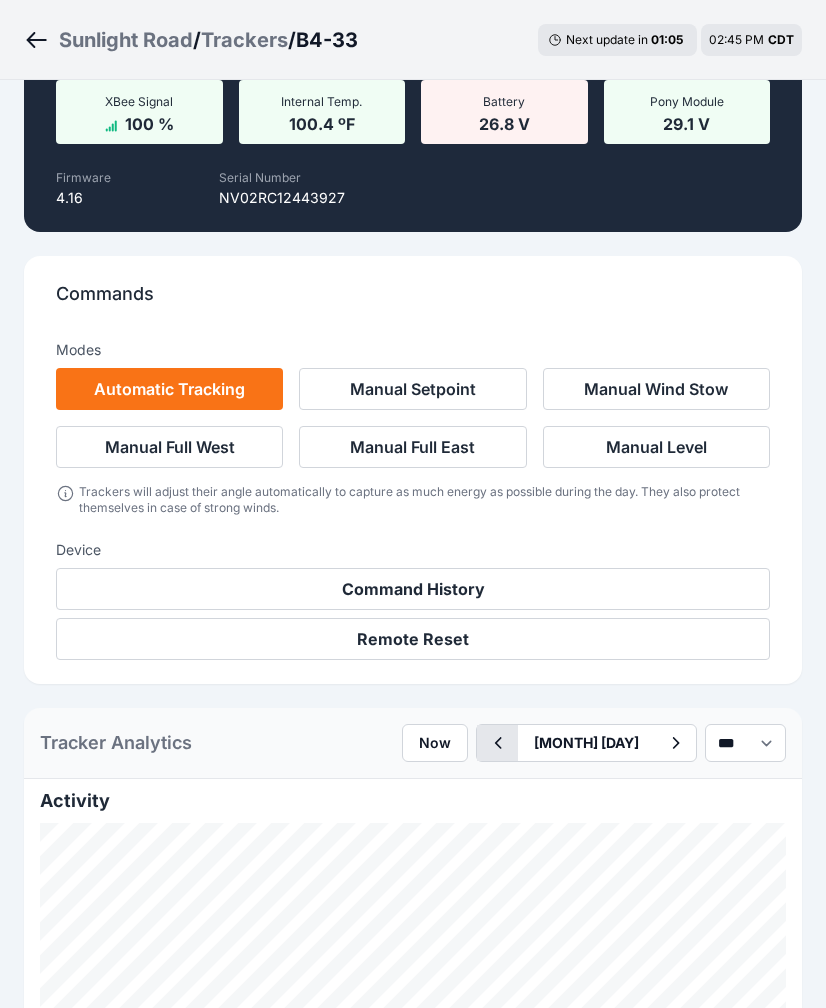 scroll, scrollTop: 703, scrollLeft: 0, axis: vertical 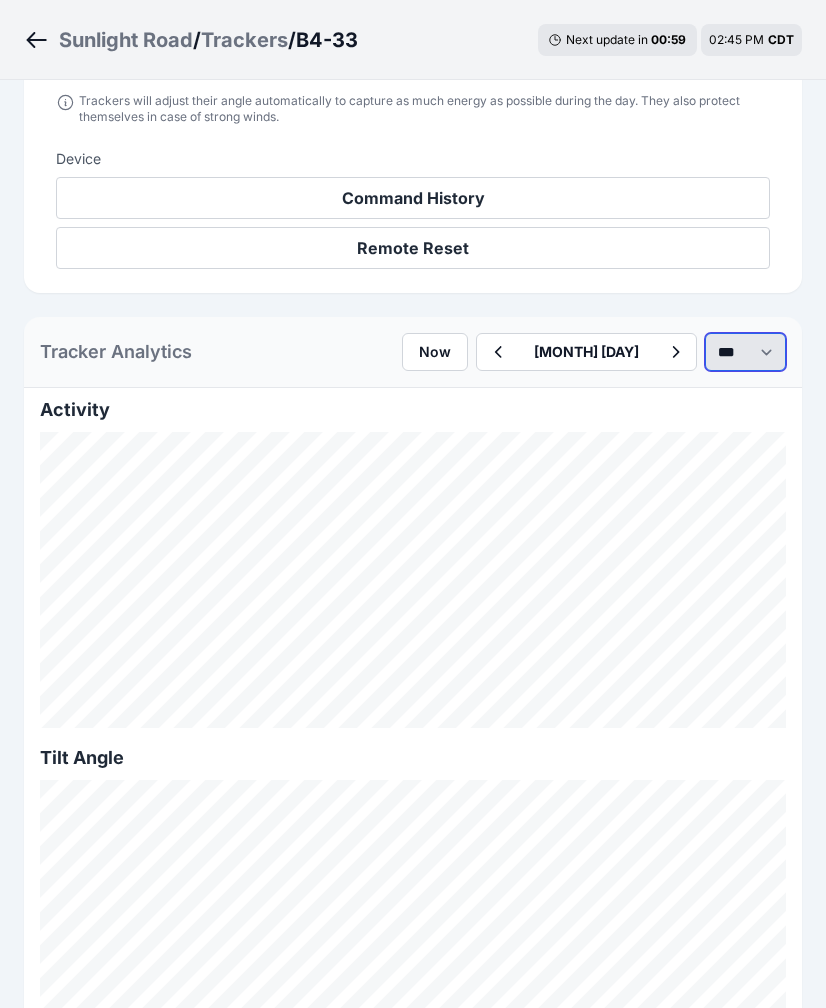 click on "*** **** *****" at bounding box center (745, 352) 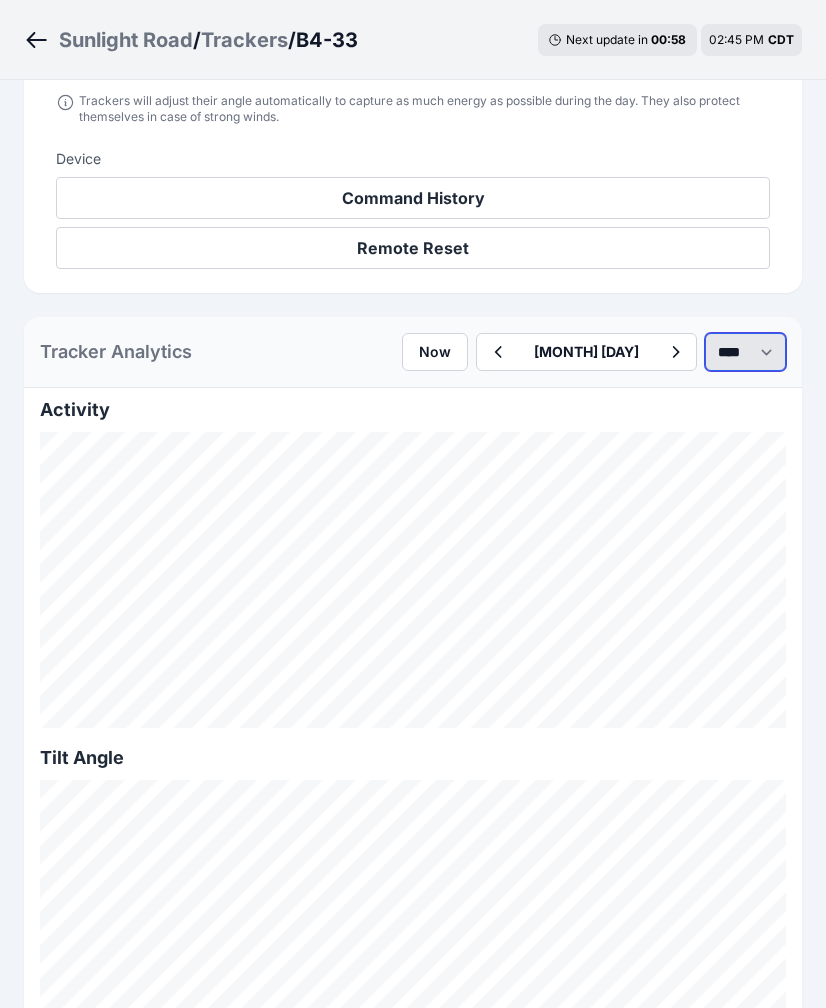 click on "*** **** *****" at bounding box center (745, 352) 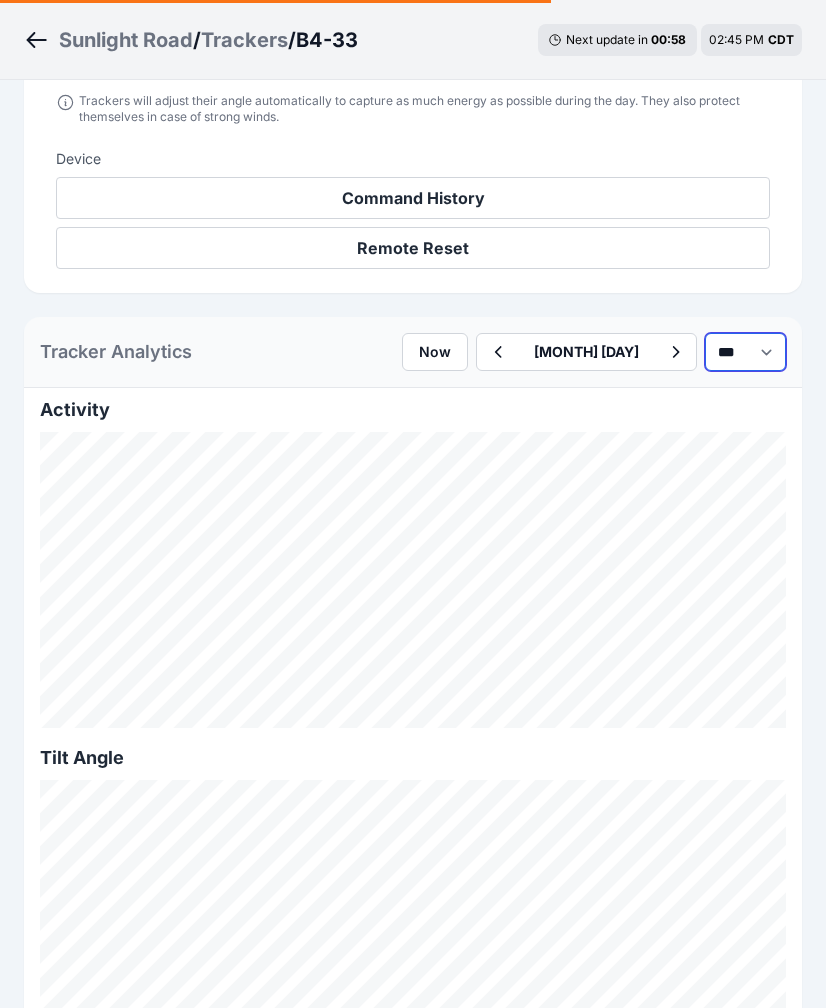 select on "******" 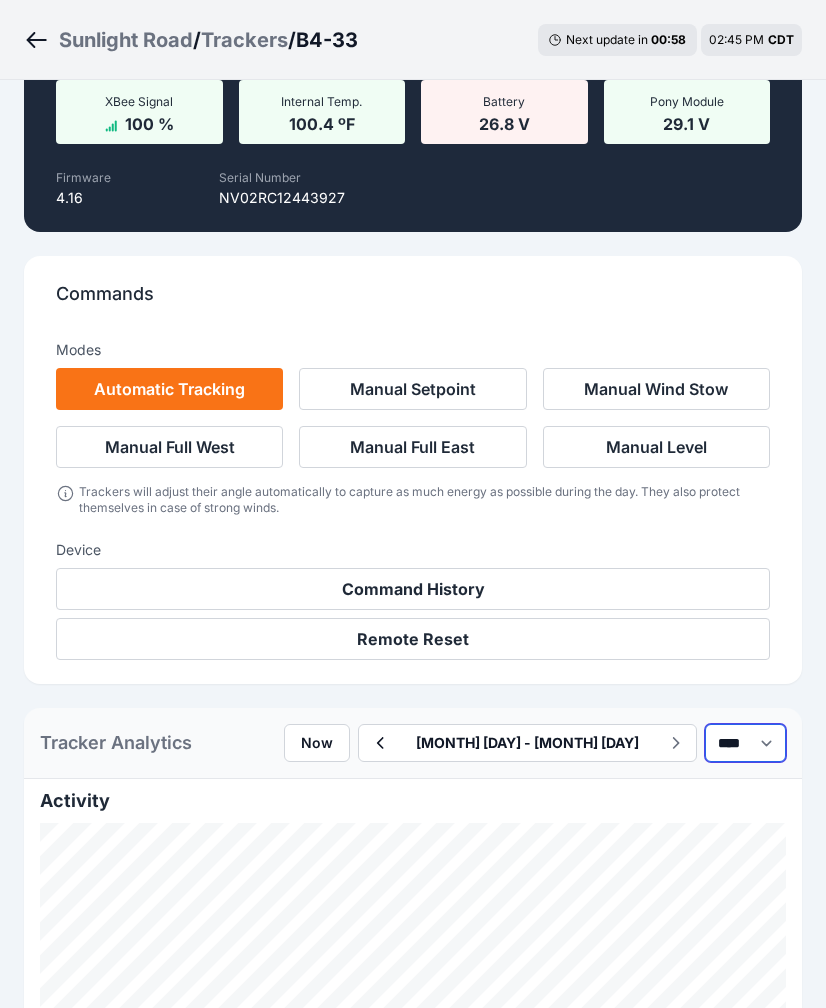 scroll, scrollTop: 767, scrollLeft: 0, axis: vertical 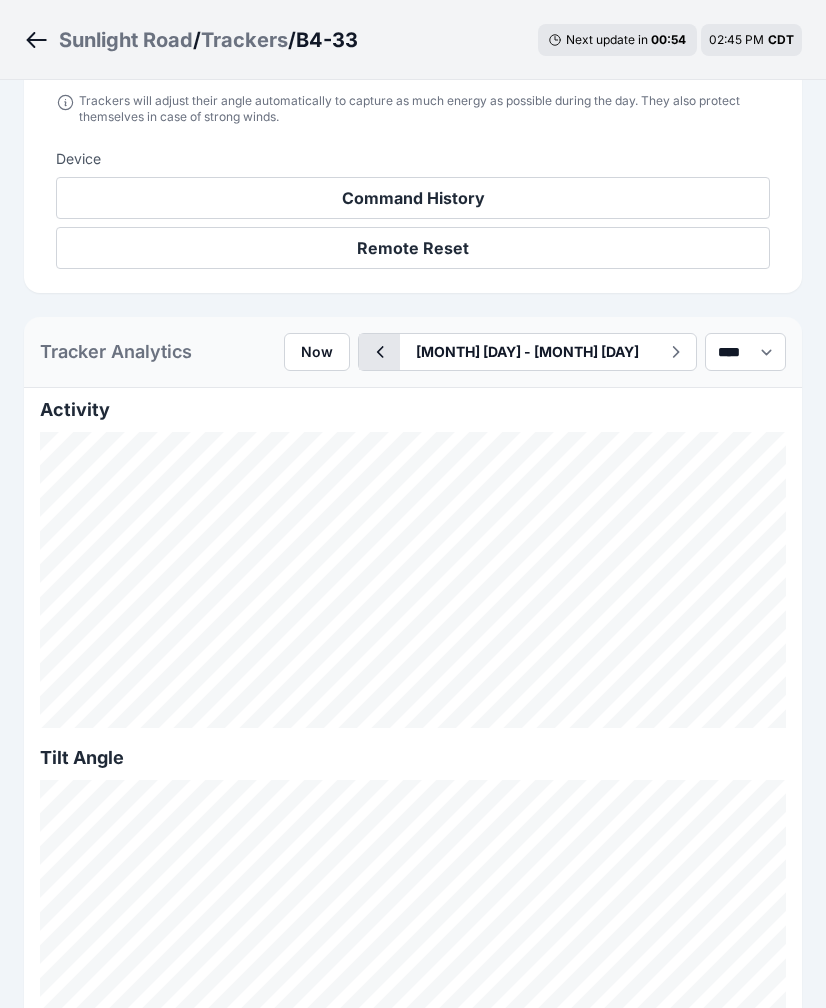 click 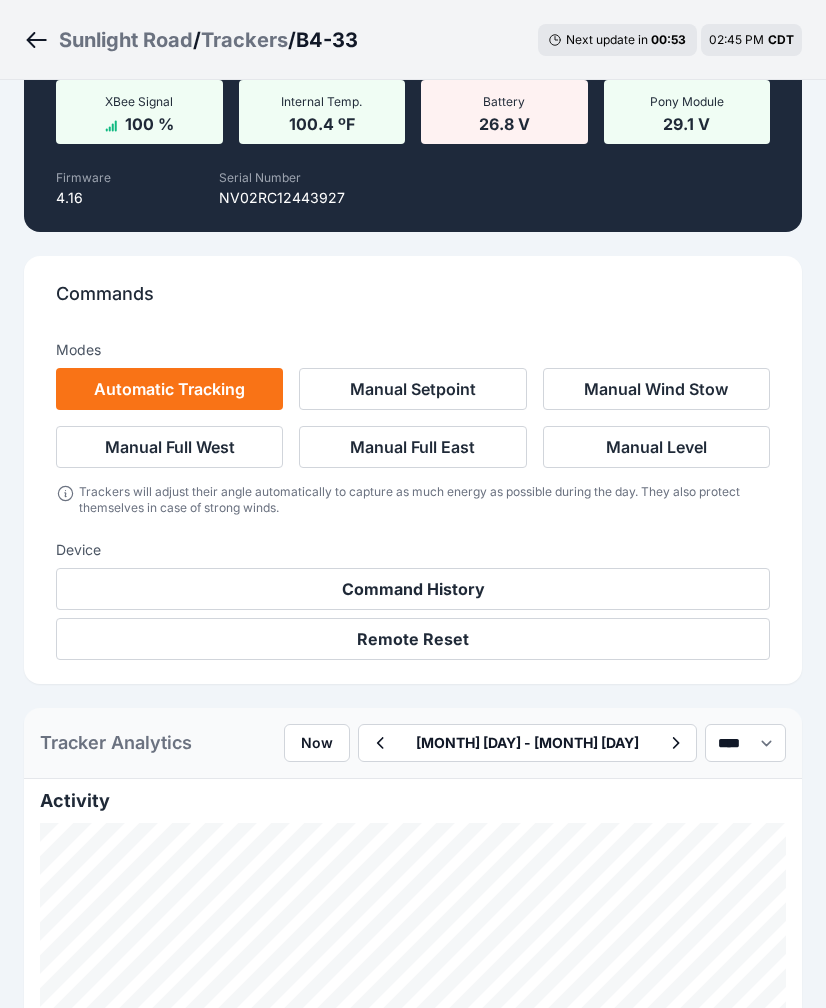 scroll, scrollTop: 767, scrollLeft: 0, axis: vertical 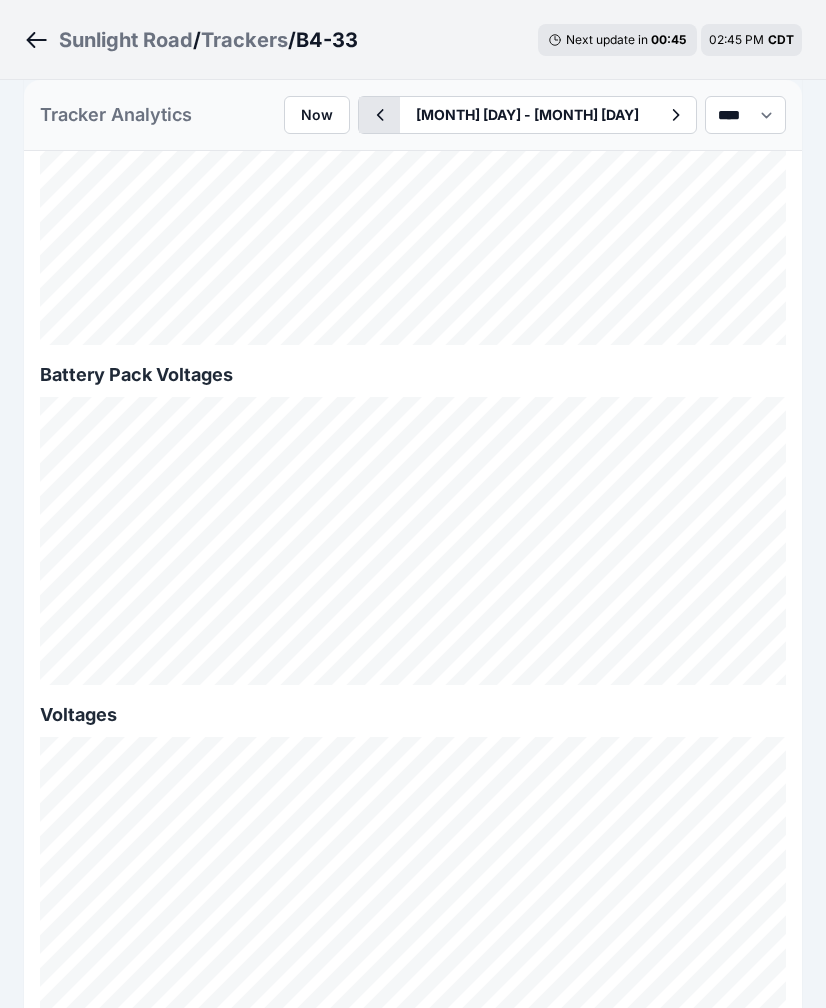 click 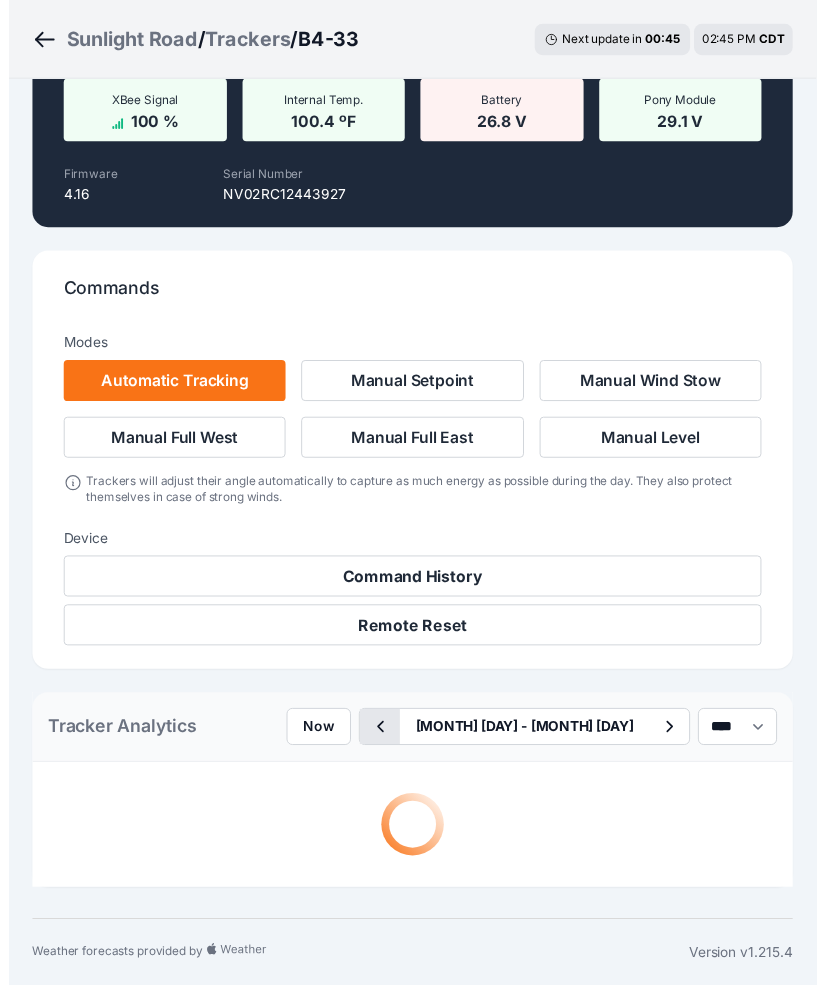 scroll, scrollTop: 2170, scrollLeft: 0, axis: vertical 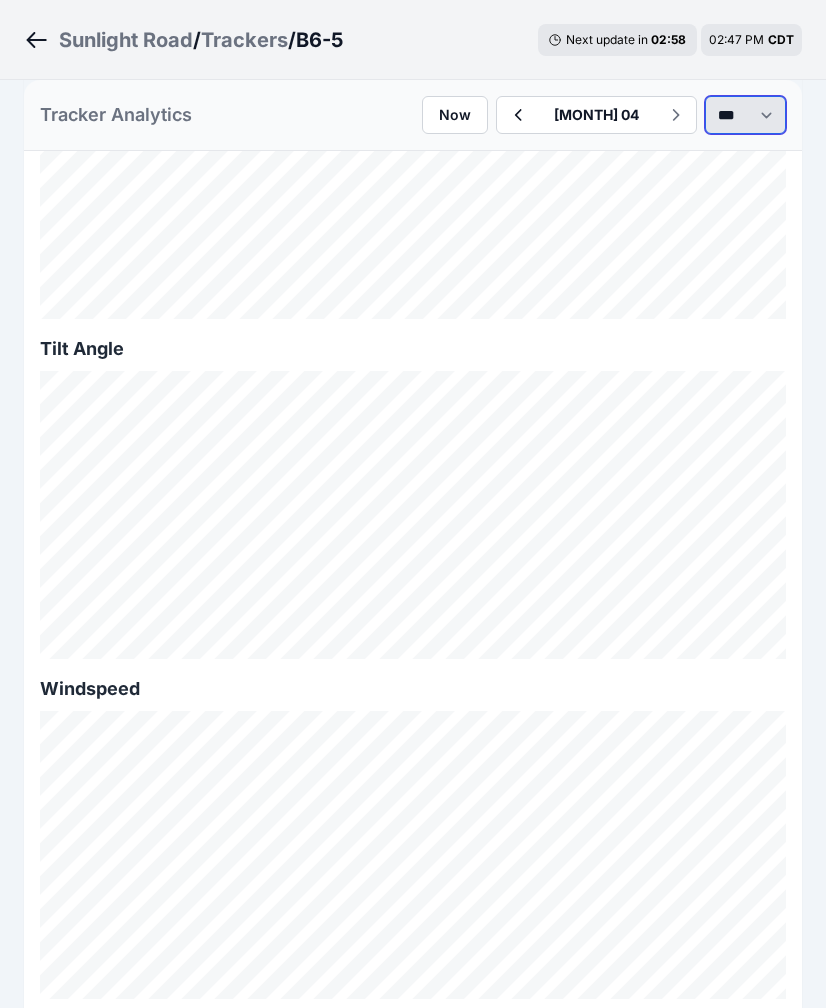 click on "*** **** *****" at bounding box center [745, 115] 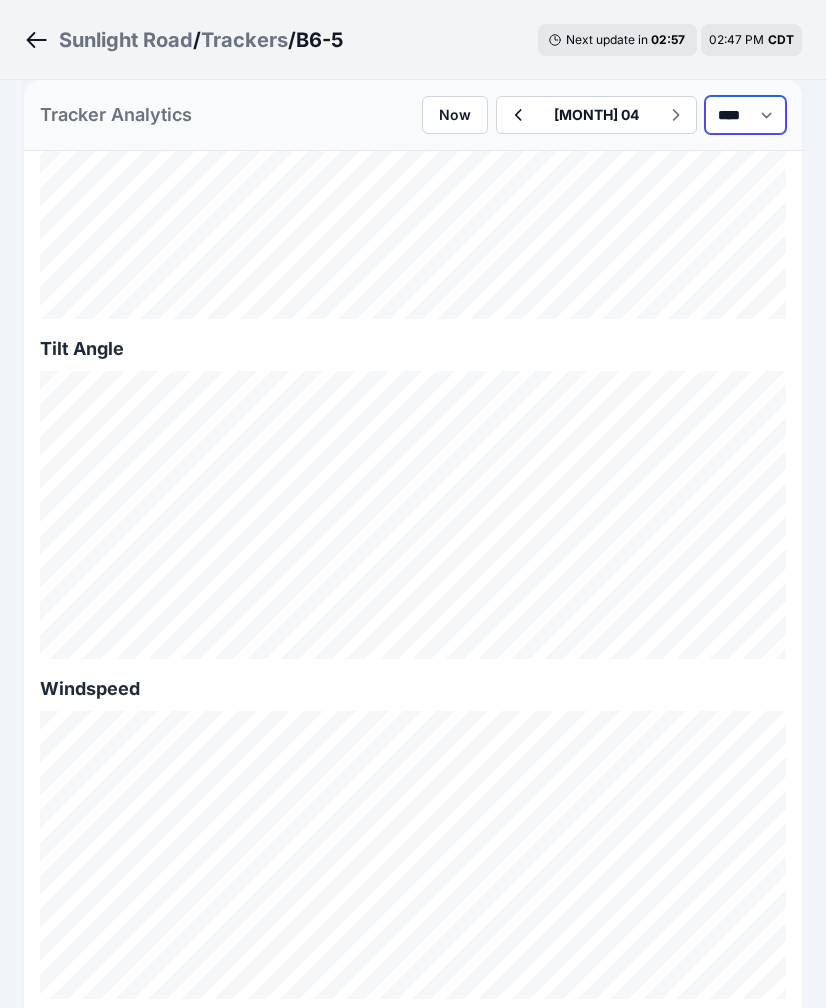 click on "*** **** *****" at bounding box center (745, 115) 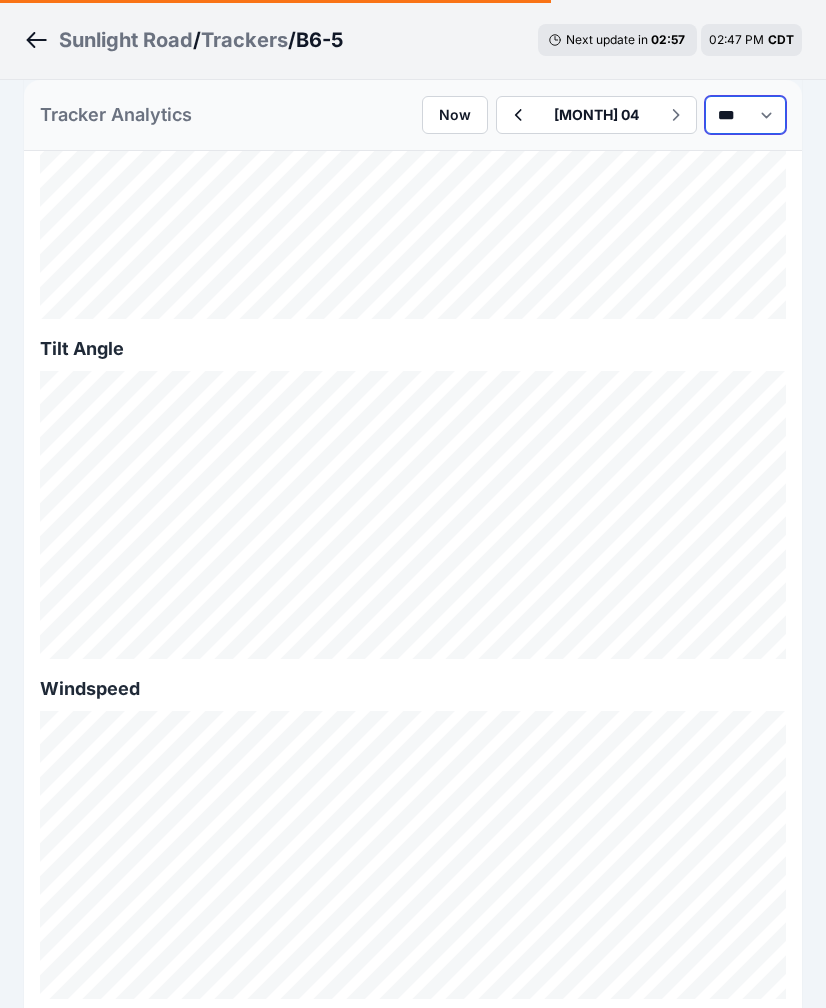 select on "******" 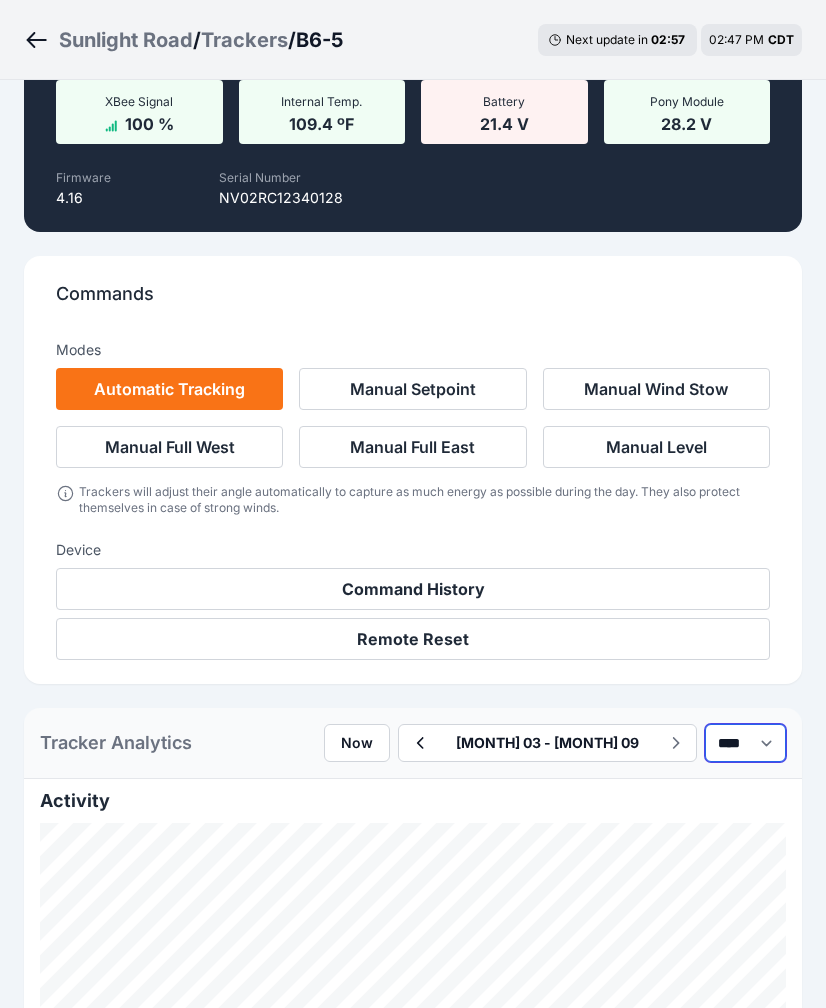 scroll, scrollTop: 1176, scrollLeft: 0, axis: vertical 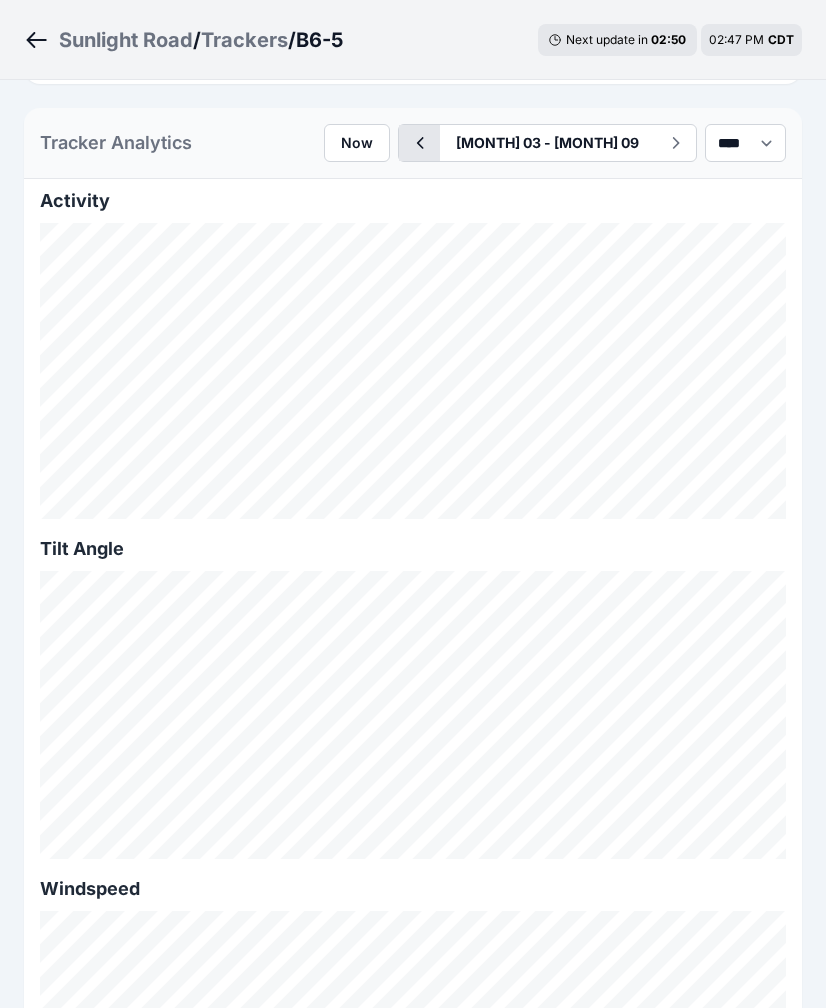 click 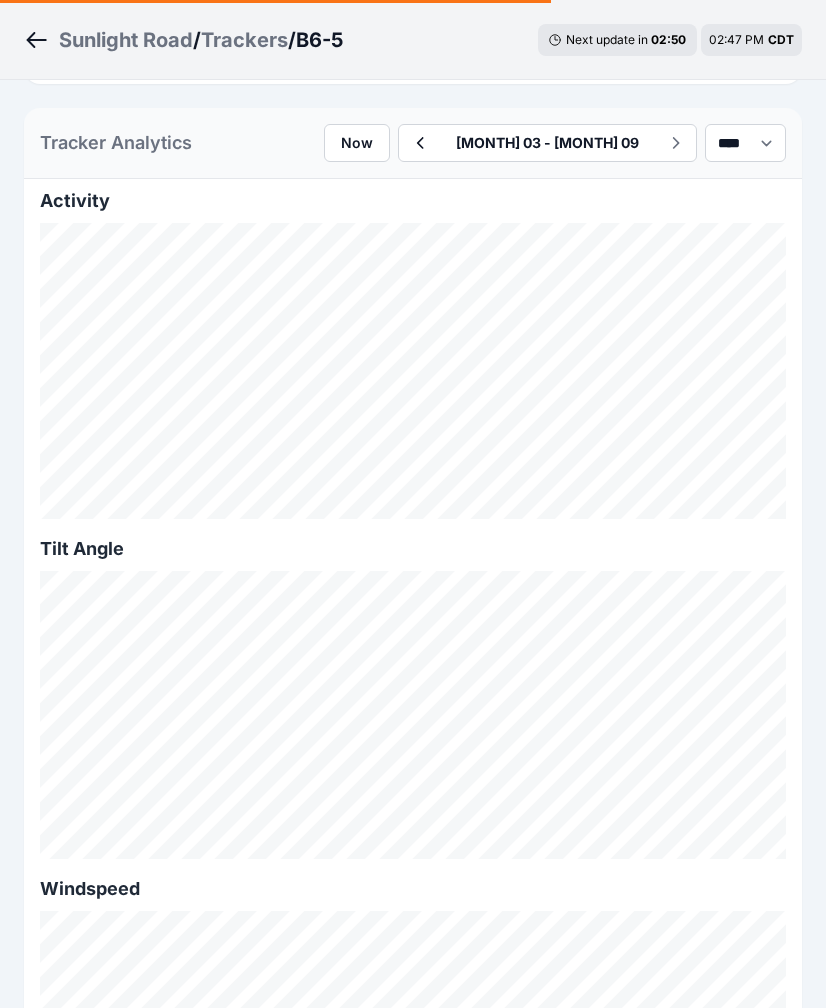 scroll, scrollTop: 376, scrollLeft: 0, axis: vertical 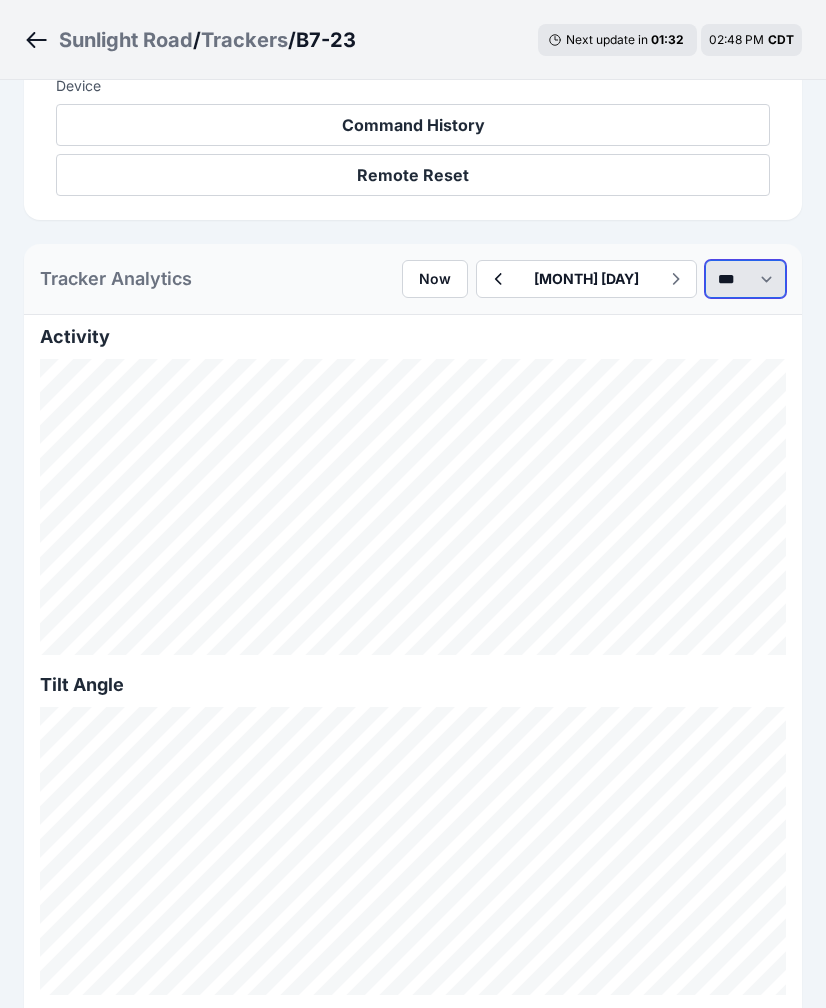 click on "*** **** *****" at bounding box center (745, 279) 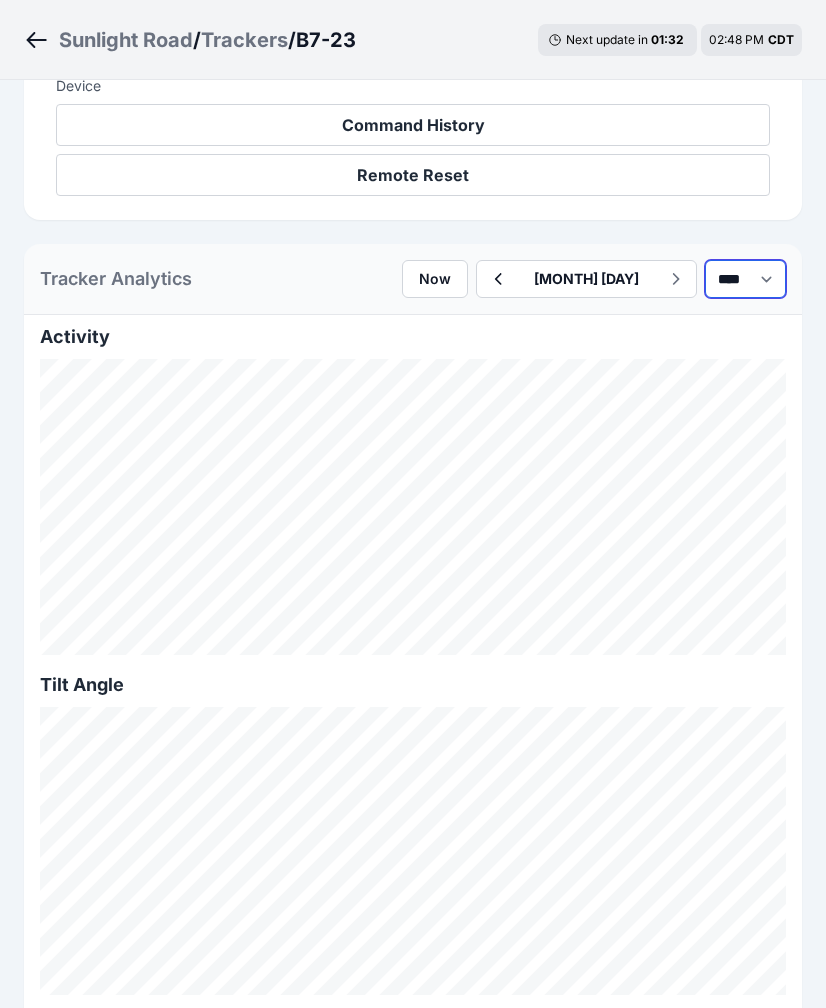 click on "*** **** *****" at bounding box center [745, 279] 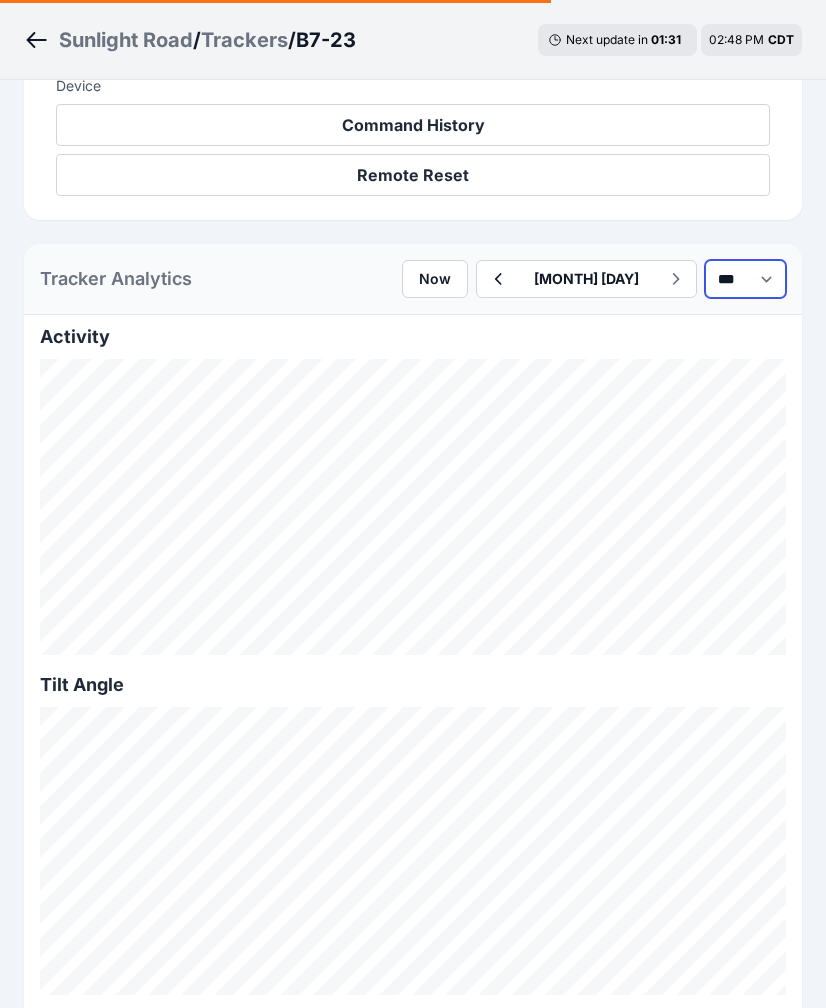 select on "******" 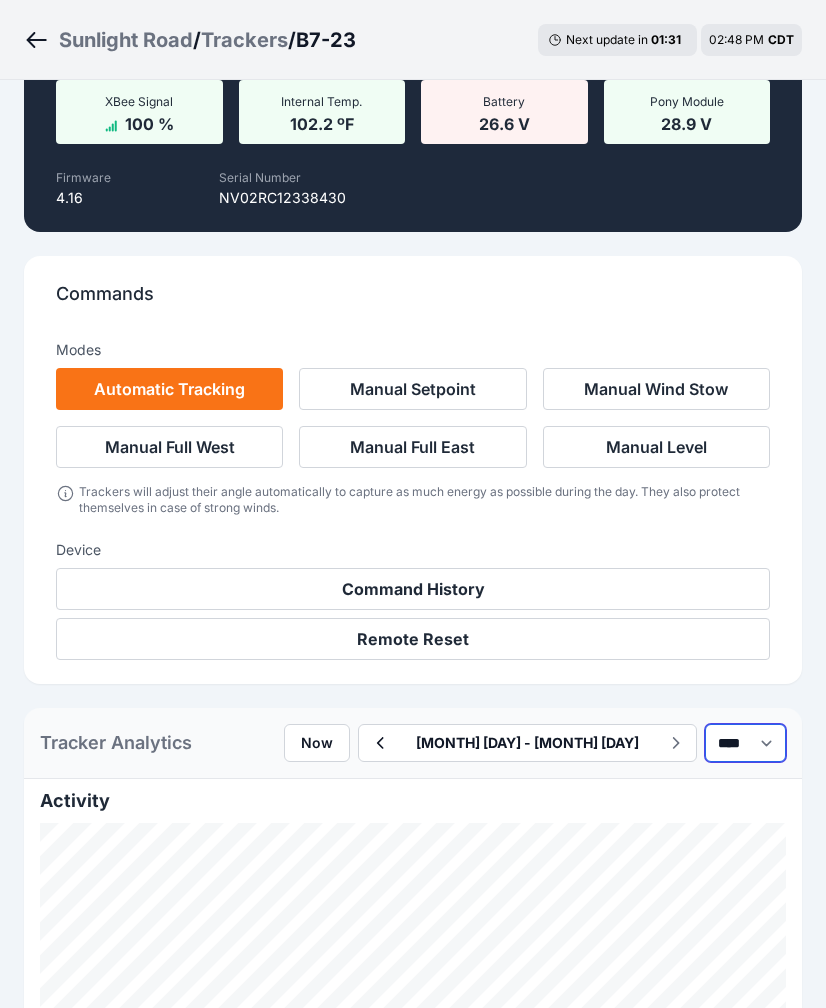 scroll, scrollTop: 840, scrollLeft: 0, axis: vertical 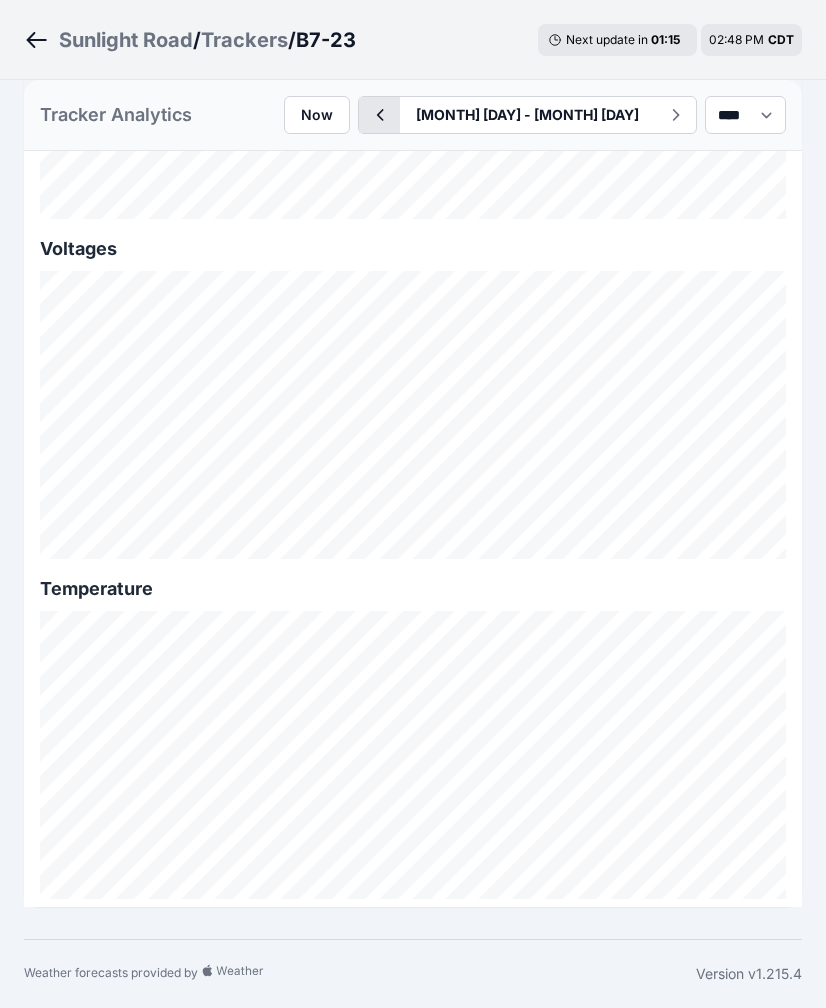 click 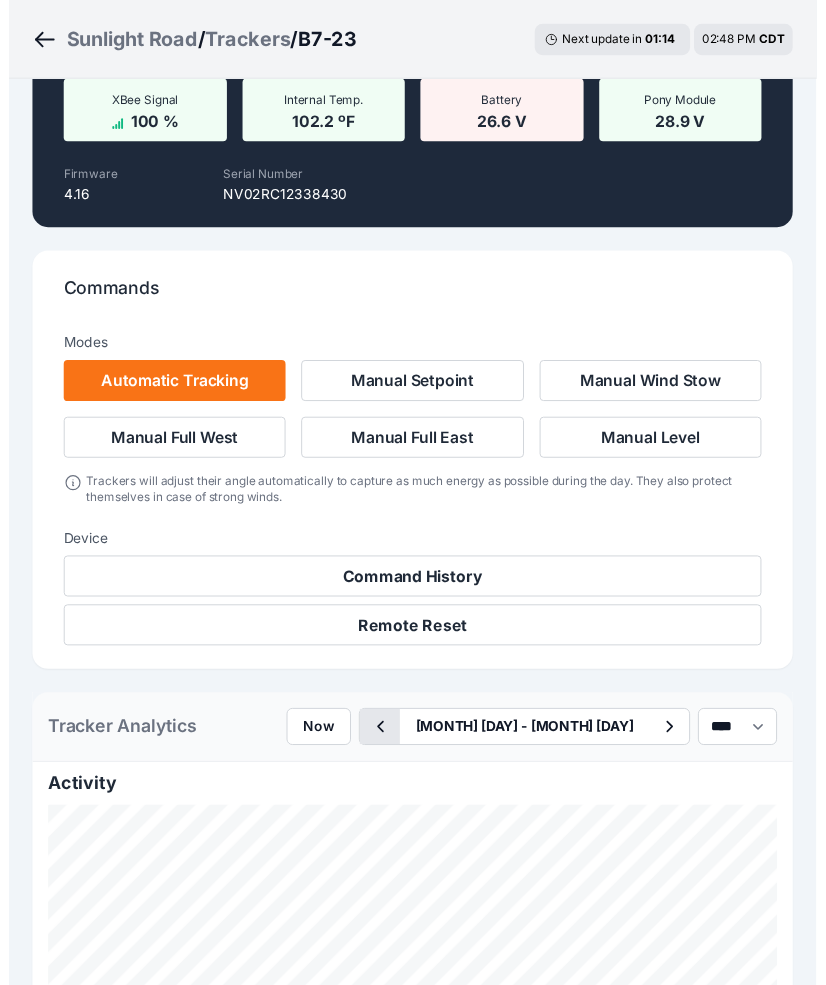 scroll, scrollTop: 2636, scrollLeft: 0, axis: vertical 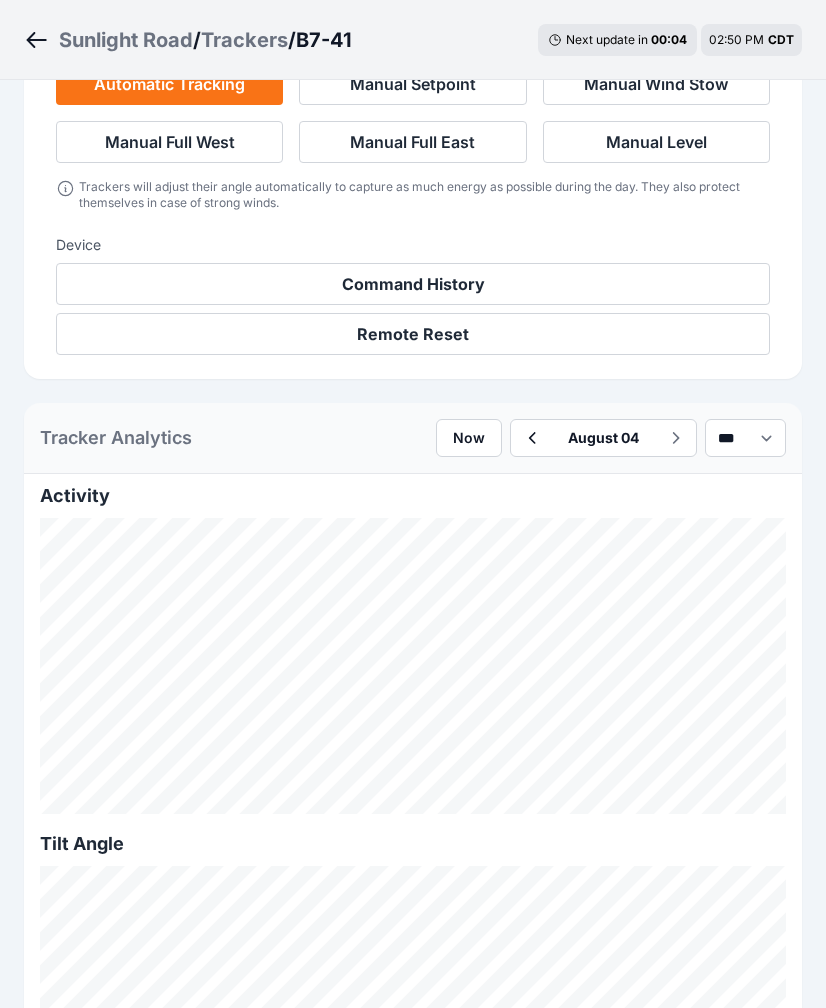 click on "[BRAND] [PRODUCT] [MONTH] [DAY] *** **** *****" at bounding box center (413, 438) 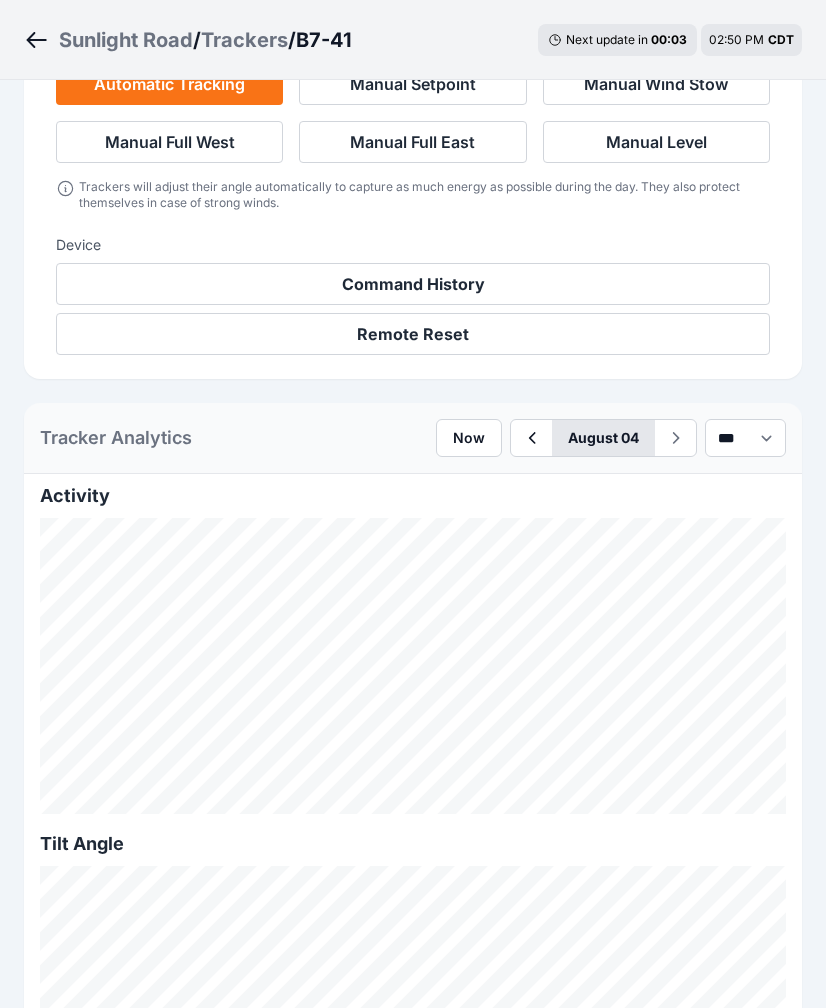 click on "August 04" at bounding box center (603, 438) 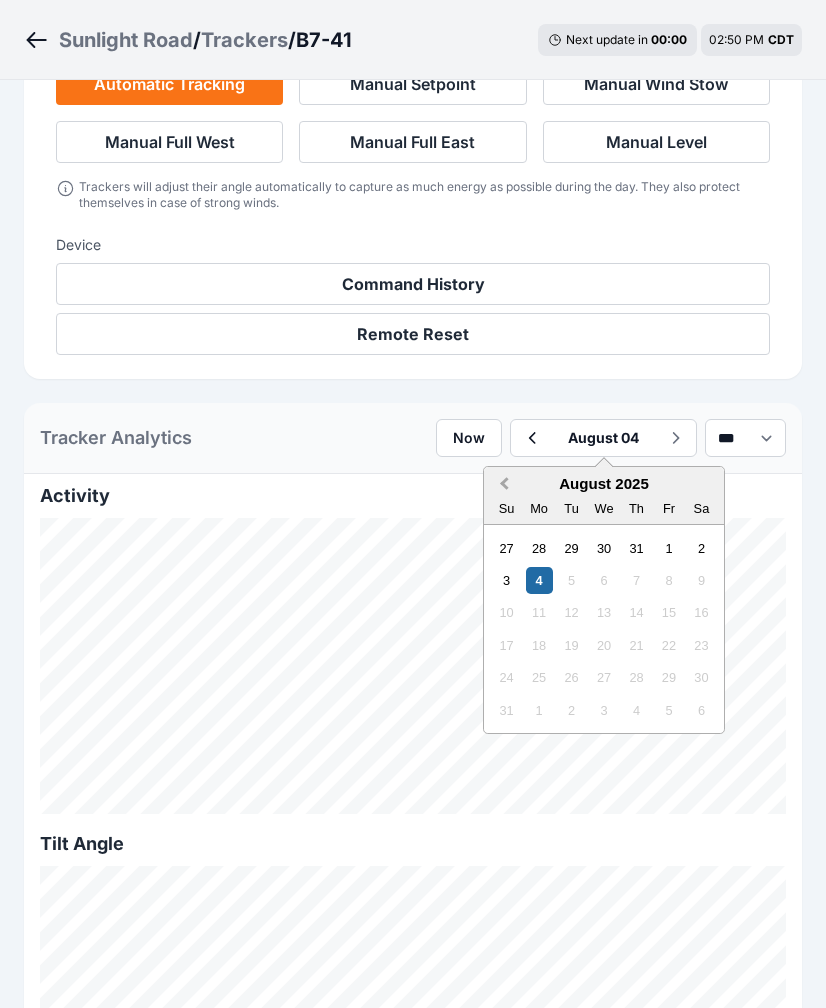click on "Previous Month" at bounding box center (504, 484) 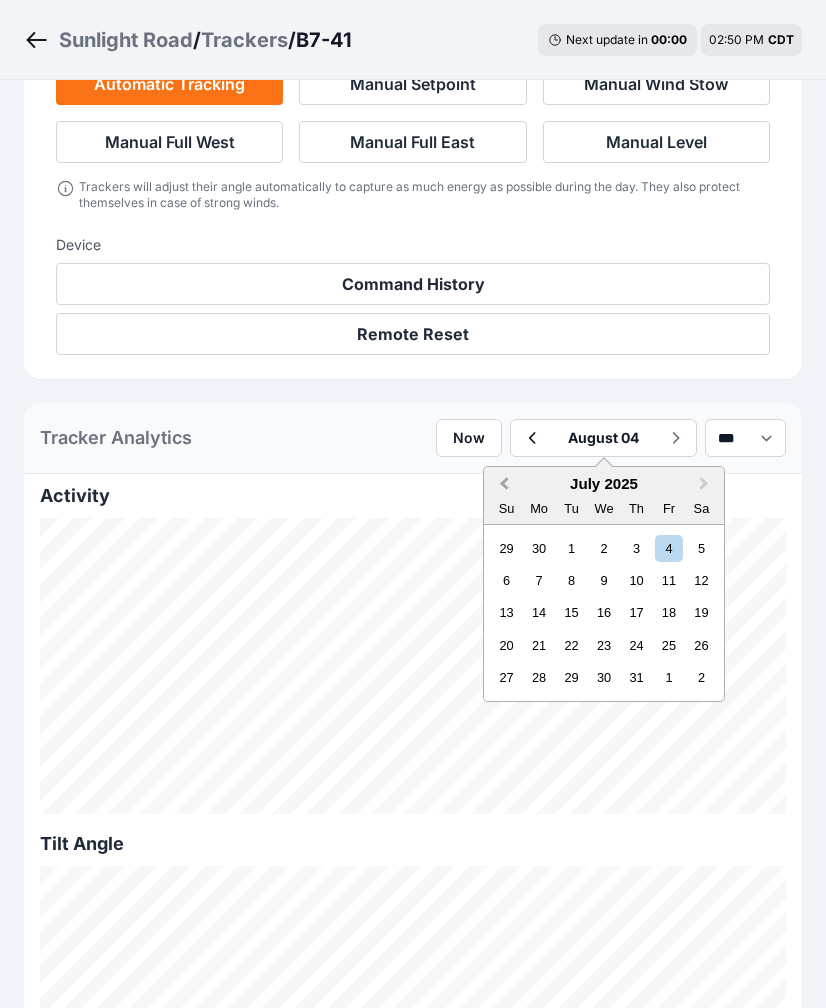 click on "Previous Month" at bounding box center (502, 485) 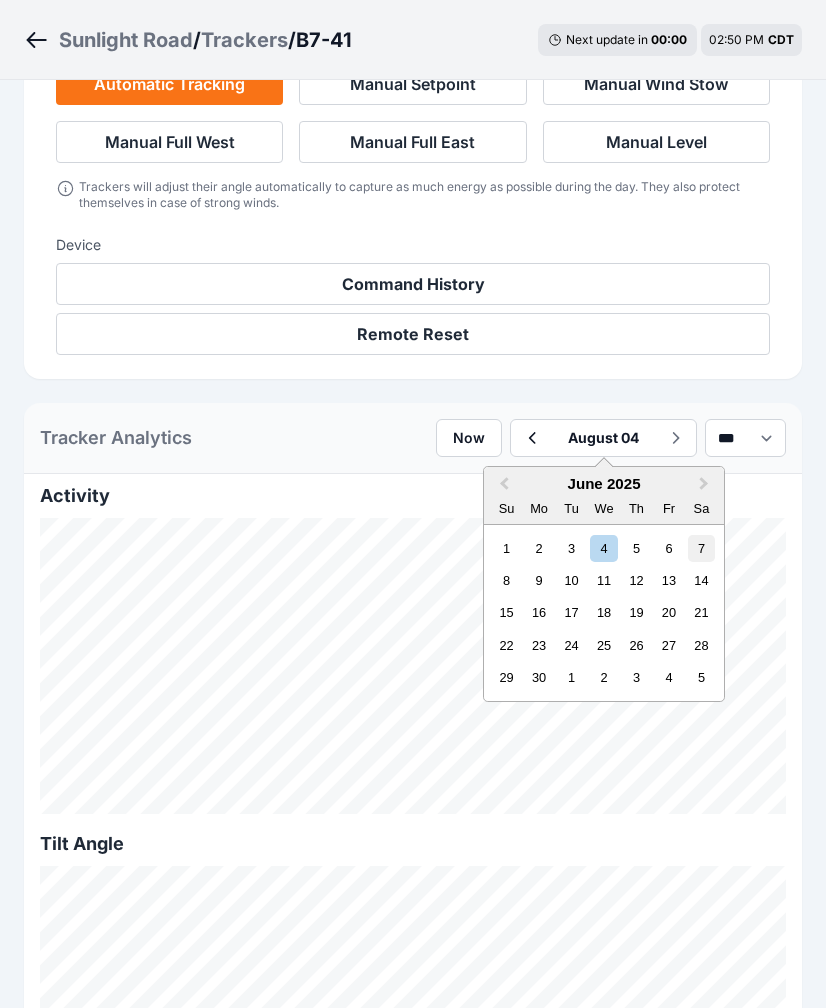 click on "7" at bounding box center (701, 548) 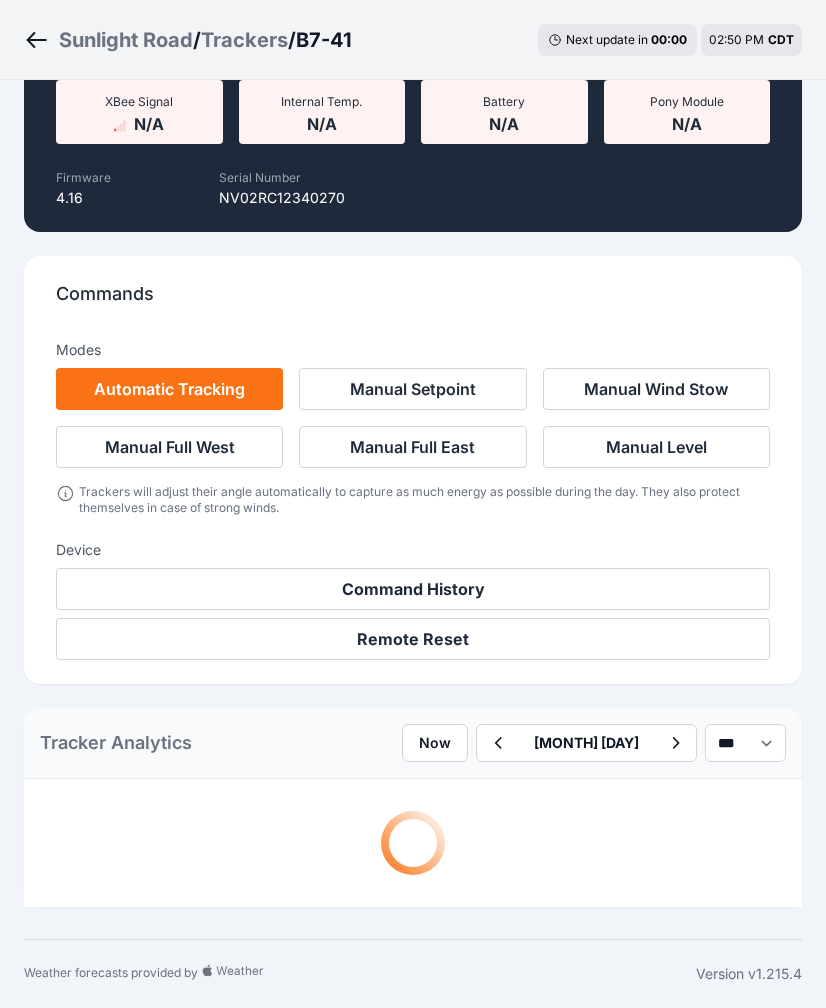 scroll, scrollTop: 681, scrollLeft: 0, axis: vertical 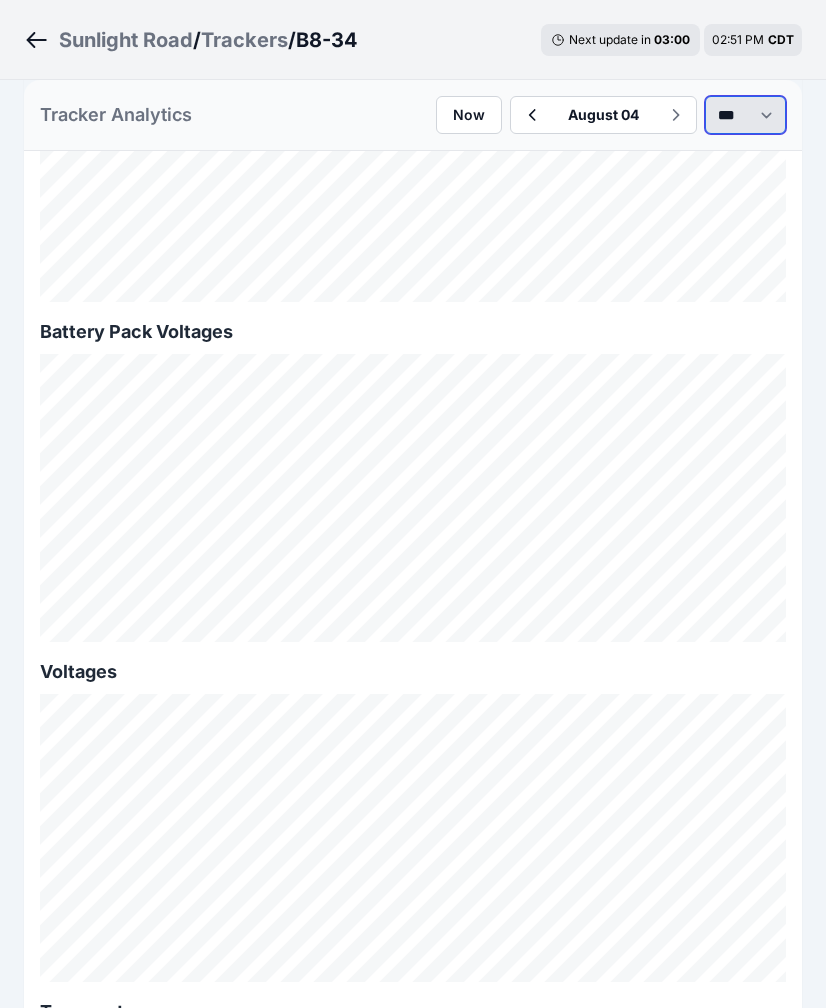 click on "*** **** *****" at bounding box center (745, 115) 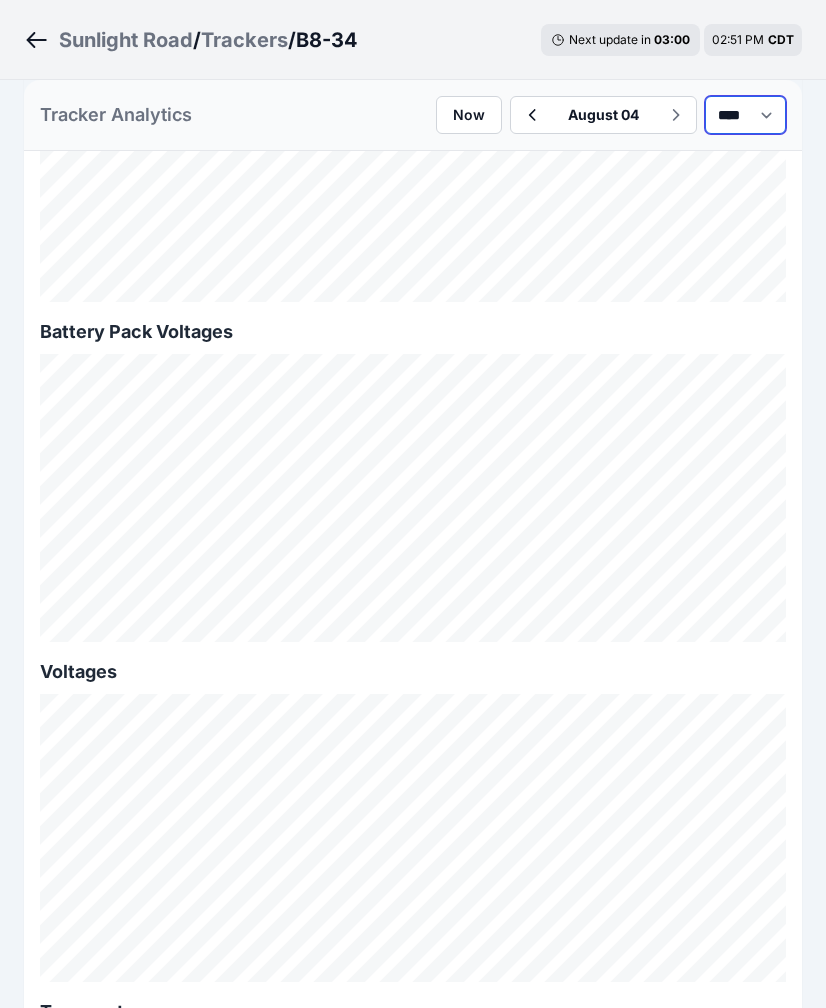 click on "*** **** *****" at bounding box center (745, 115) 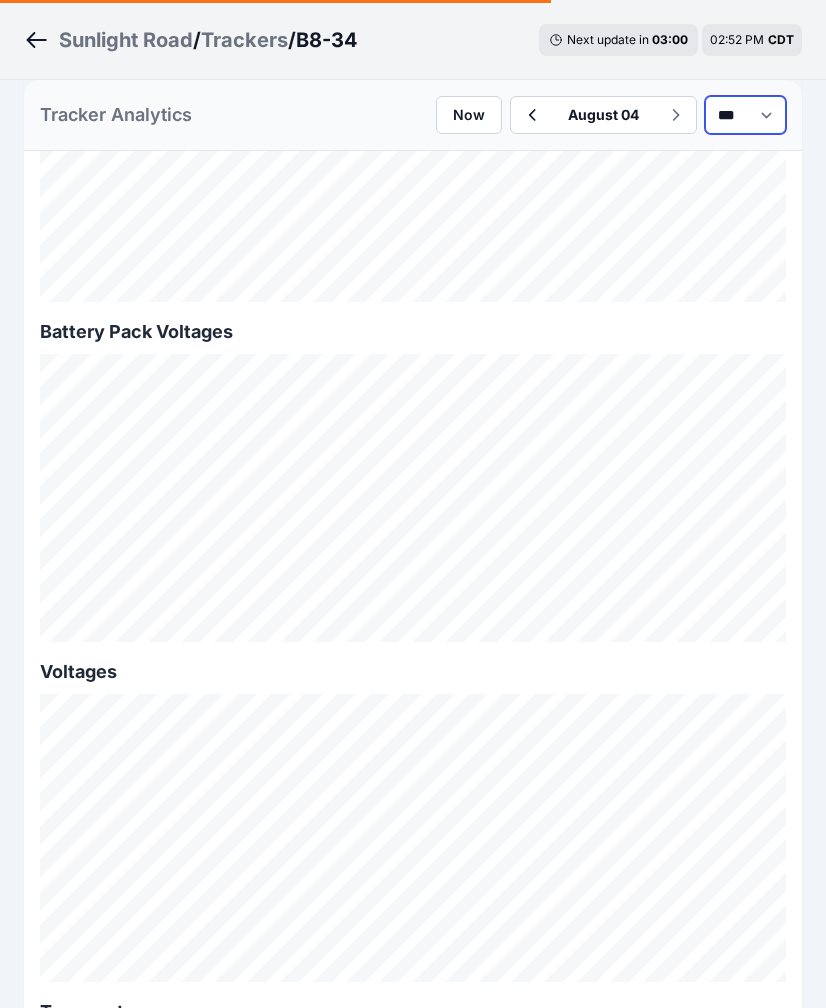 select on "******" 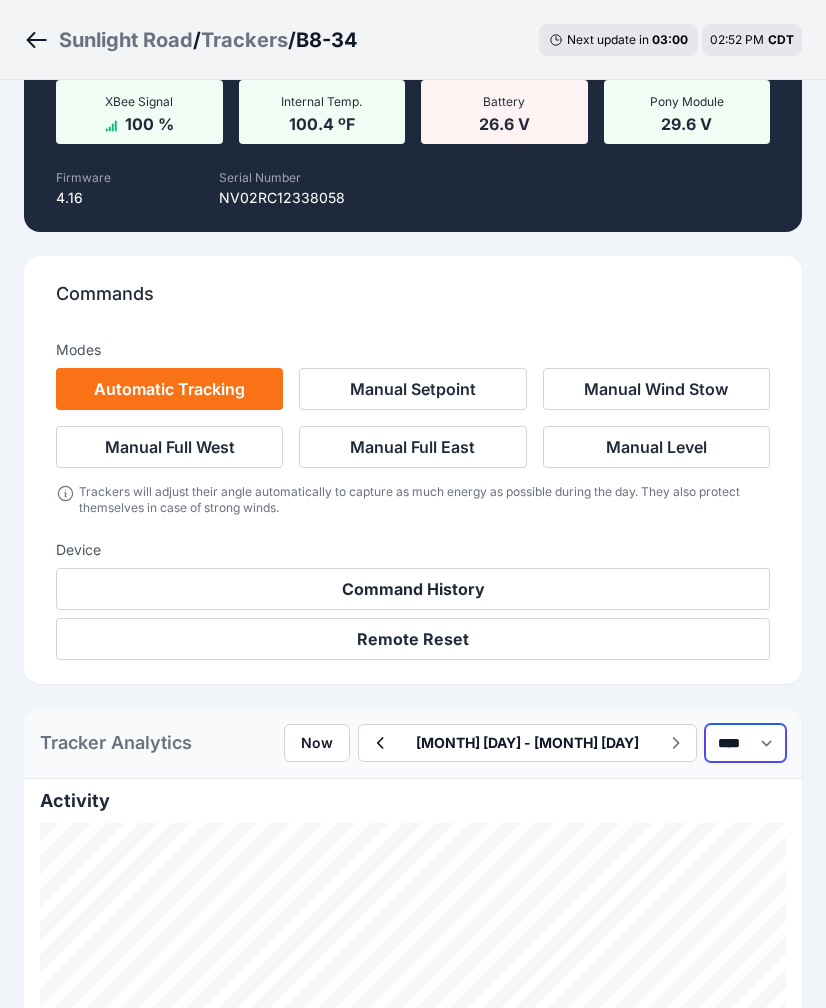 scroll, scrollTop: 2213, scrollLeft: 0, axis: vertical 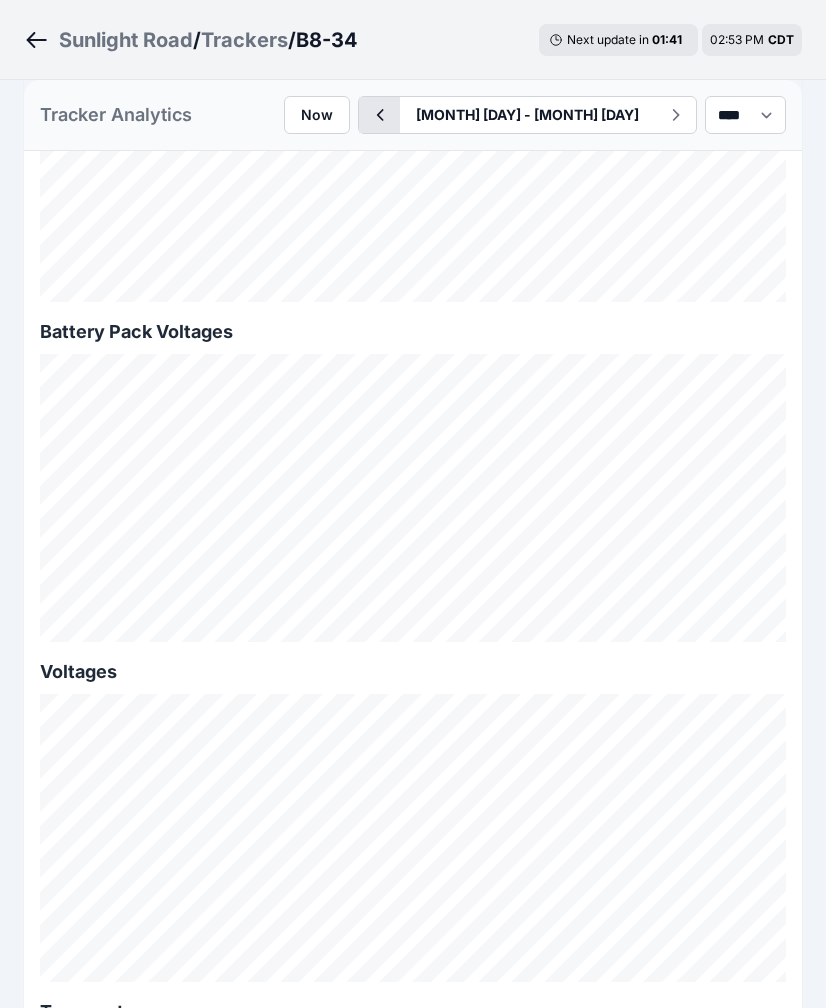 click at bounding box center (379, 115) 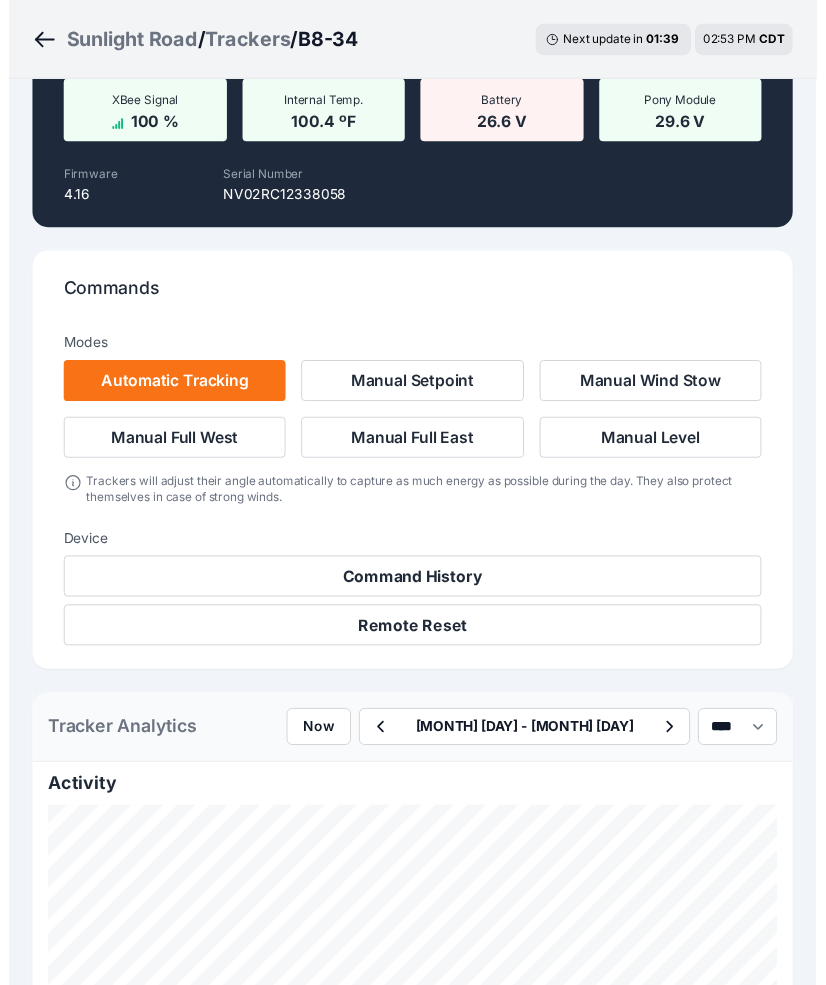 scroll, scrollTop: 2213, scrollLeft: 0, axis: vertical 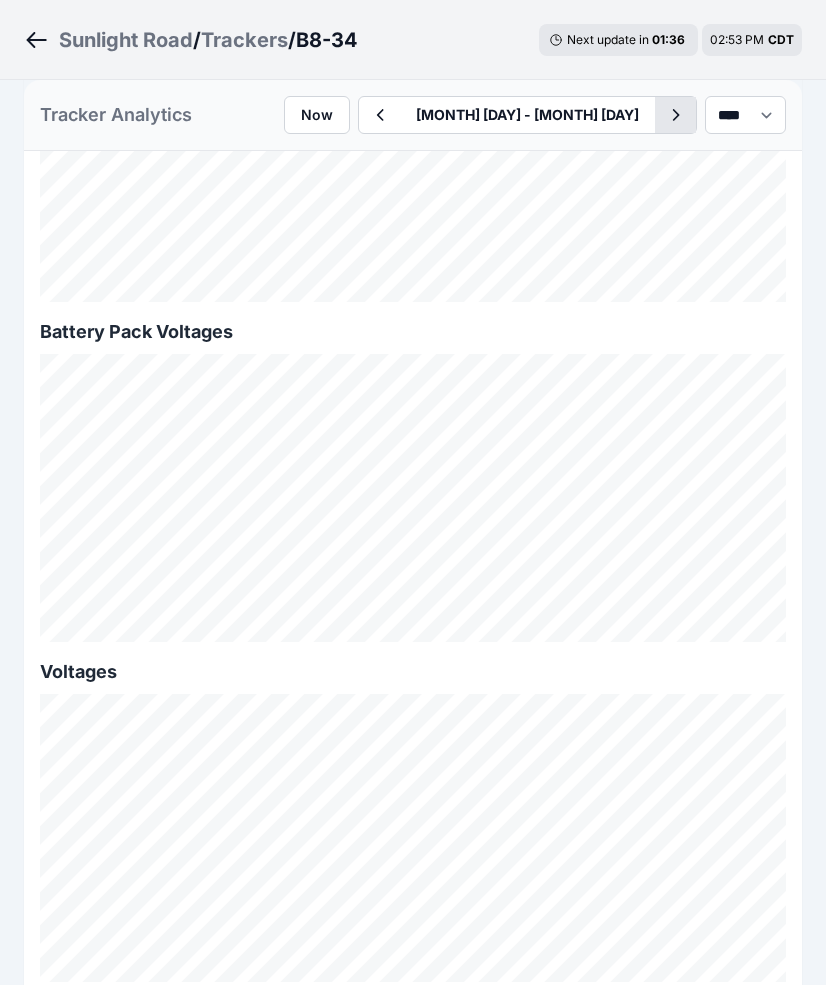 click 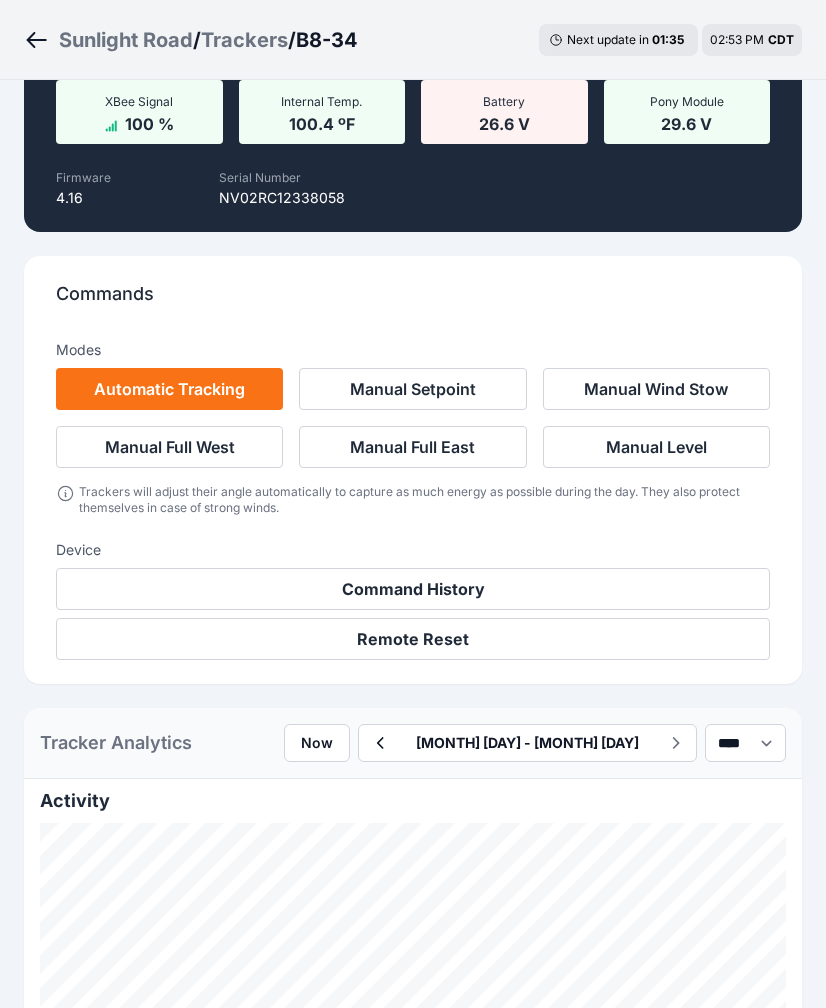 scroll, scrollTop: 2213, scrollLeft: 0, axis: vertical 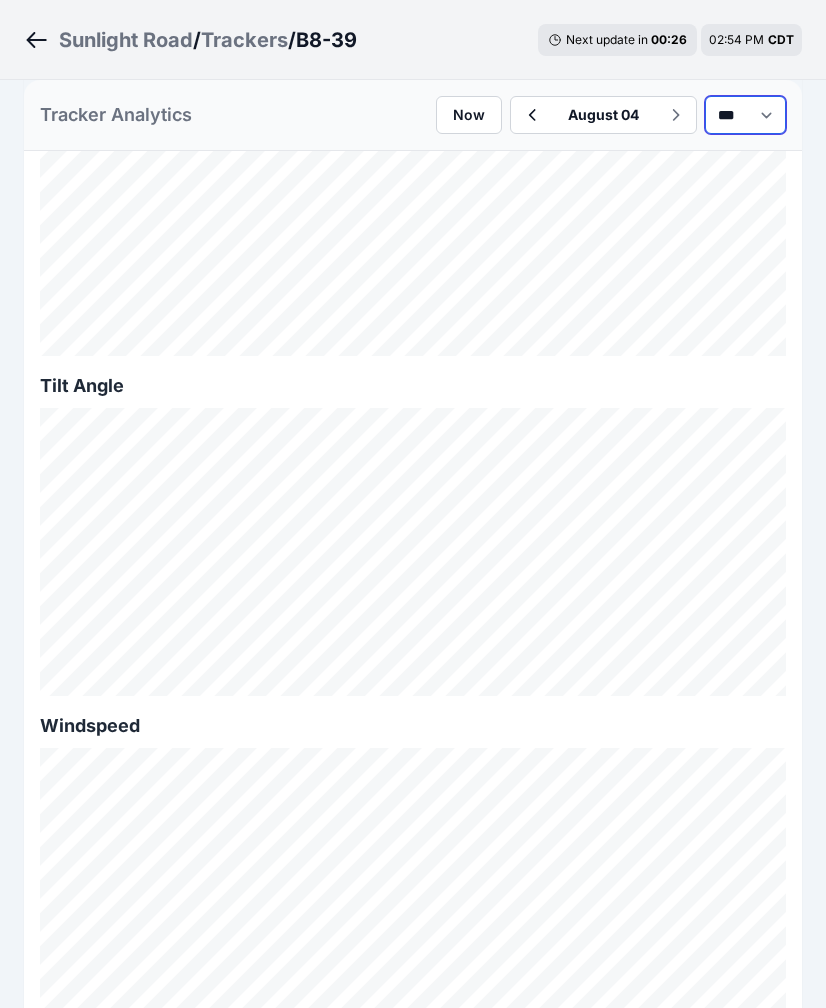 click on "*** **** *****" at bounding box center (745, 115) 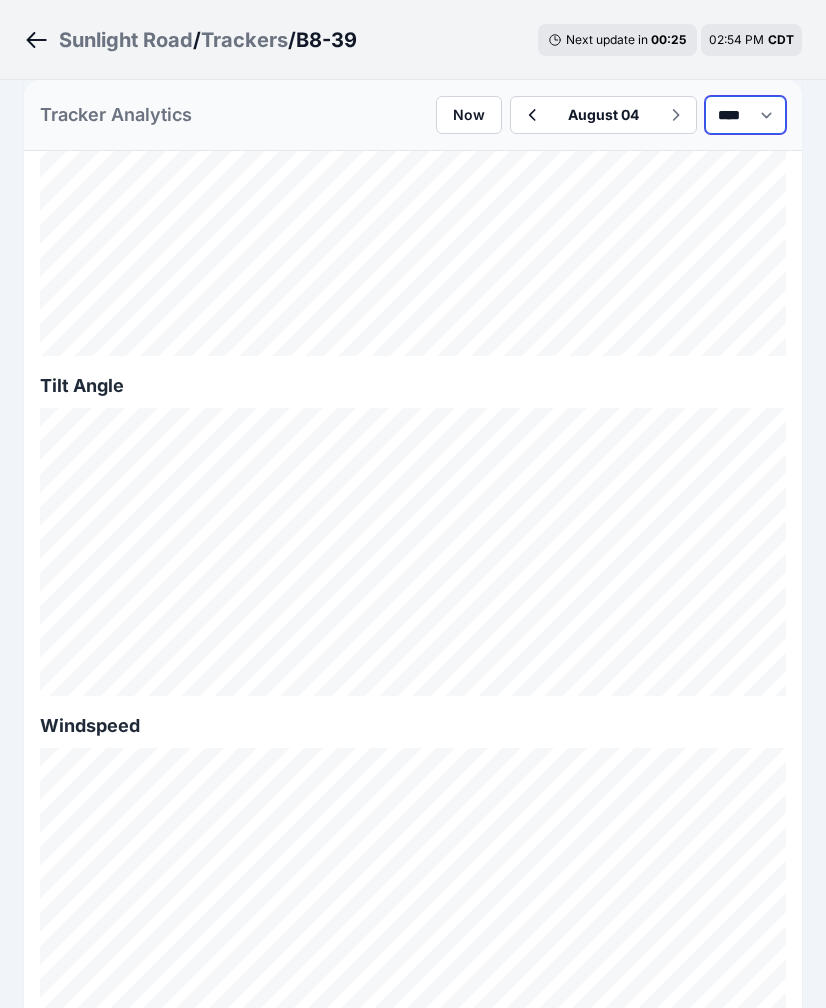 click on "*** **** *****" at bounding box center (745, 115) 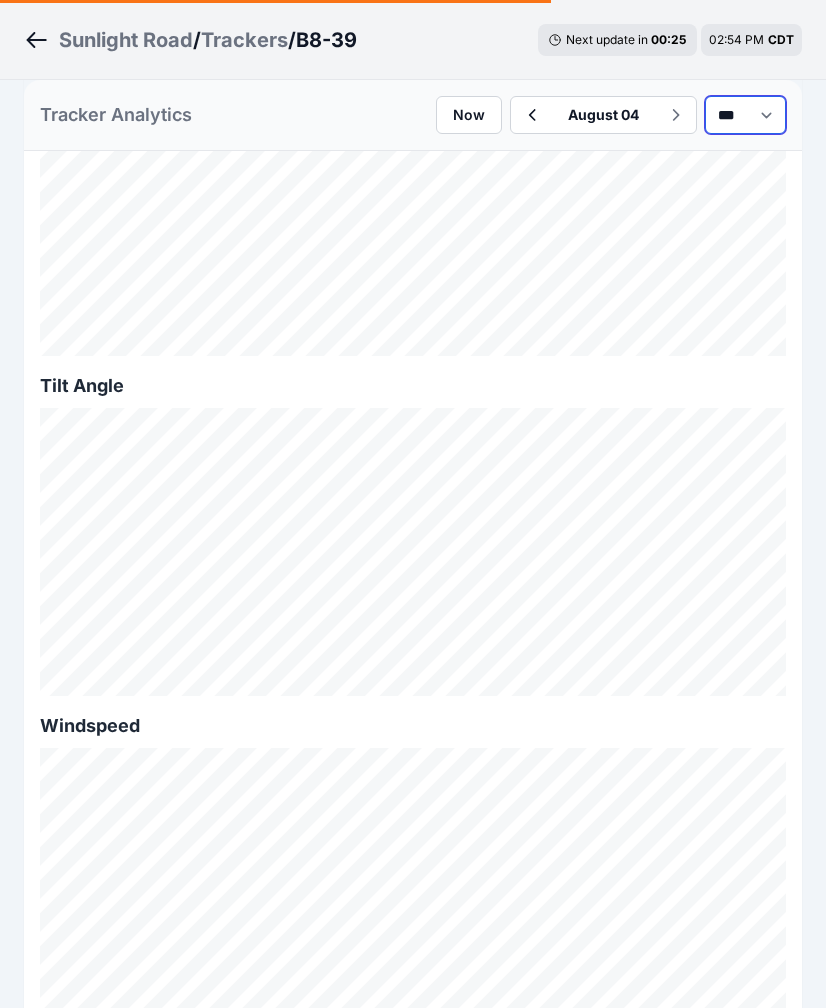 select on "******" 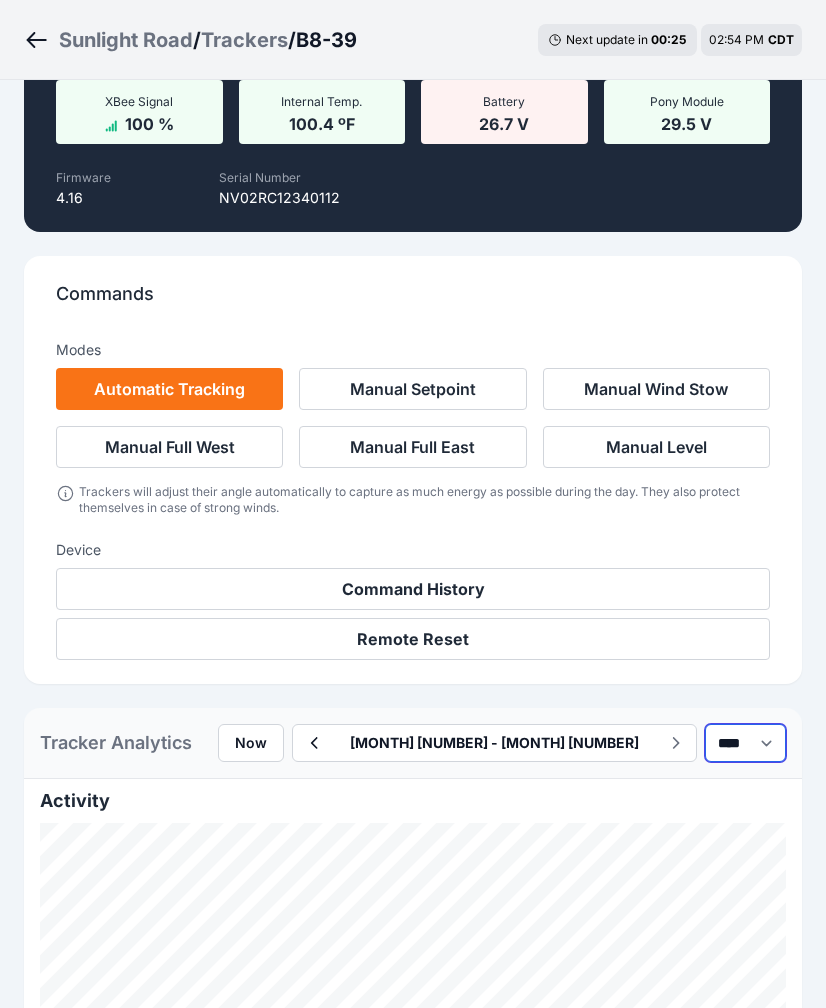 scroll, scrollTop: 1139, scrollLeft: 0, axis: vertical 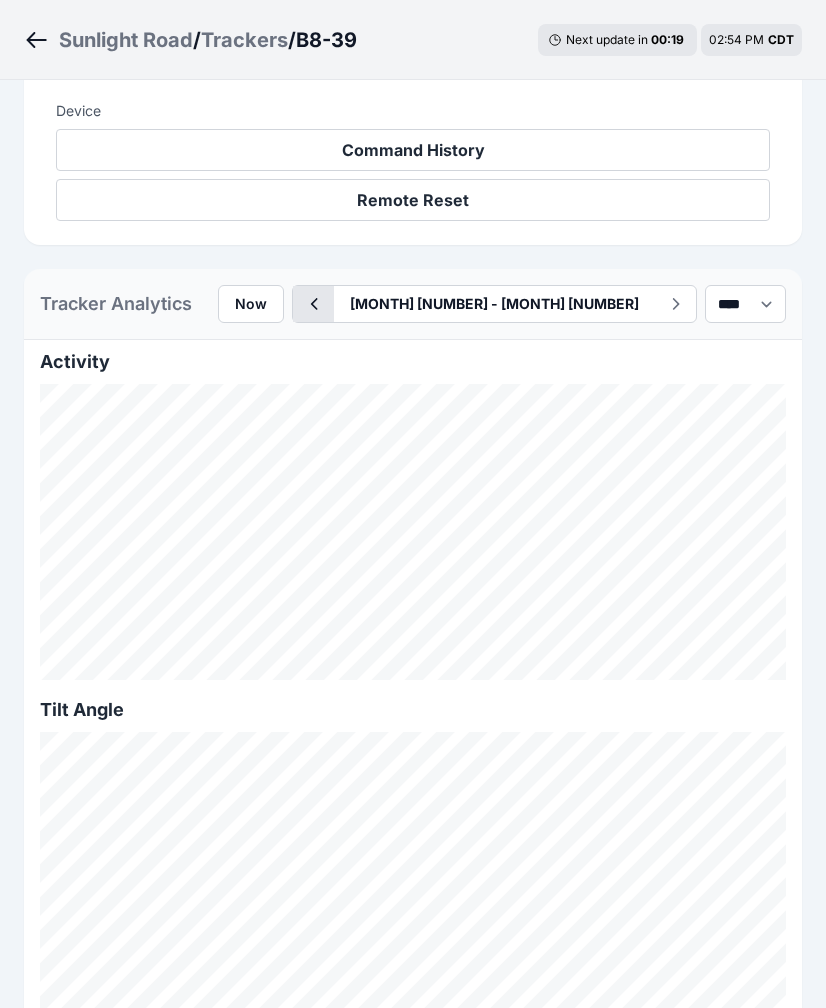 click 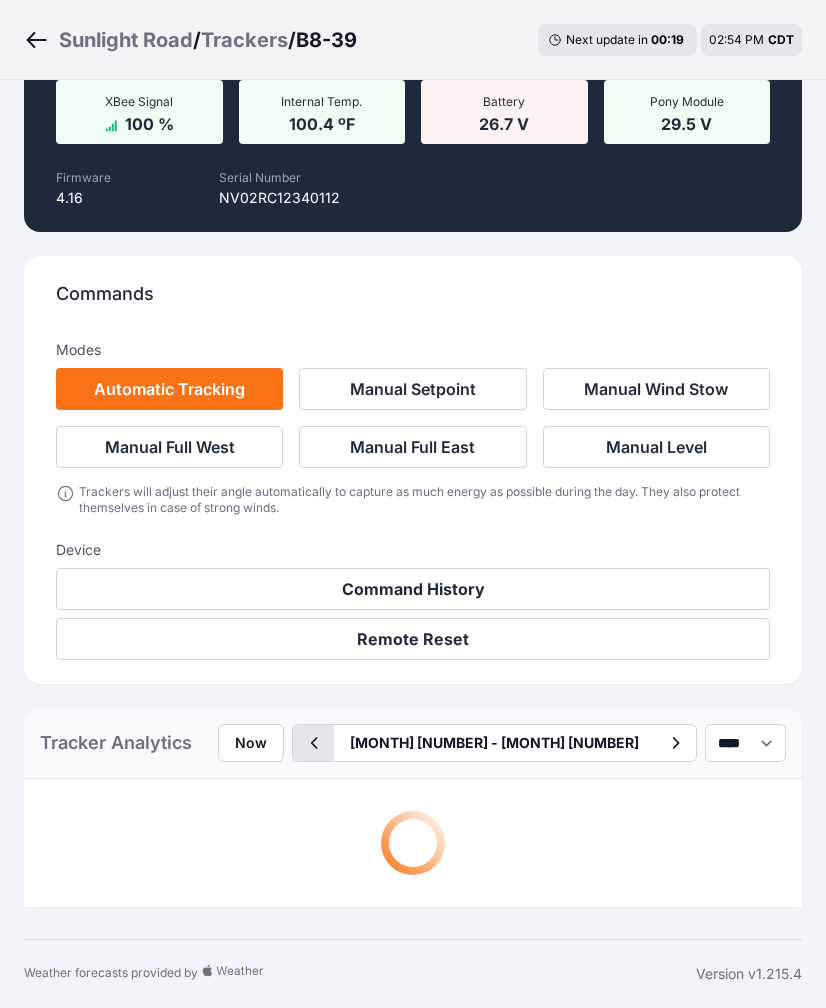 scroll, scrollTop: 376, scrollLeft: 0, axis: vertical 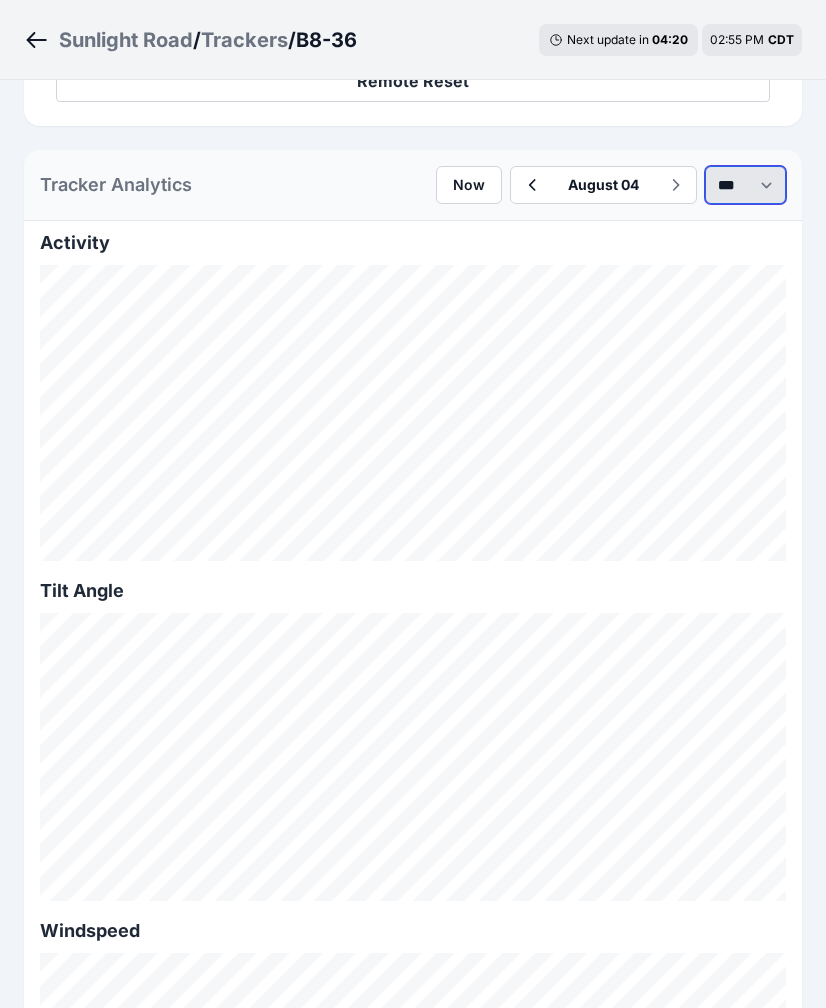 click on "*** **** *****" at bounding box center (745, 185) 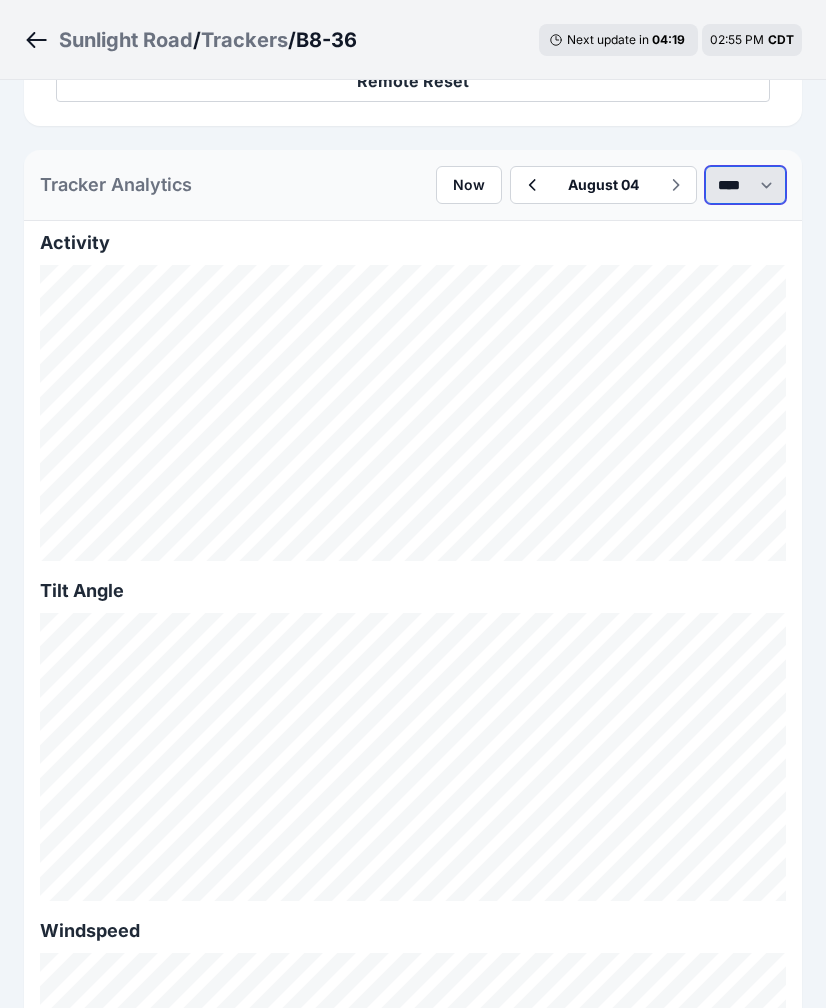 click on "*** **** *****" at bounding box center (745, 185) 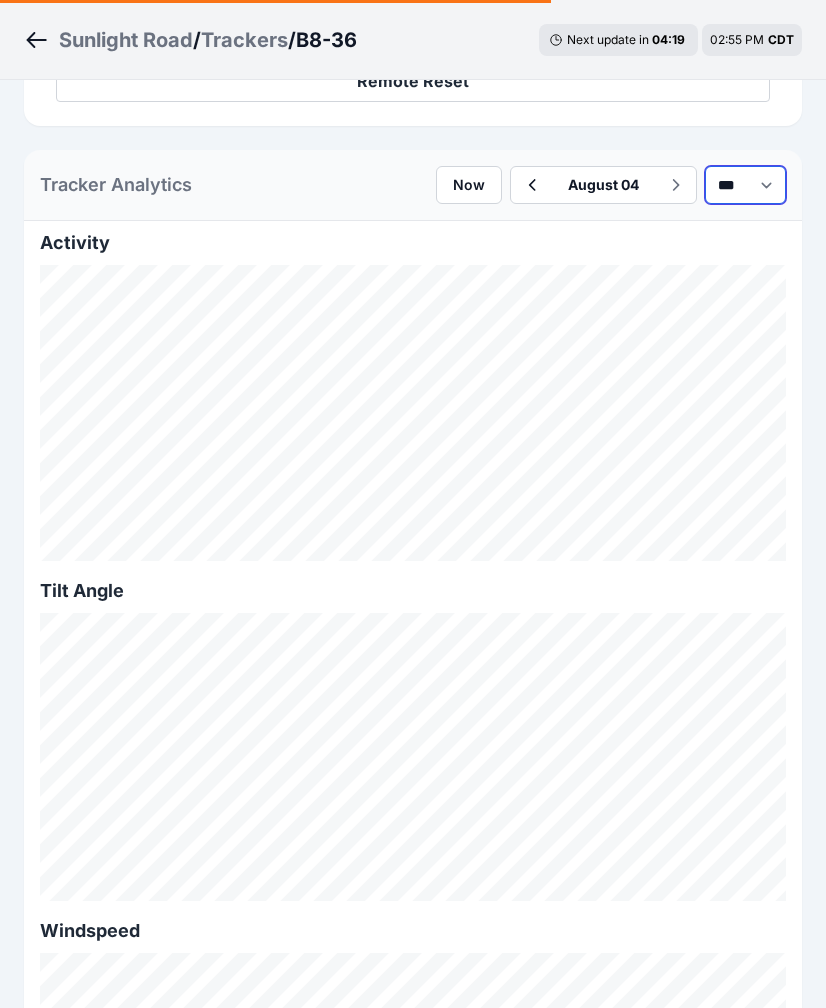 select on "******" 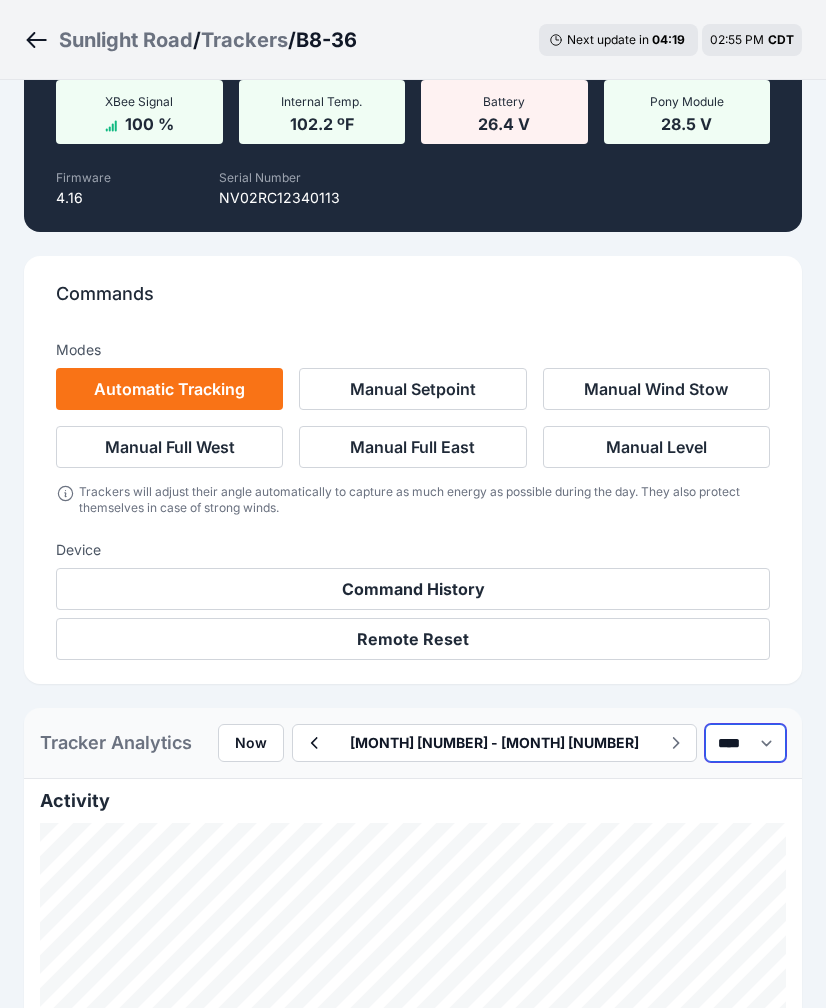 scroll, scrollTop: 934, scrollLeft: 0, axis: vertical 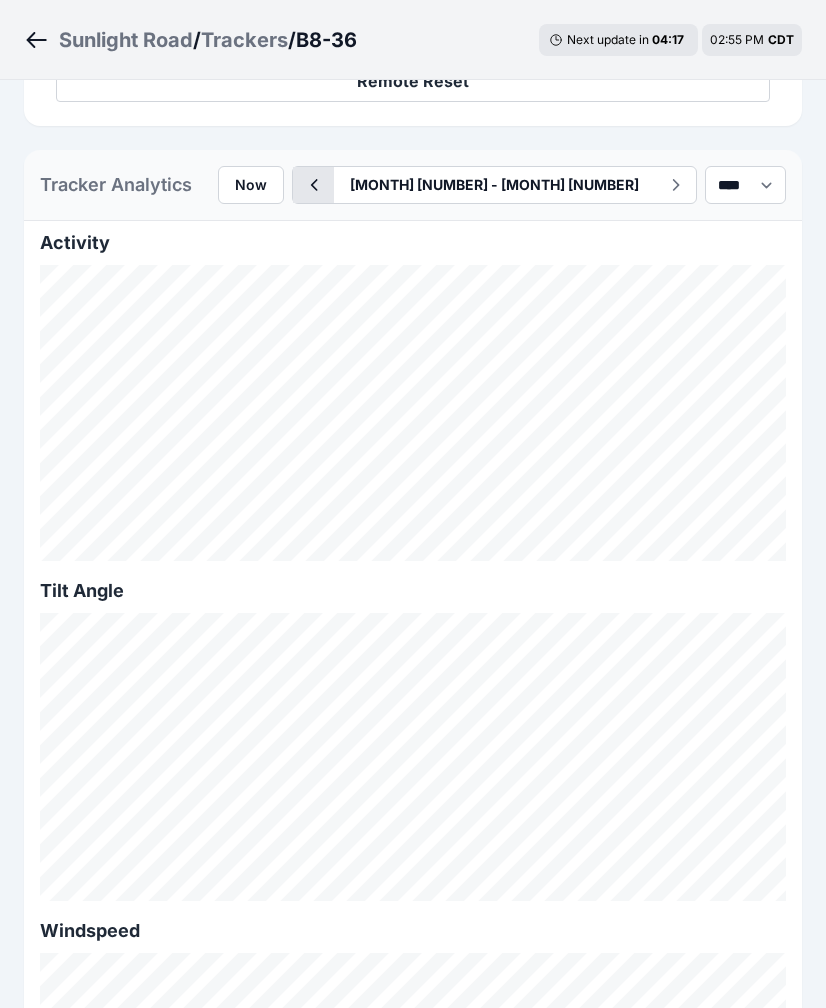 click 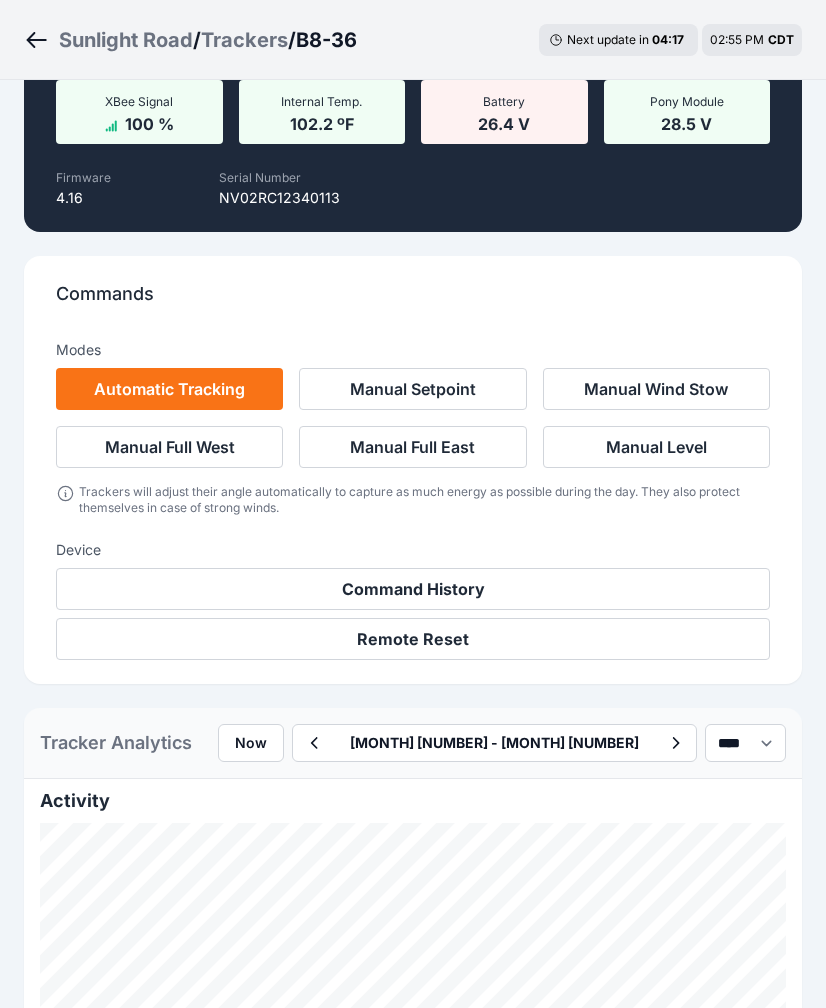scroll, scrollTop: 934, scrollLeft: 0, axis: vertical 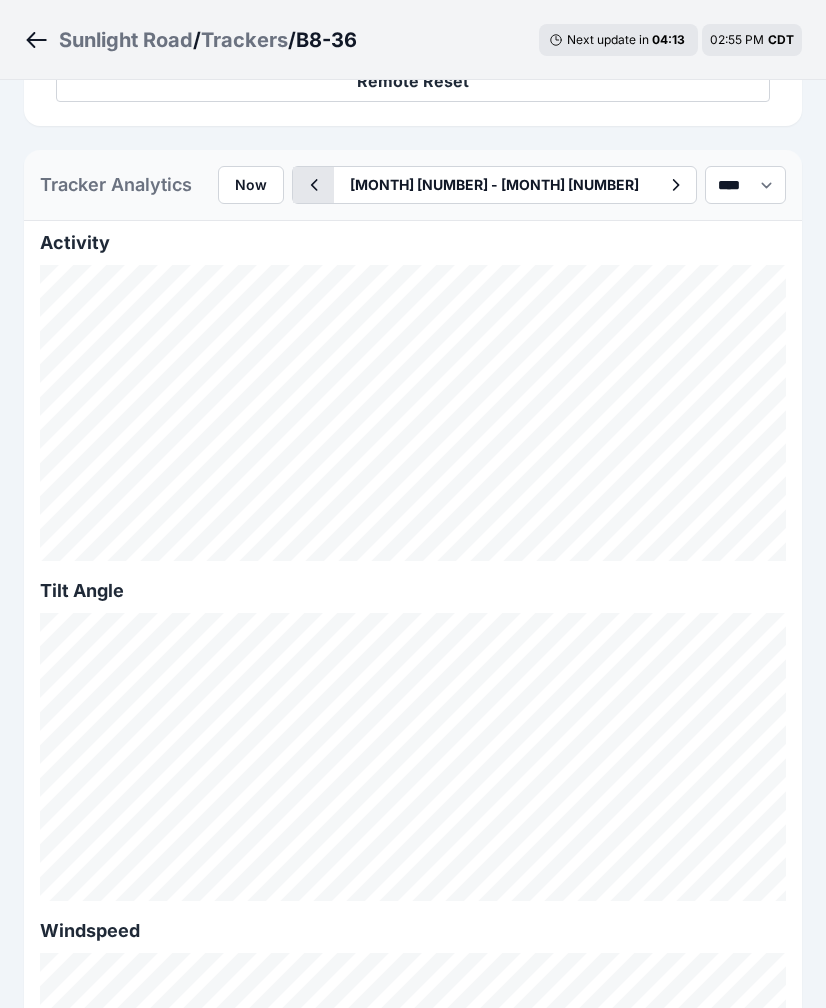 click 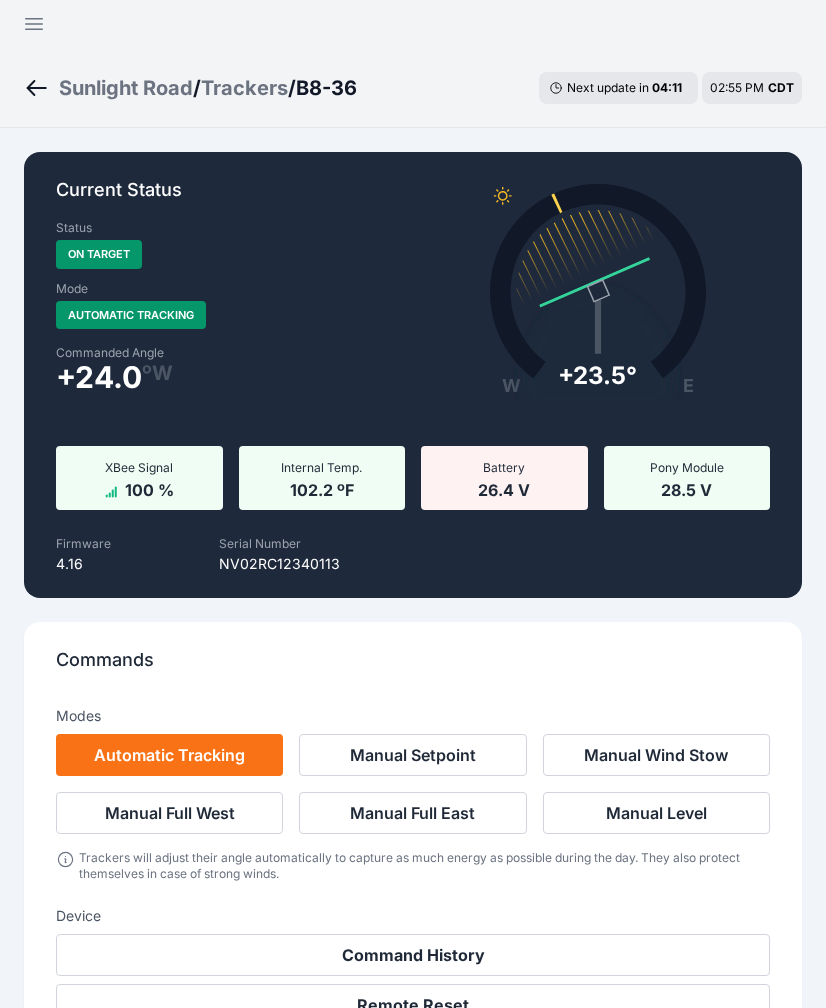 scroll, scrollTop: 0, scrollLeft: 0, axis: both 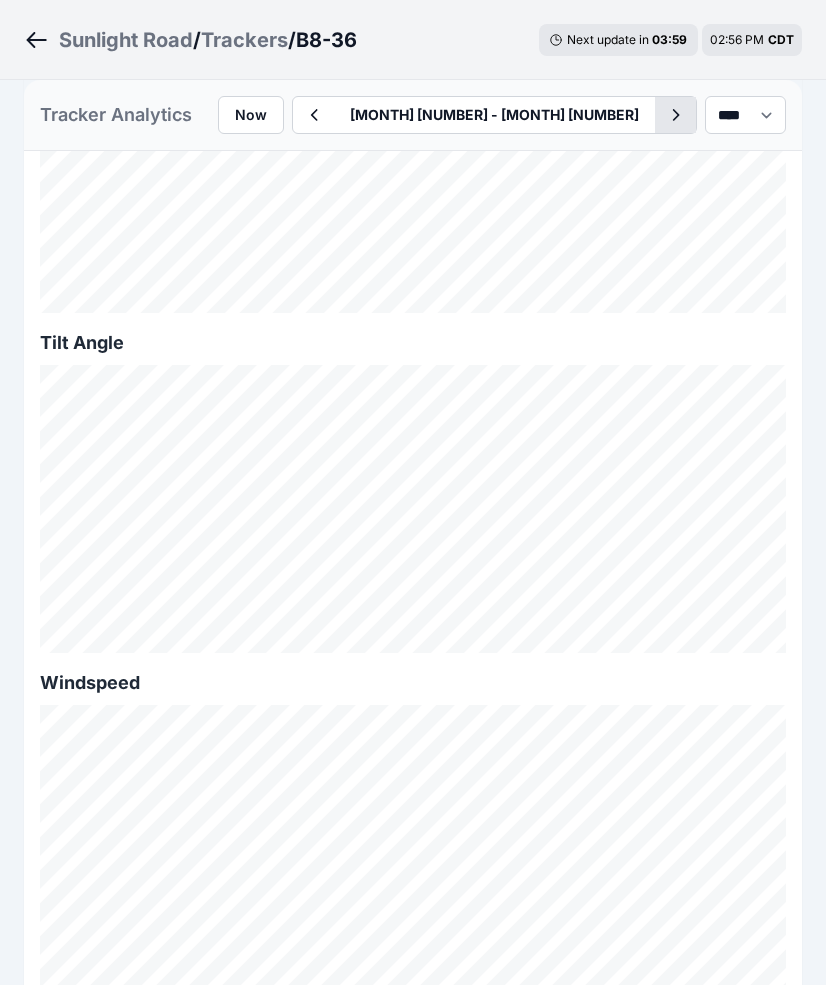 click 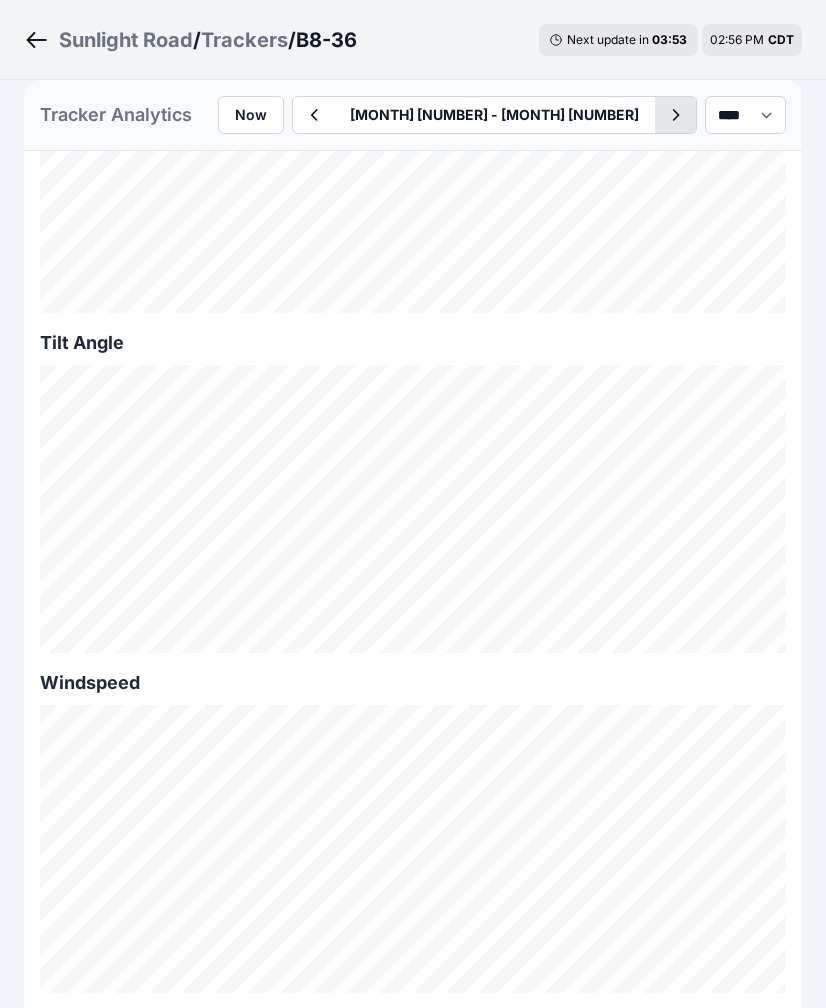 click 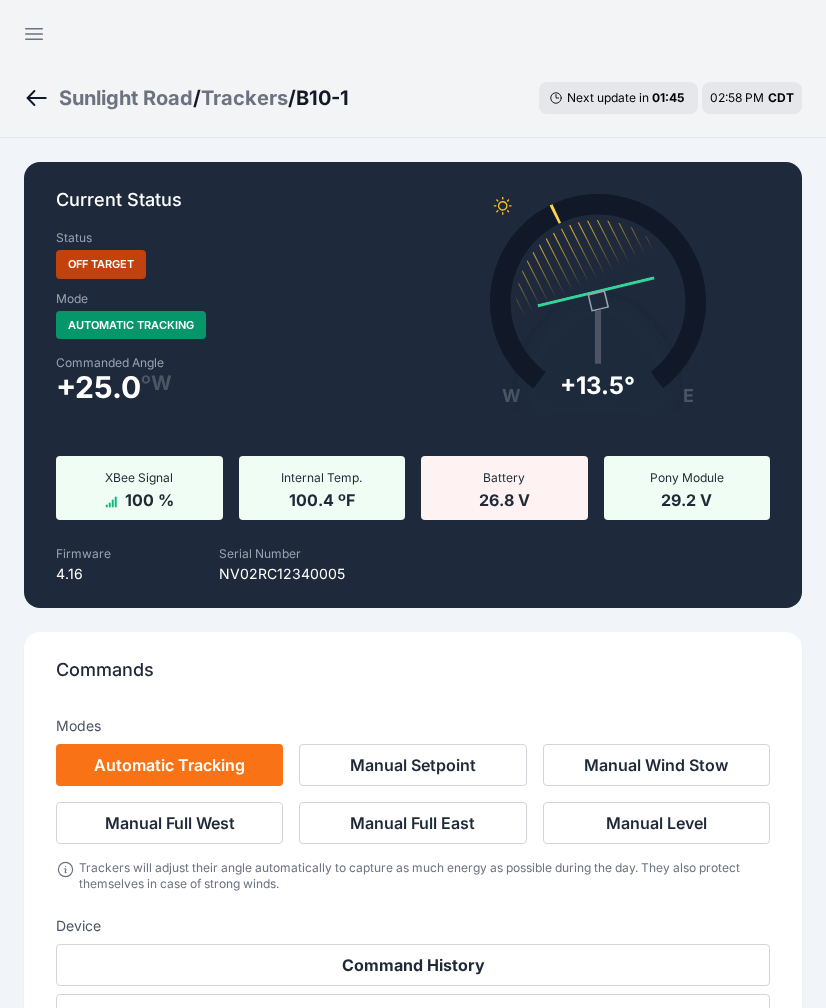 scroll, scrollTop: 0, scrollLeft: 0, axis: both 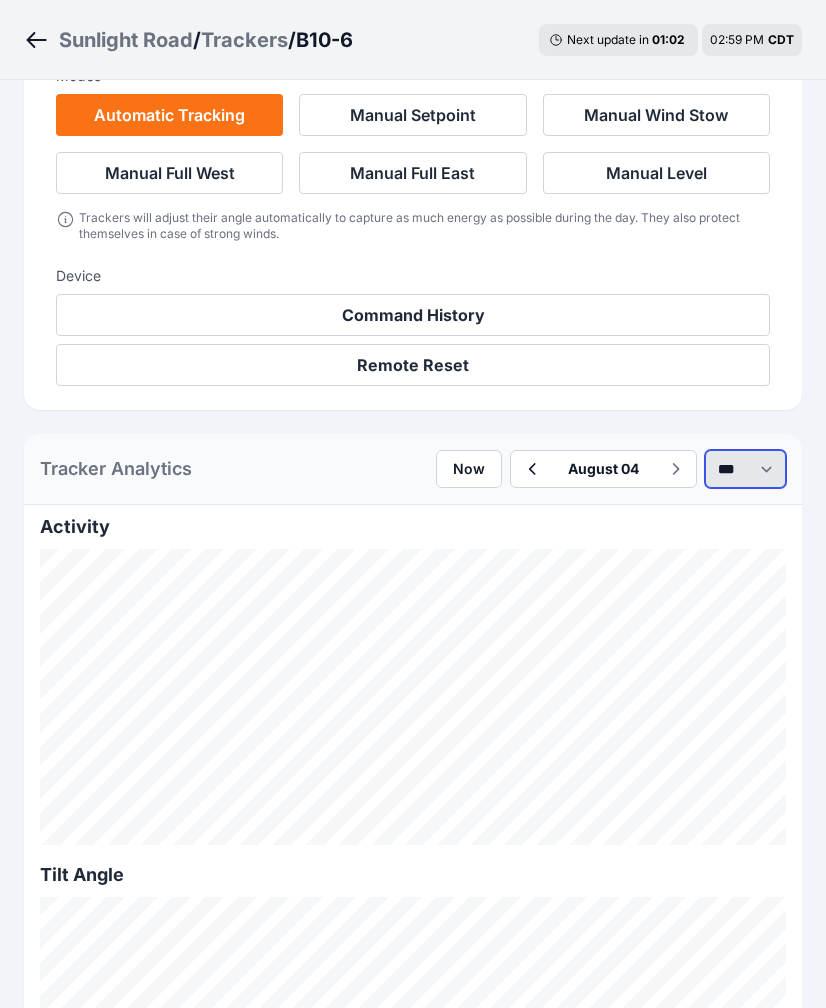 click on "*** **** *****" at bounding box center (745, 469) 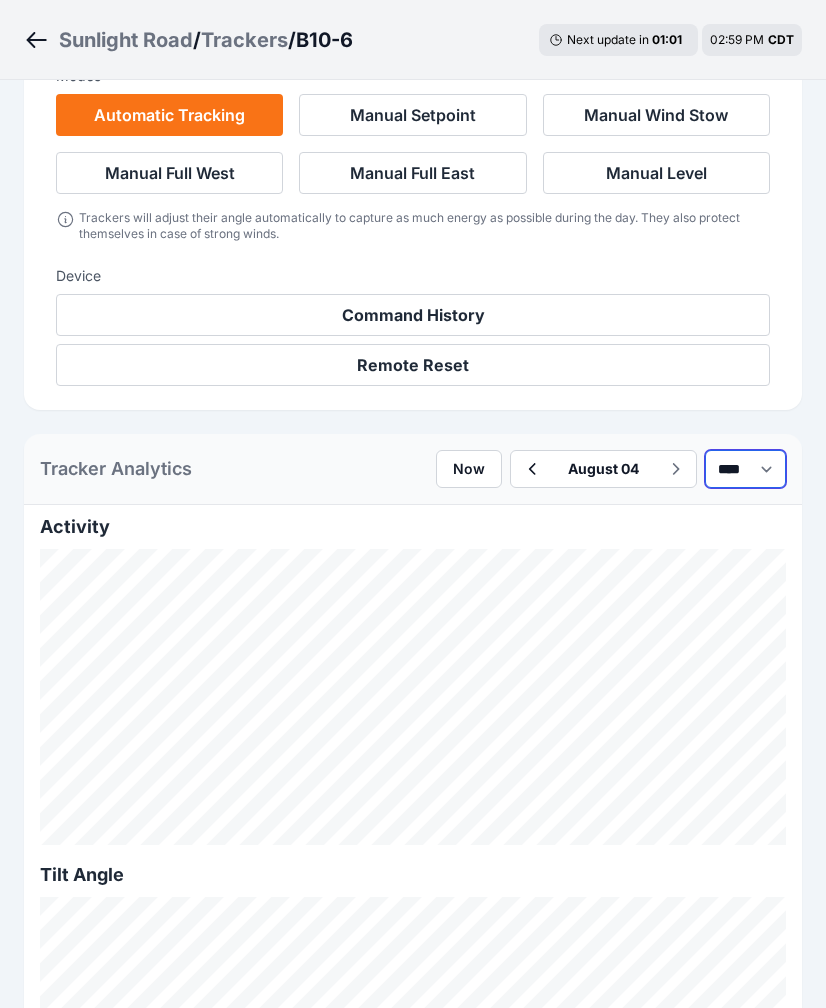 click on "*** **** *****" at bounding box center [745, 469] 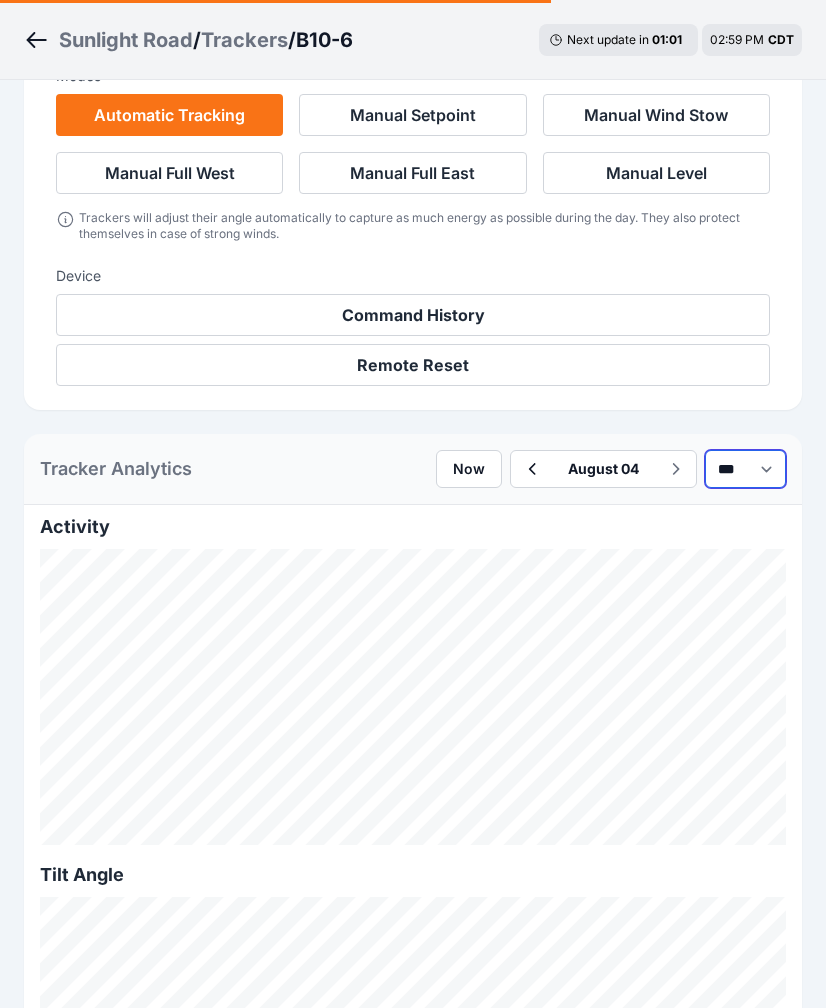 select on "******" 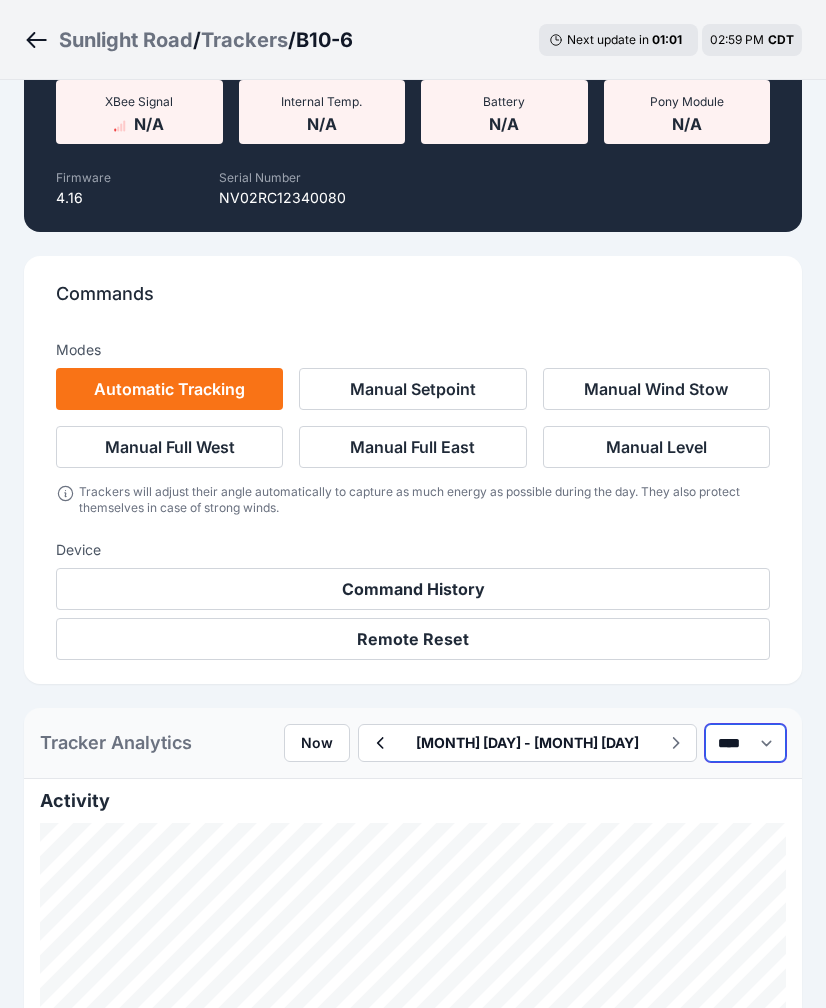 scroll, scrollTop: 650, scrollLeft: 0, axis: vertical 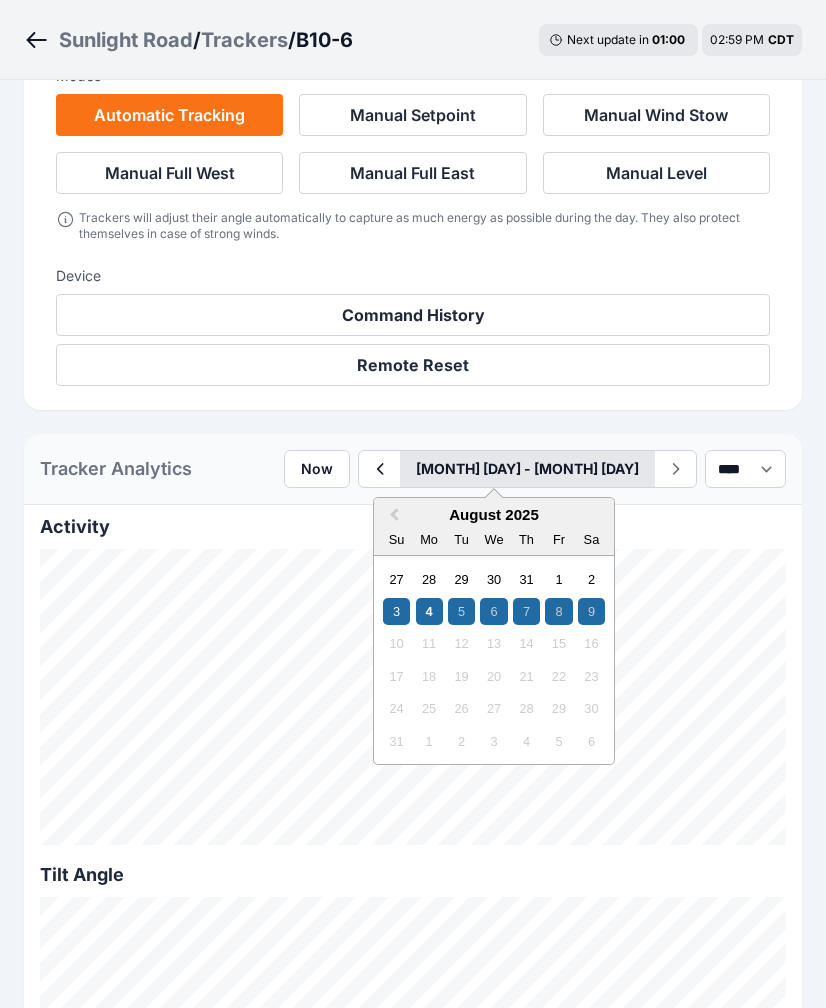 click on "August 03 - August 09" at bounding box center [527, 469] 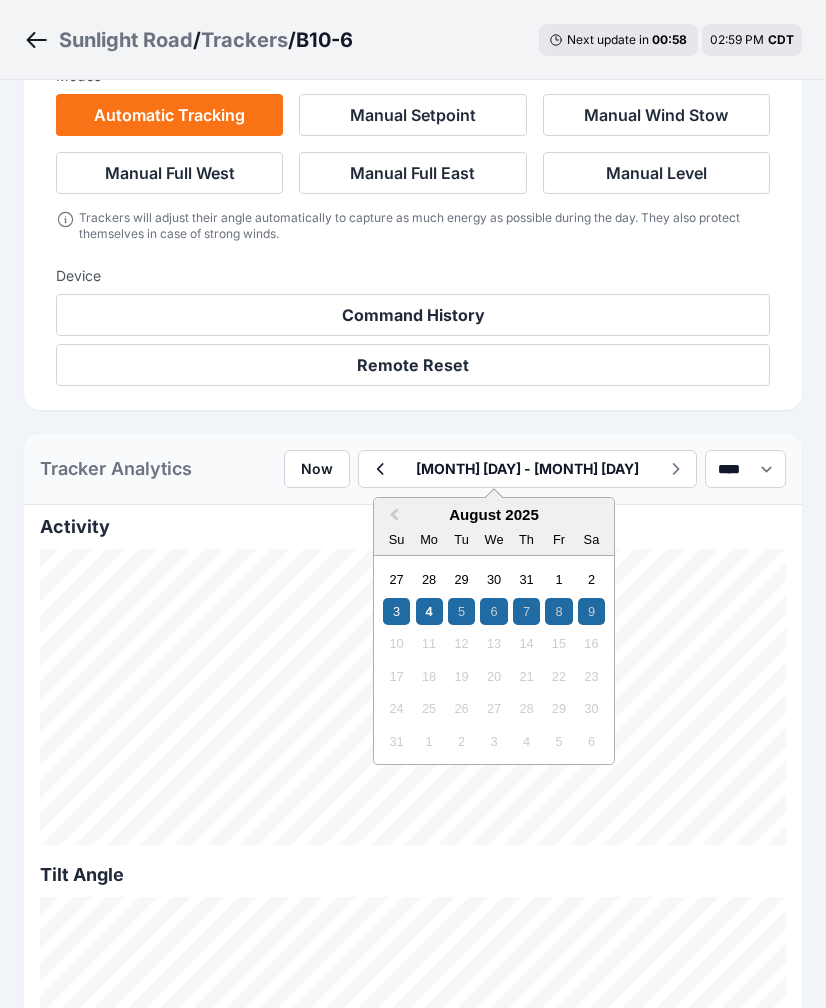 click on "August 2025" at bounding box center [494, 514] 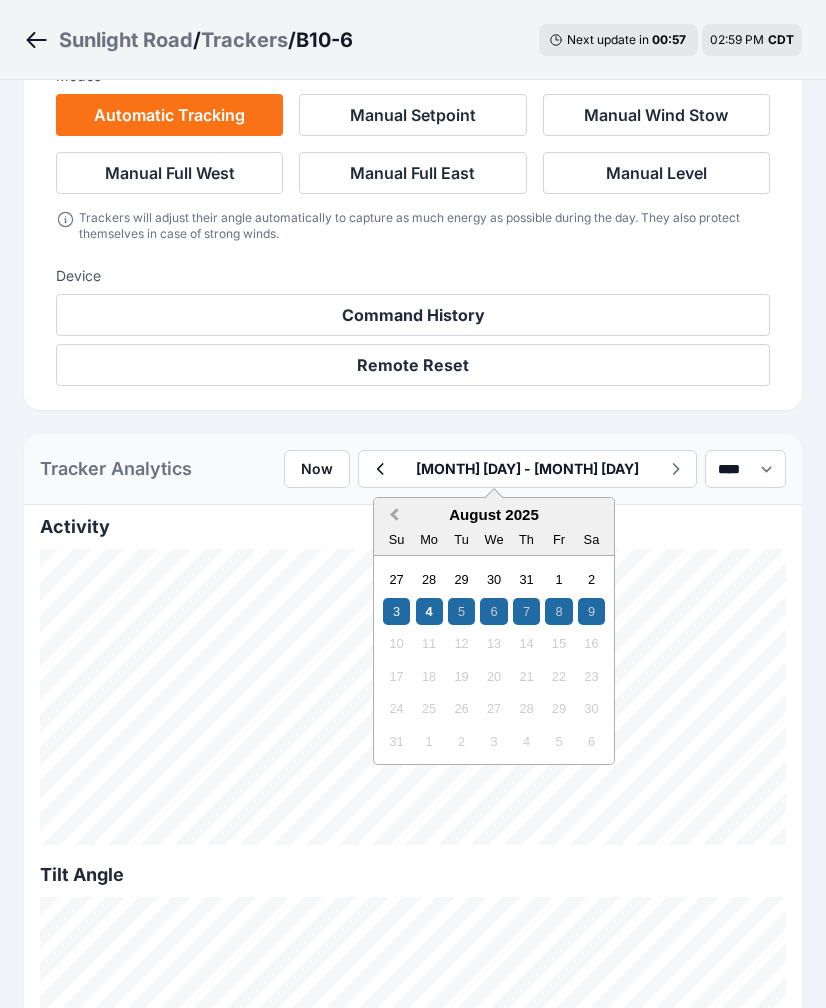 click on "Previous Month" at bounding box center [394, 515] 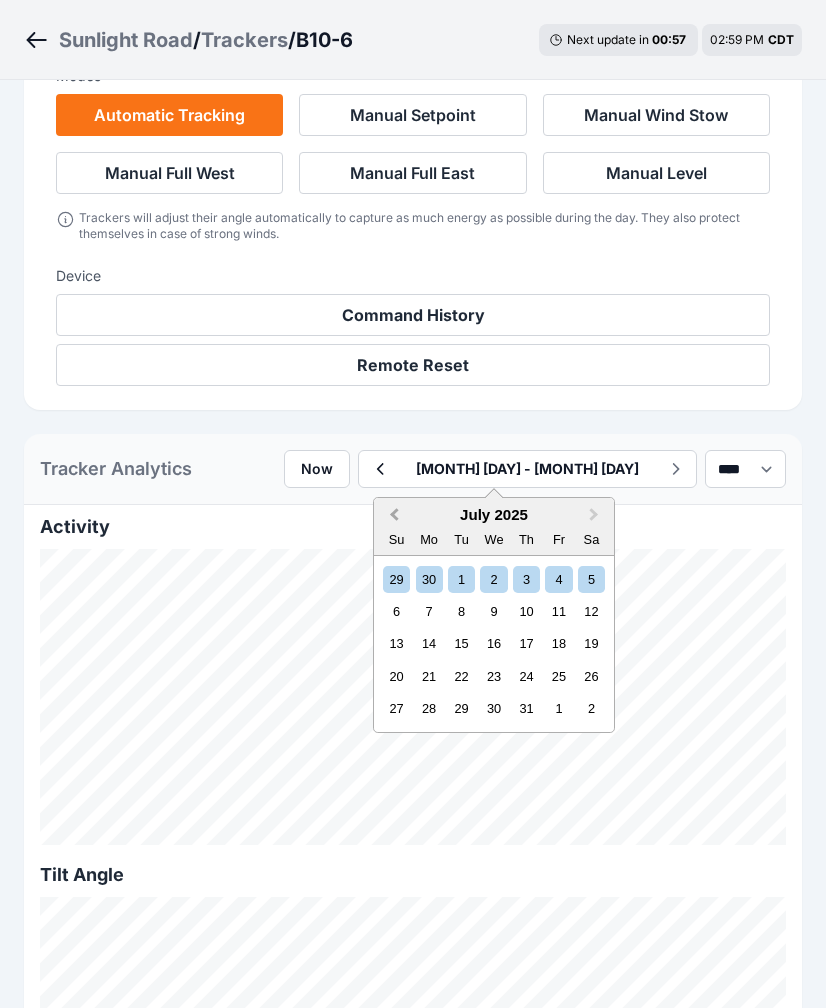 click on "Previous Month" at bounding box center (394, 515) 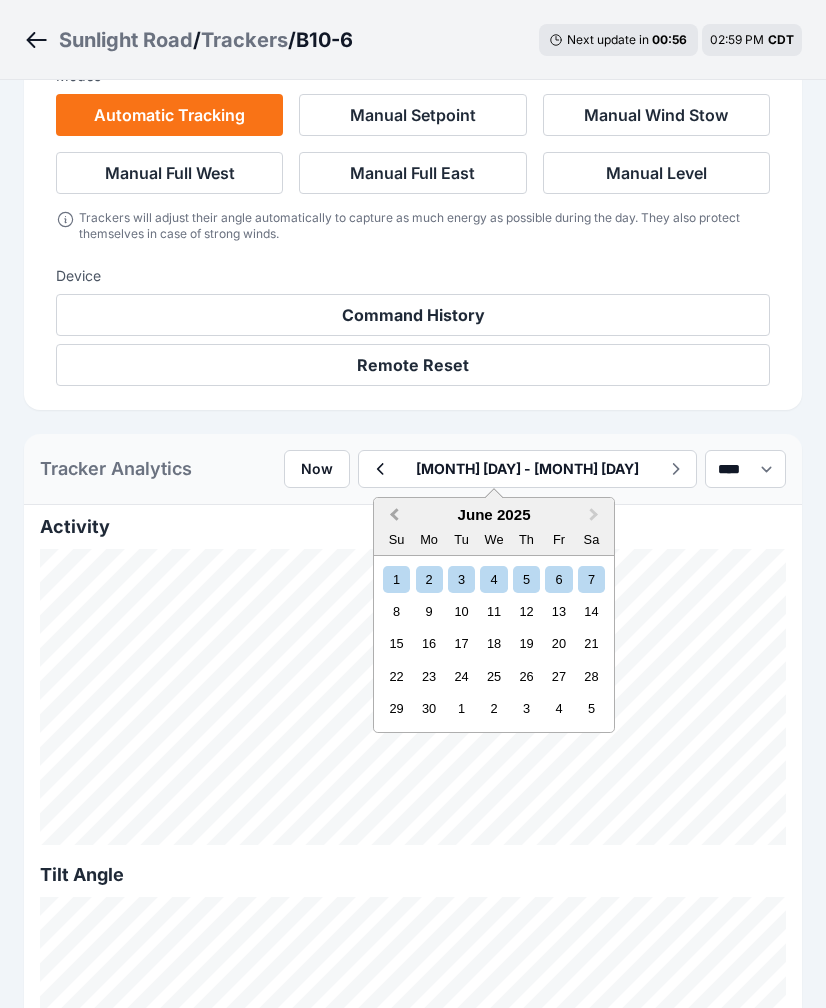 click on "Previous Month" at bounding box center [394, 515] 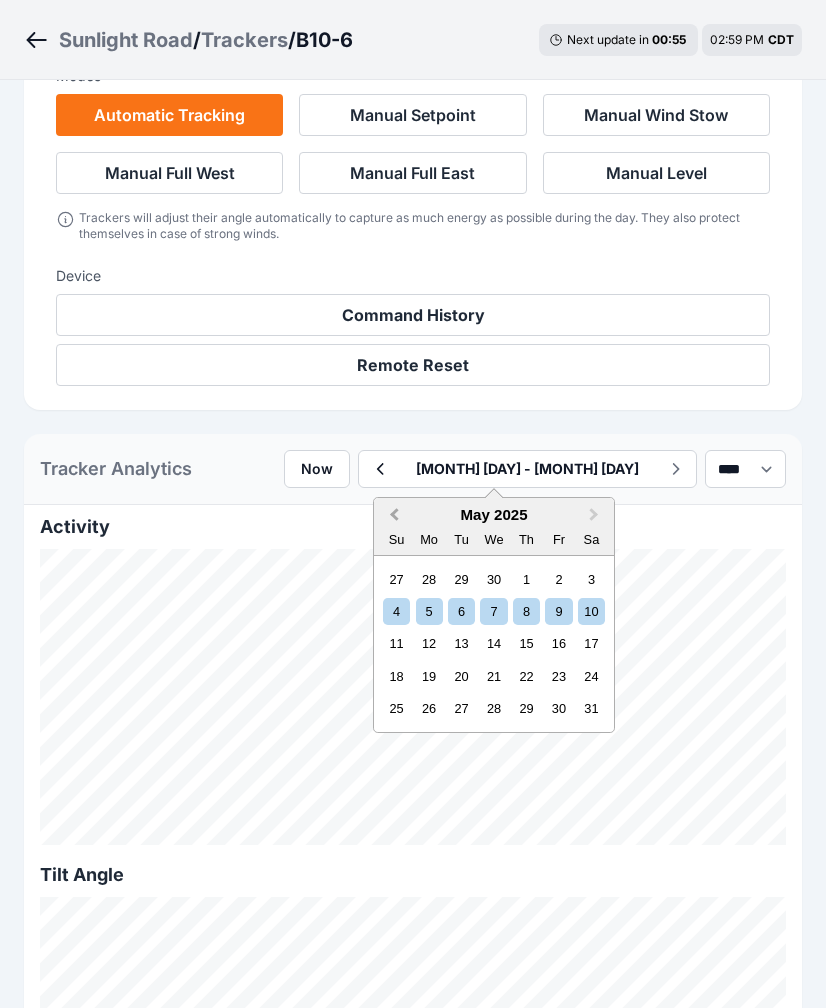 click on "Previous Month" at bounding box center (394, 515) 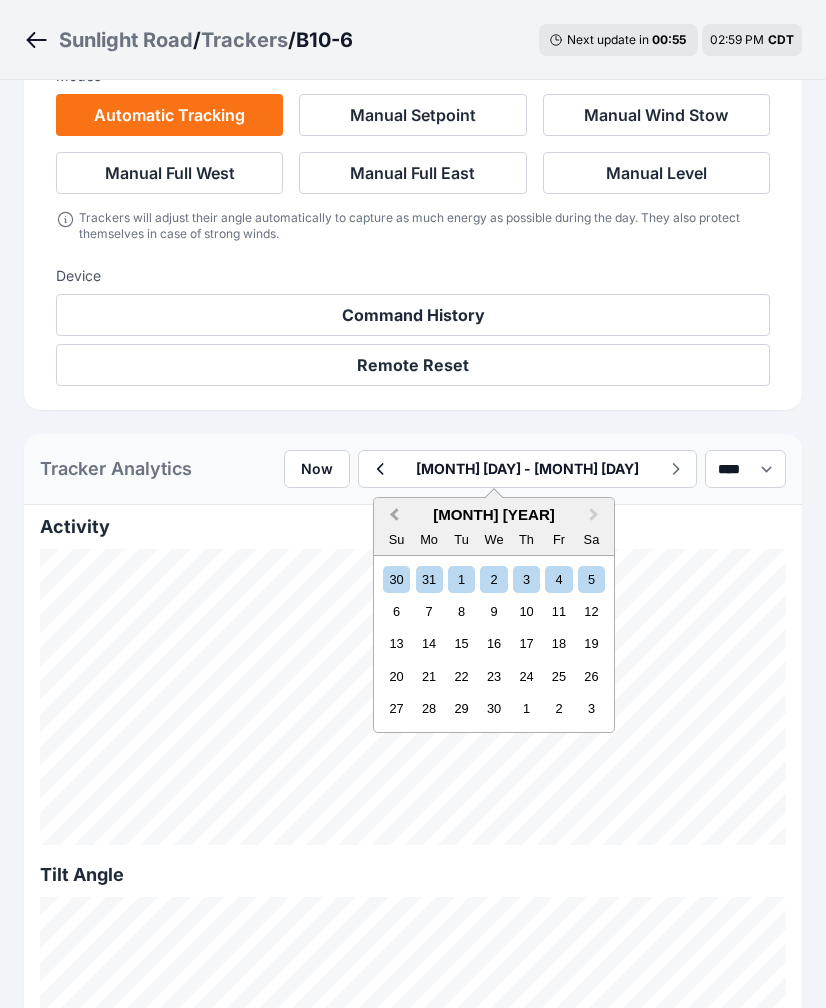 click on "Previous Month" at bounding box center (394, 515) 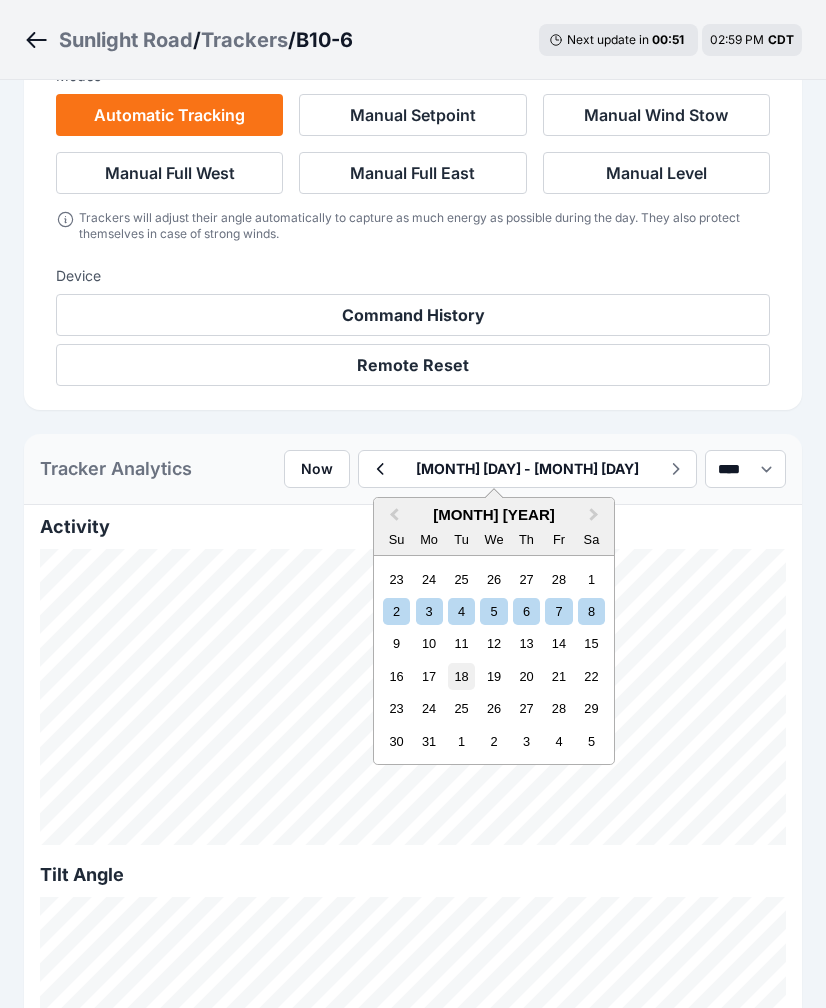 click on "18" at bounding box center [461, 676] 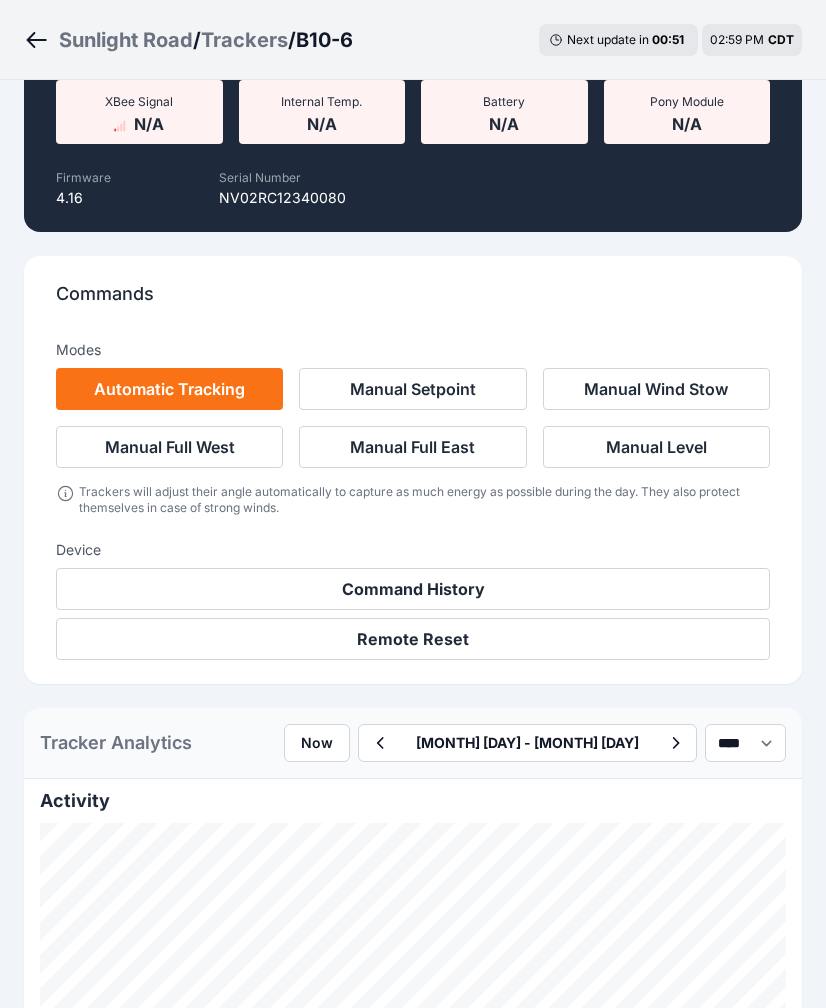 scroll, scrollTop: 650, scrollLeft: 0, axis: vertical 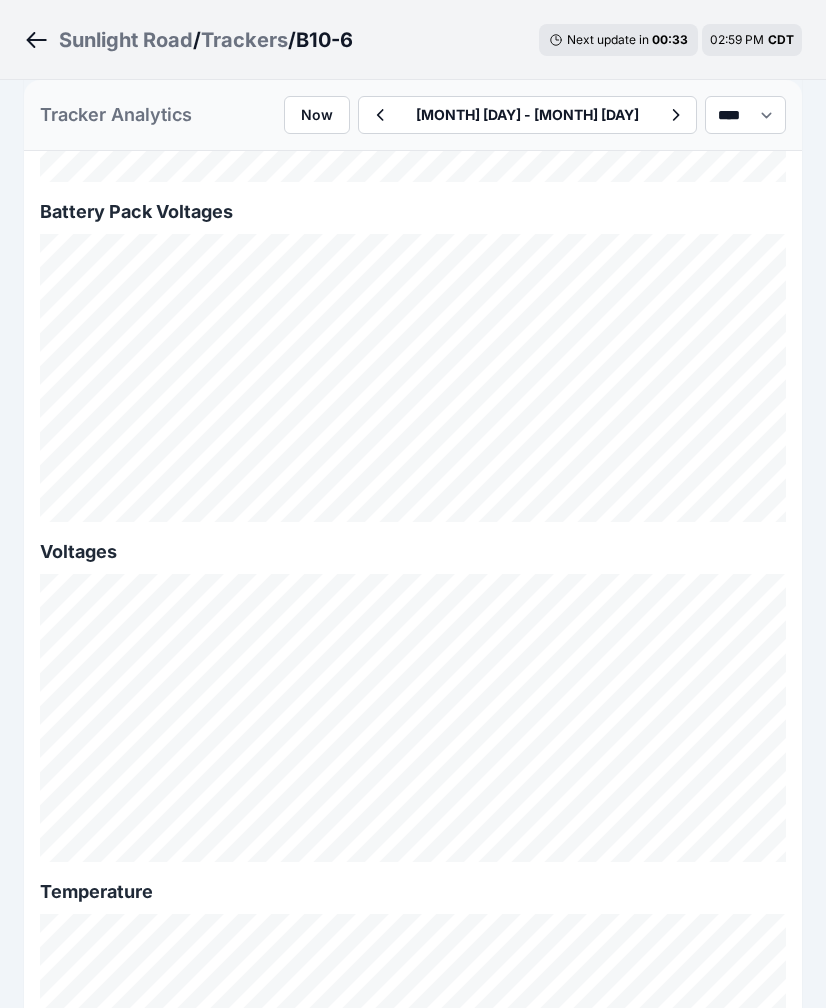 click on "Current Status Status Offline Mode Offline Commanded Angle N/A W E N/A
Actual: undefined°
Commanded: undefined°
XBee Signal N/A Internal Temp. N/A Battery N/A Pony Module N/A Firmware 4.16 Serial Number NV02RC12340080 Commands Modes Automatic Tracking Manual Setpoint Manual Wind Stow Manual Full West Manual Full East Manual Level Trackers will adjust their angle automatically to capture as much energy as possible during the day. They also protect themselves in case of strong winds. Device Command History Remote Reset Tracker Analytics Now March 16 - March 22 *** **** ***** Activity Tilt Angle Windspeed Motor Currents Battery Pack Voltages Voltages 18 Mar 2025 10:10 CDT Battery Voltage:  27.0V Pony Panel Voltage:  30.7V Temperature" at bounding box center (413, -477) 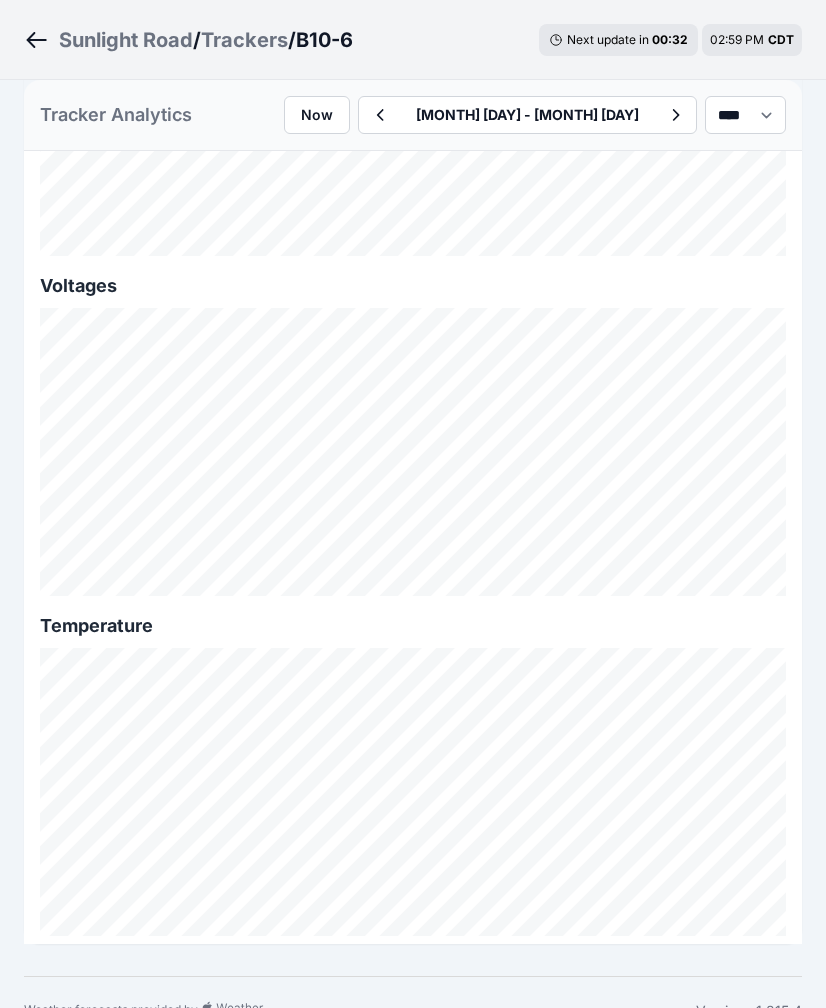 scroll, scrollTop: 2636, scrollLeft: 0, axis: vertical 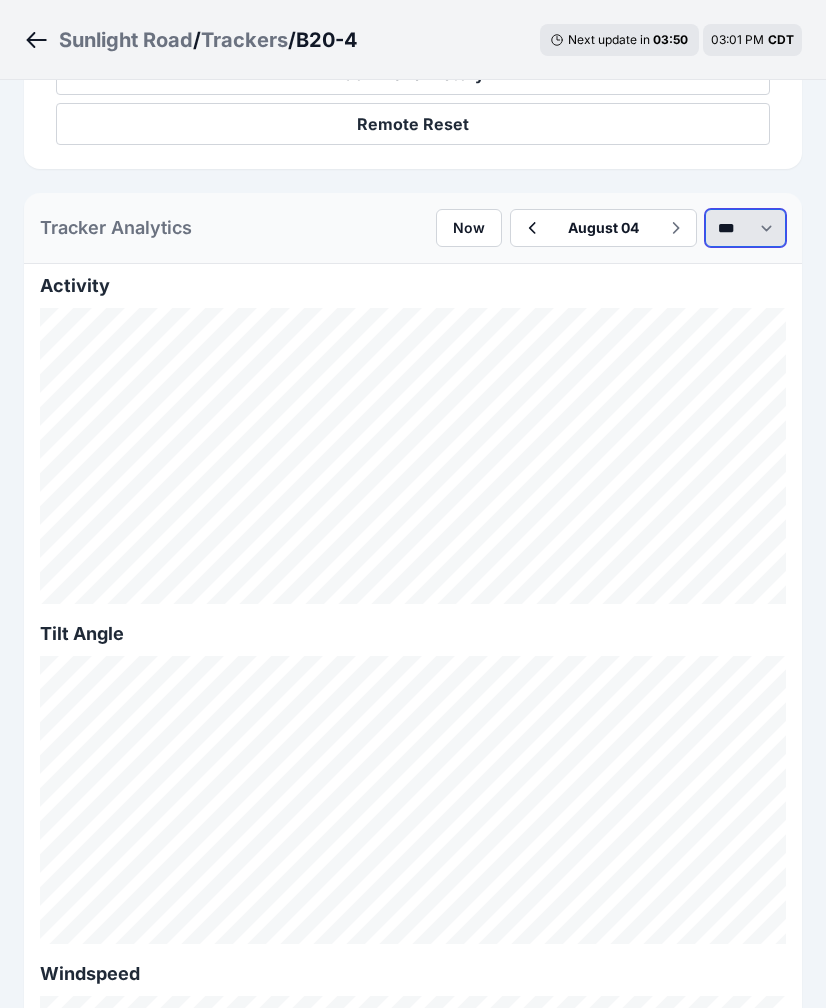 click on "*** **** *****" at bounding box center [745, 228] 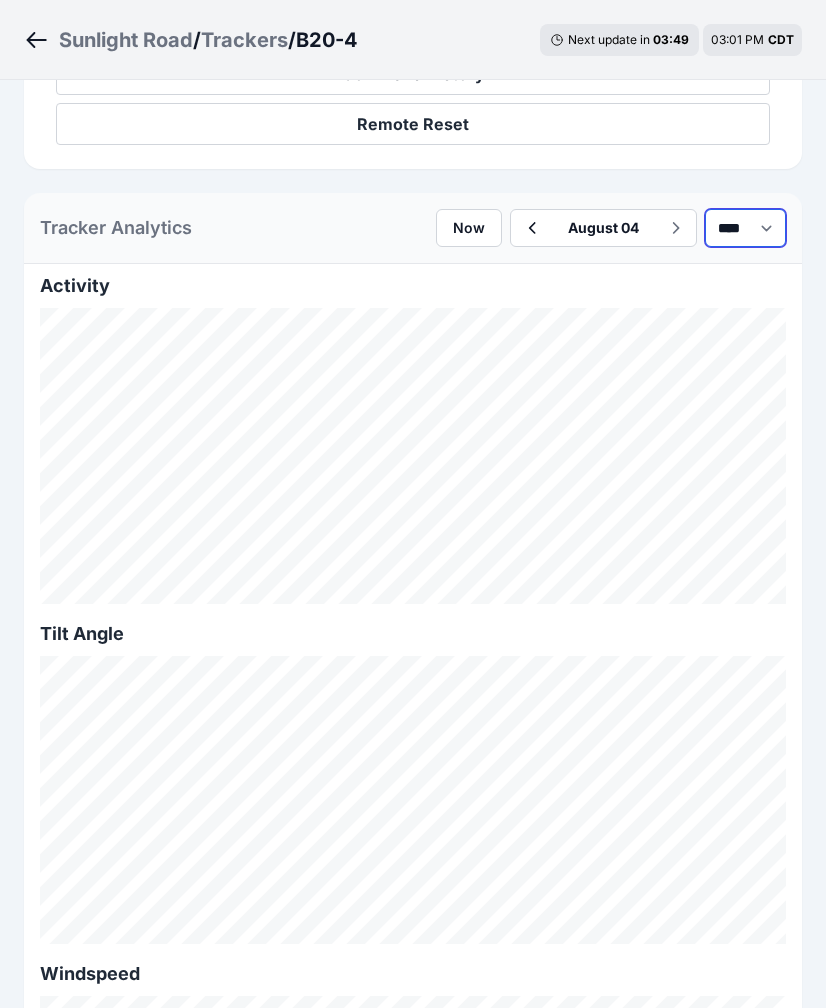 click on "*** **** *****" at bounding box center (745, 228) 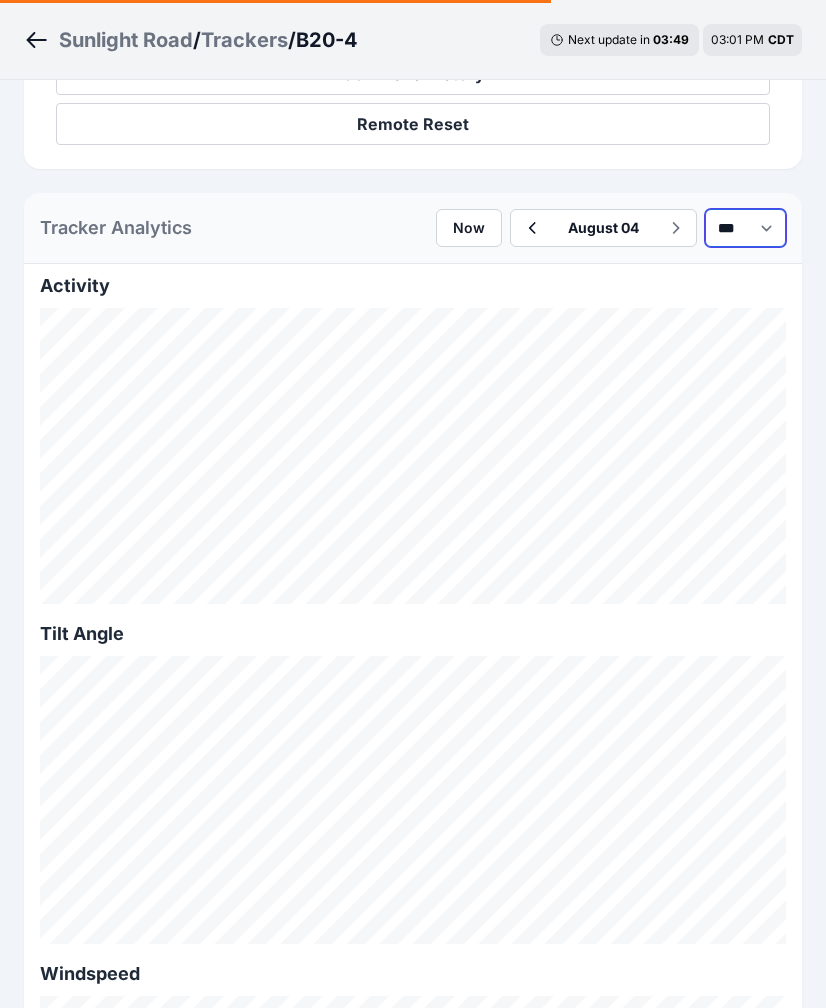 select on "******" 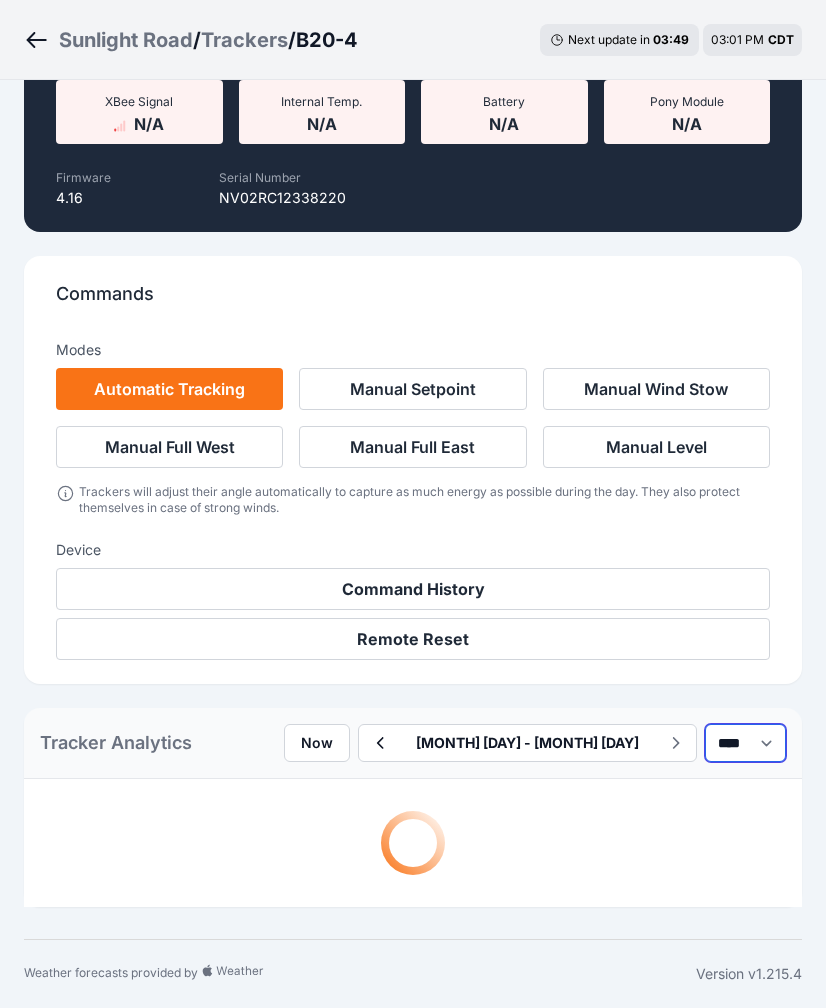 scroll, scrollTop: 891, scrollLeft: 0, axis: vertical 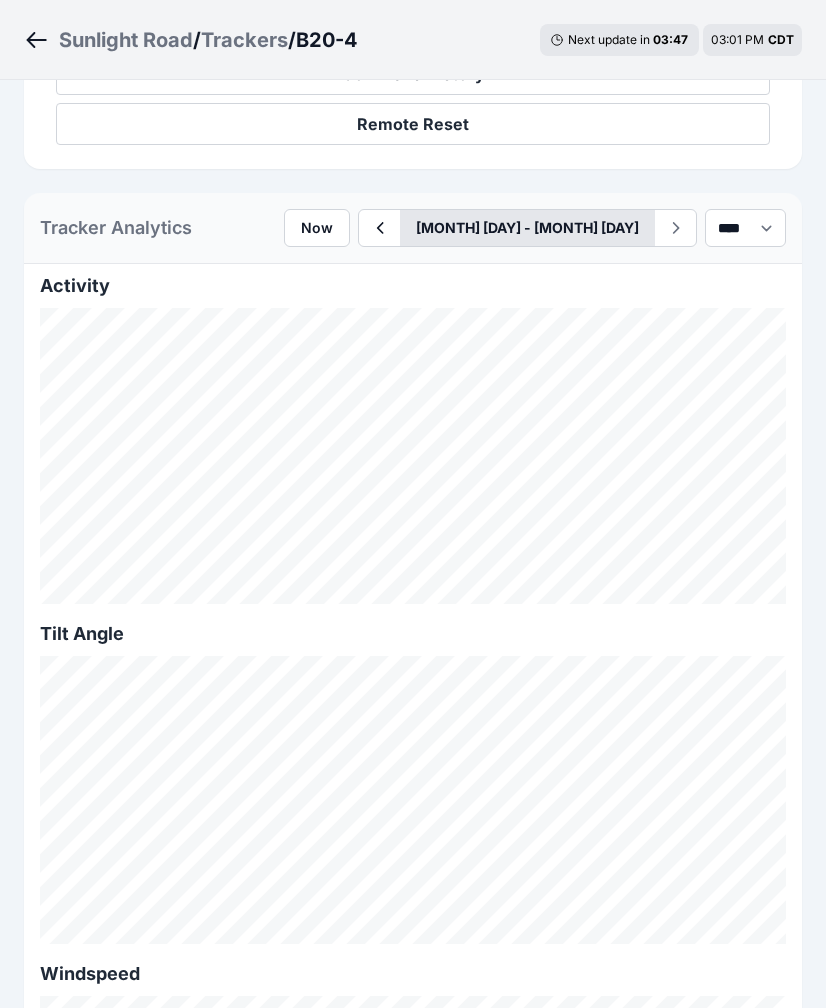 click on "[MONTH] [NUMBER] - [MONTH] [NUMBER]" at bounding box center [527, 228] 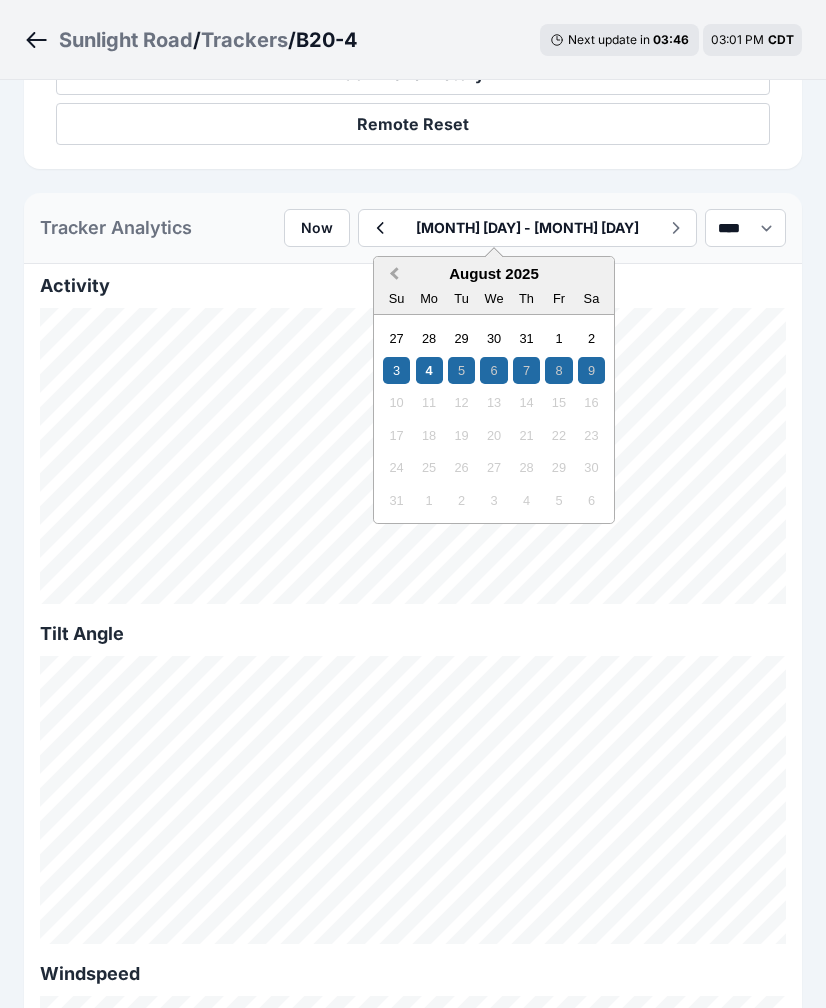 click on "Previous Month" at bounding box center (392, 275) 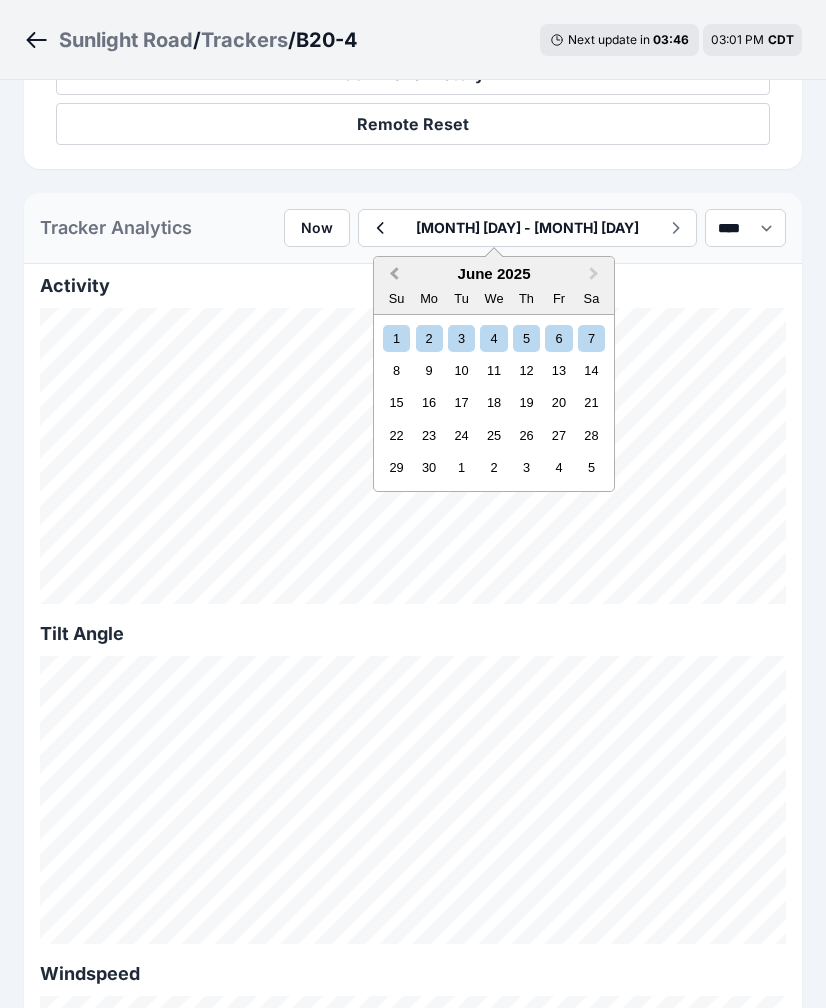 click on "Previous Month" at bounding box center (392, 275) 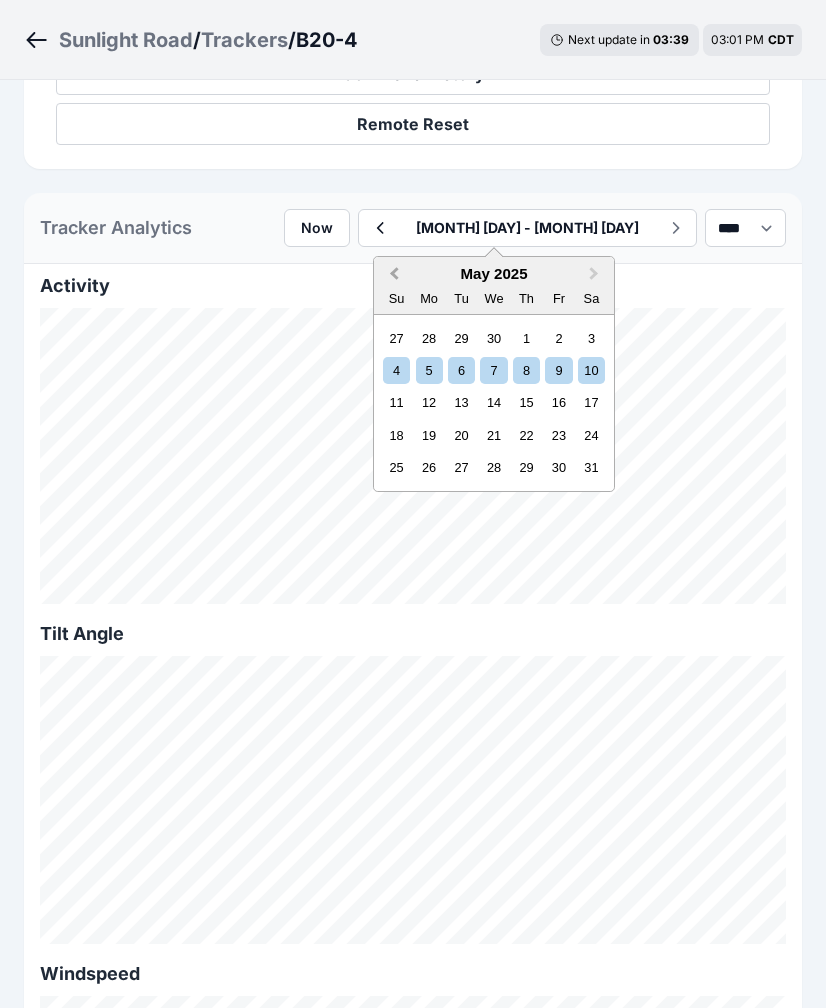 click on "Previous Month" at bounding box center (392, 275) 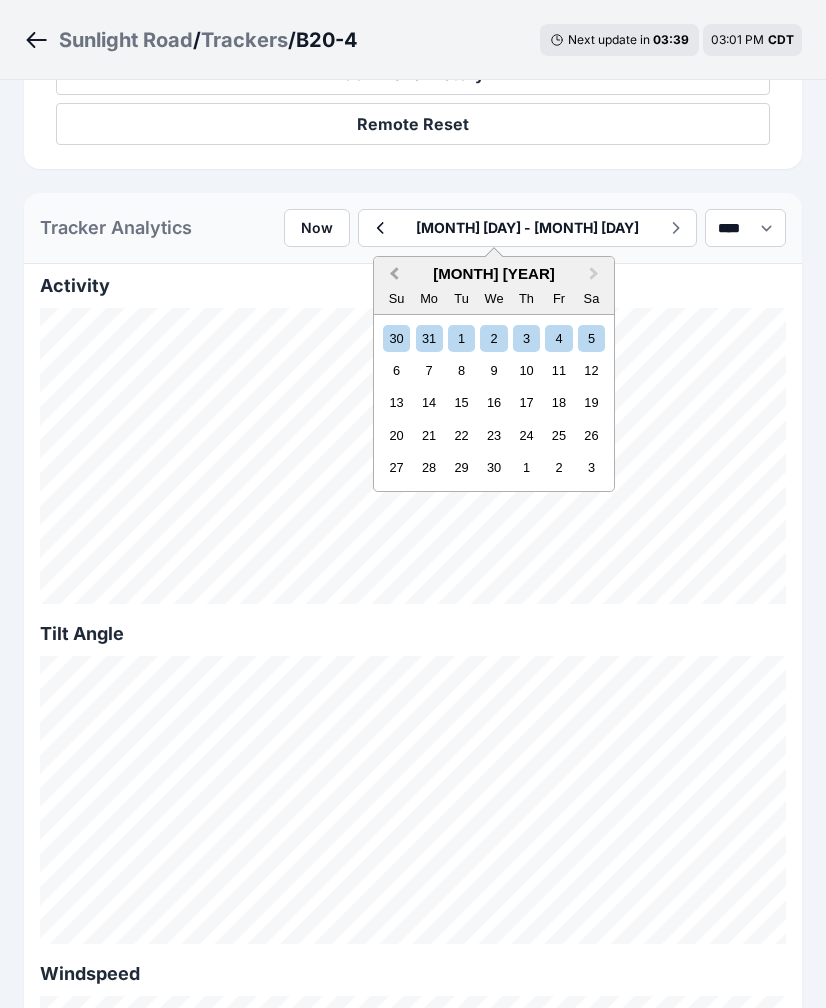 click on "Previous Month" at bounding box center [392, 275] 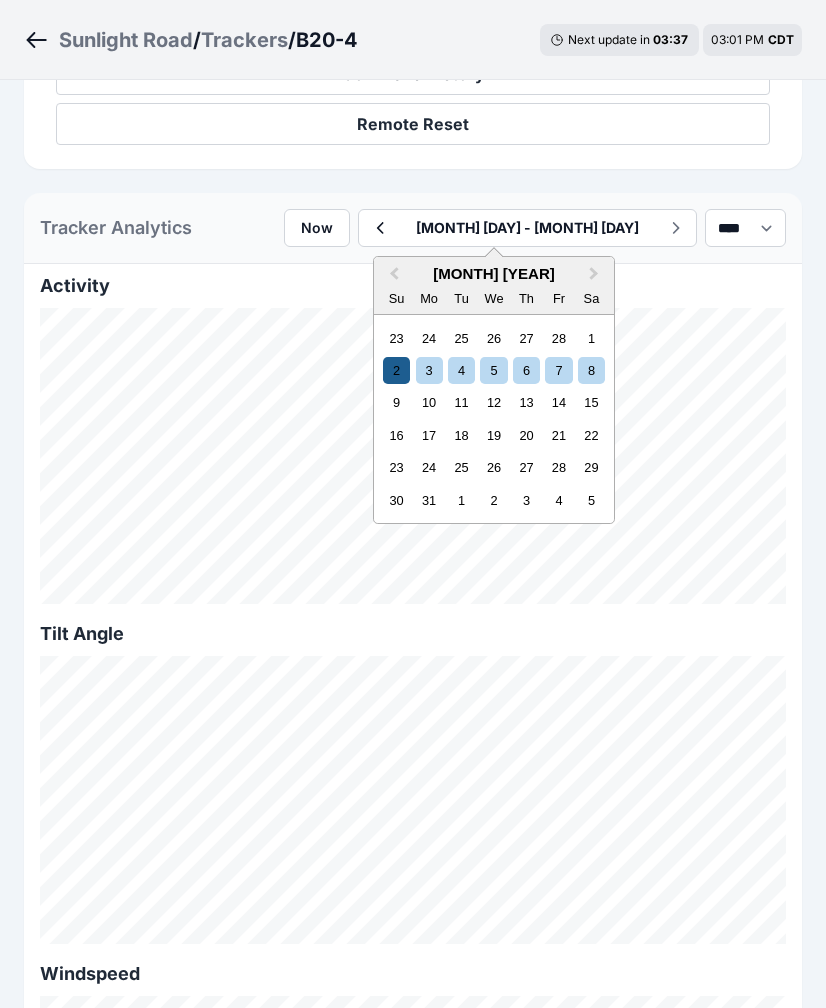 click on "2" at bounding box center (396, 370) 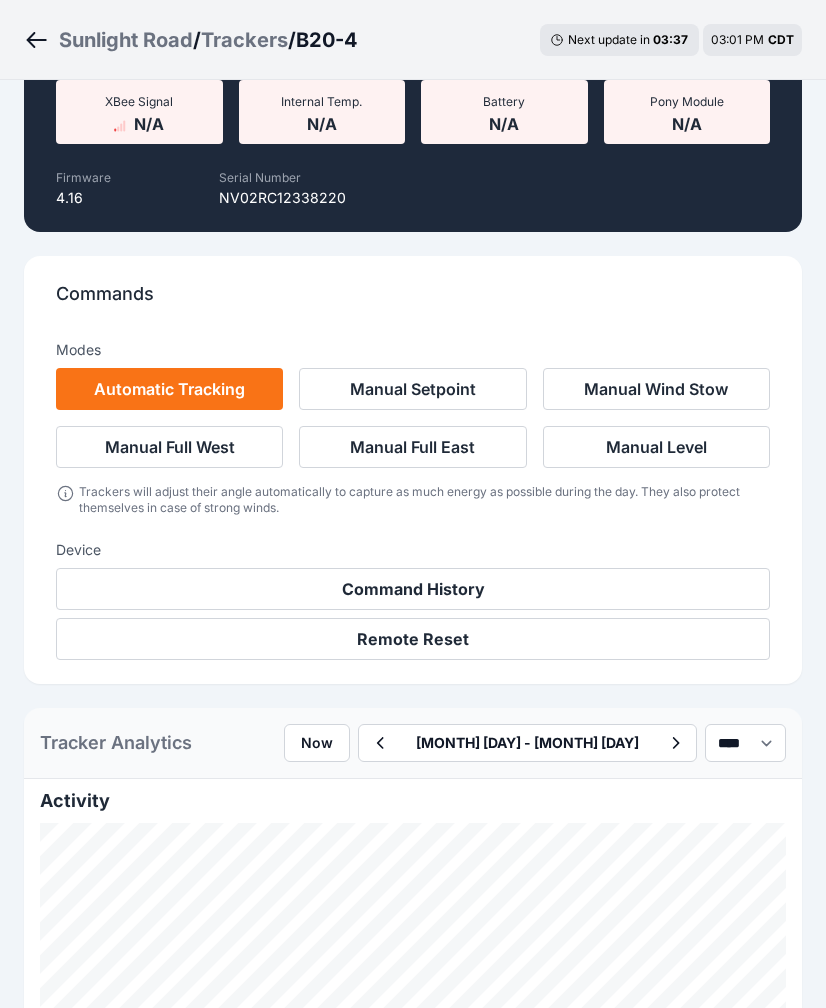 scroll, scrollTop: 891, scrollLeft: 0, axis: vertical 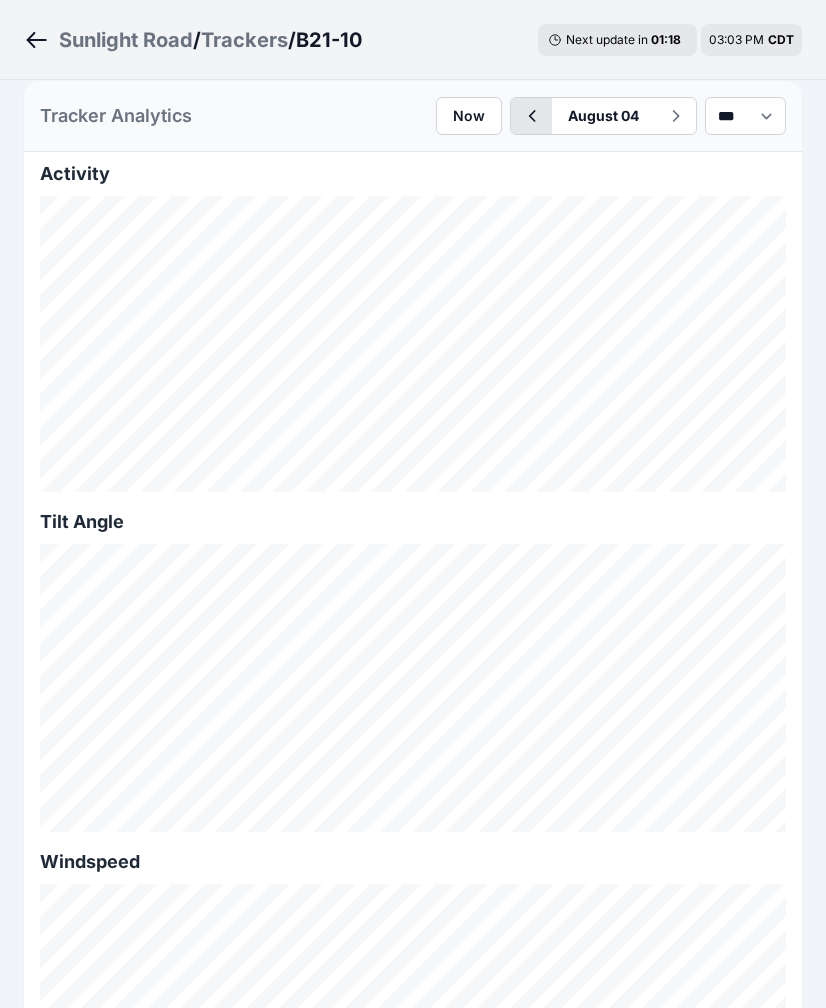 click 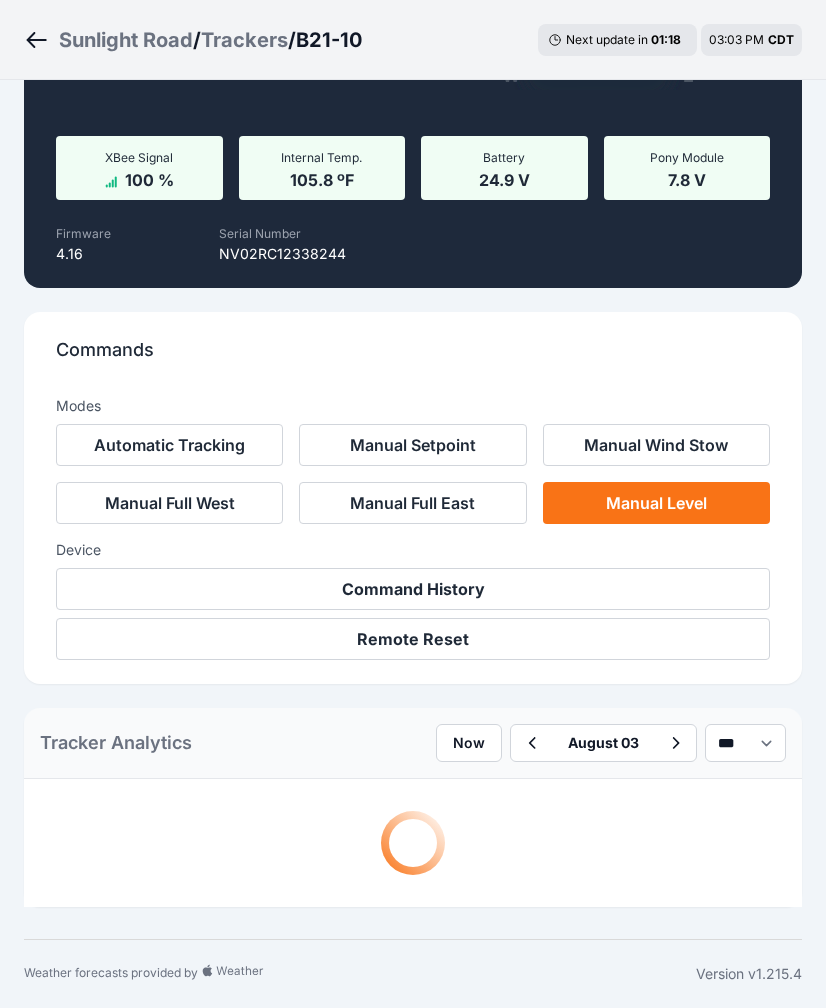 scroll, scrollTop: 947, scrollLeft: 0, axis: vertical 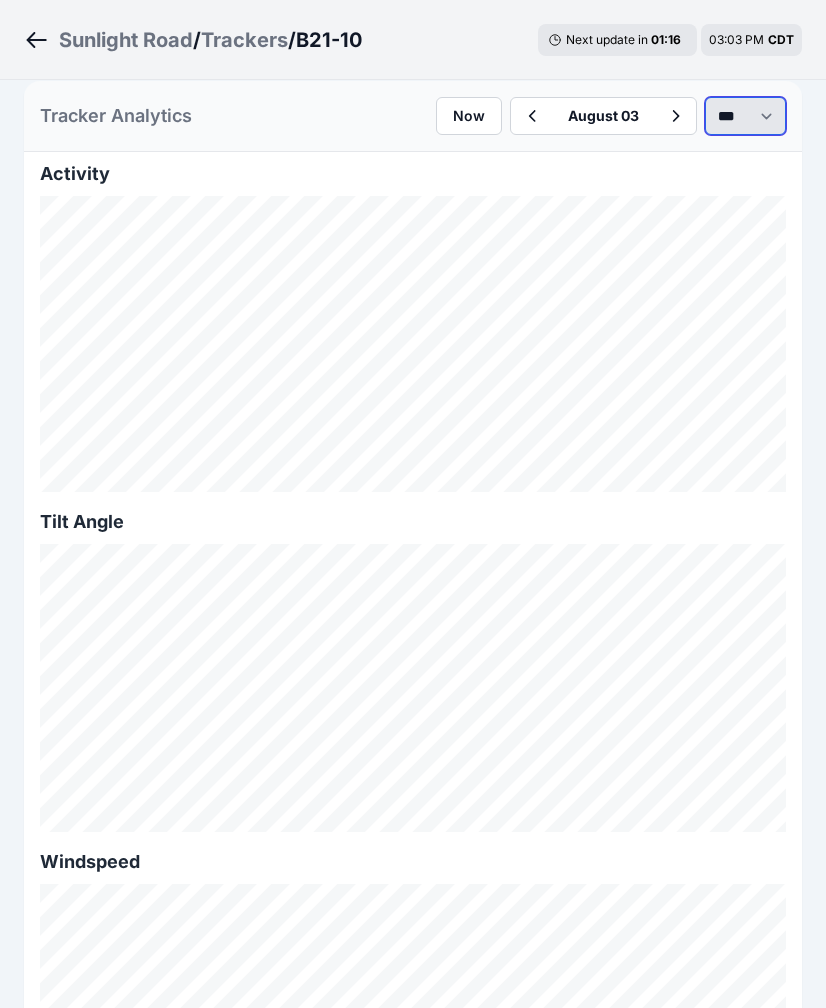 click on "*** **** *****" at bounding box center [745, 116] 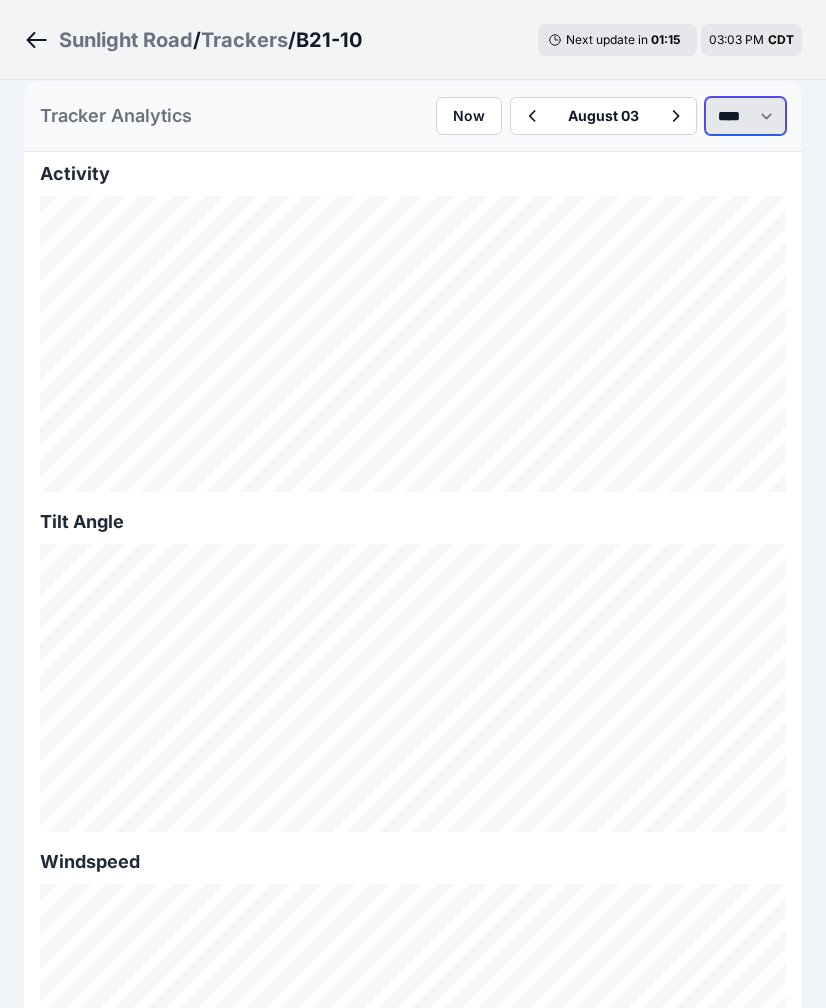click on "*** **** *****" at bounding box center (745, 116) 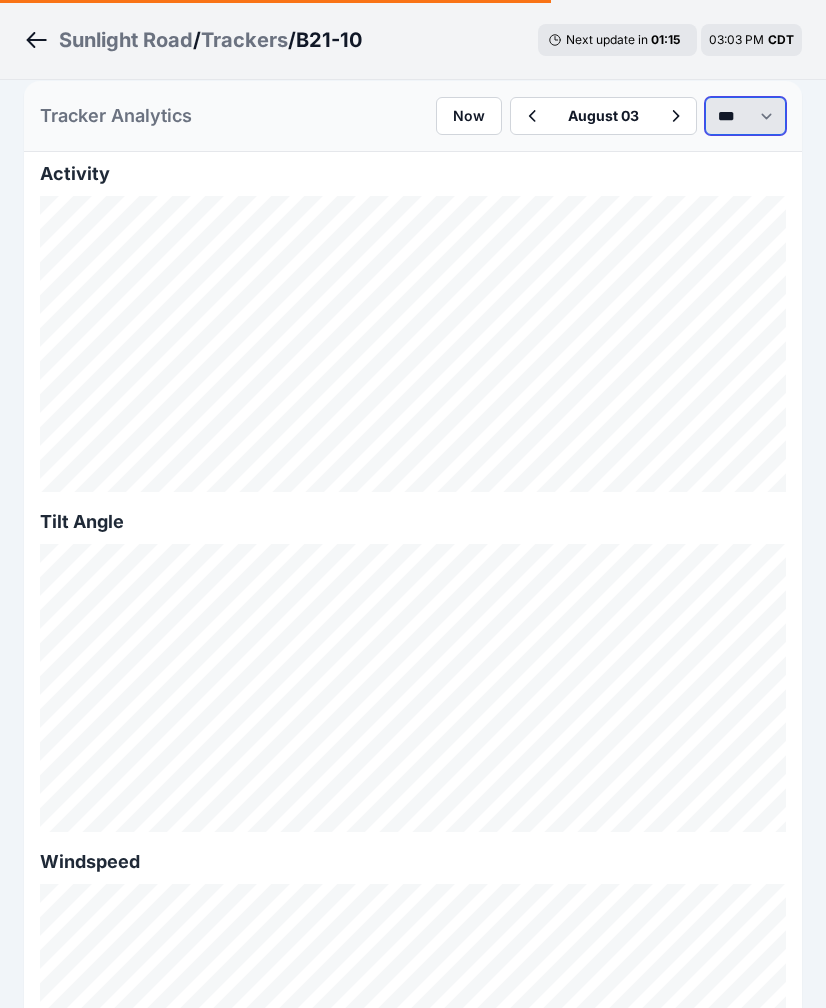 select on "******" 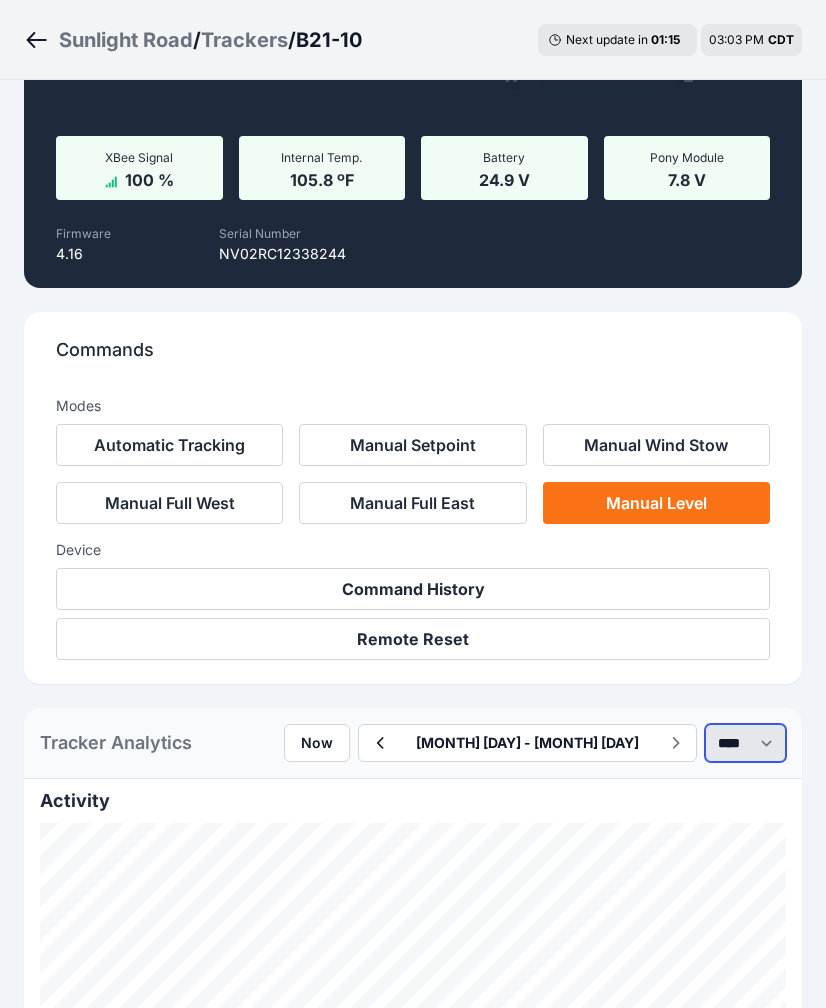 scroll, scrollTop: 947, scrollLeft: 0, axis: vertical 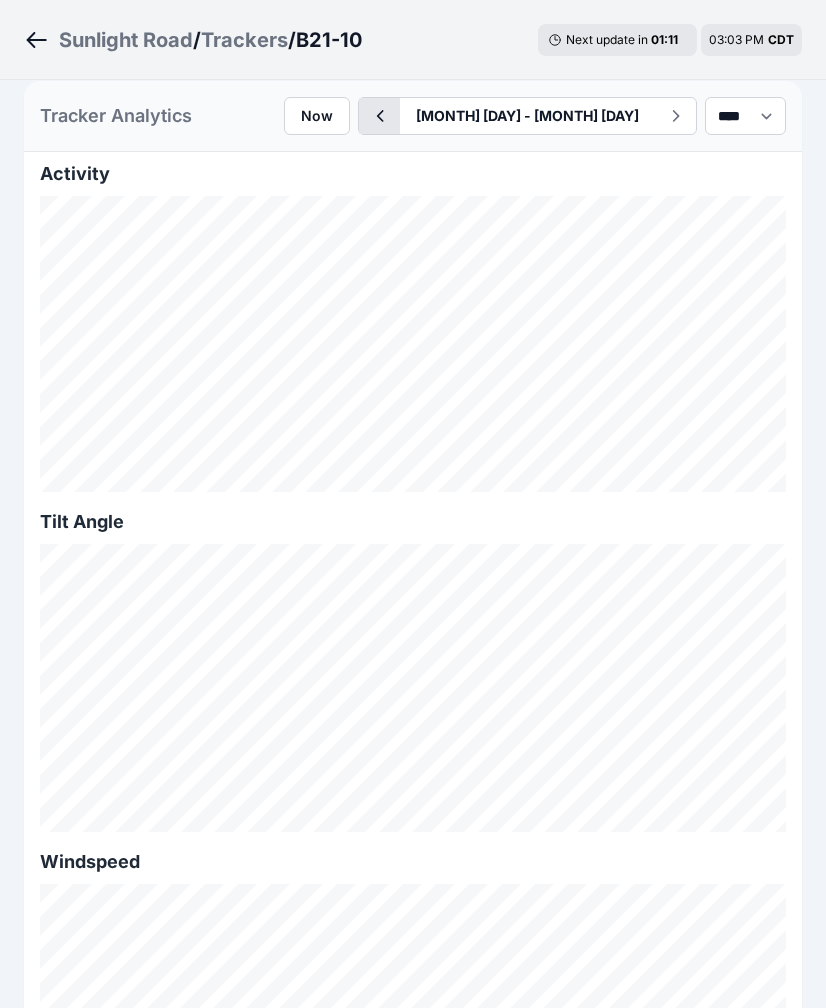click at bounding box center [379, 116] 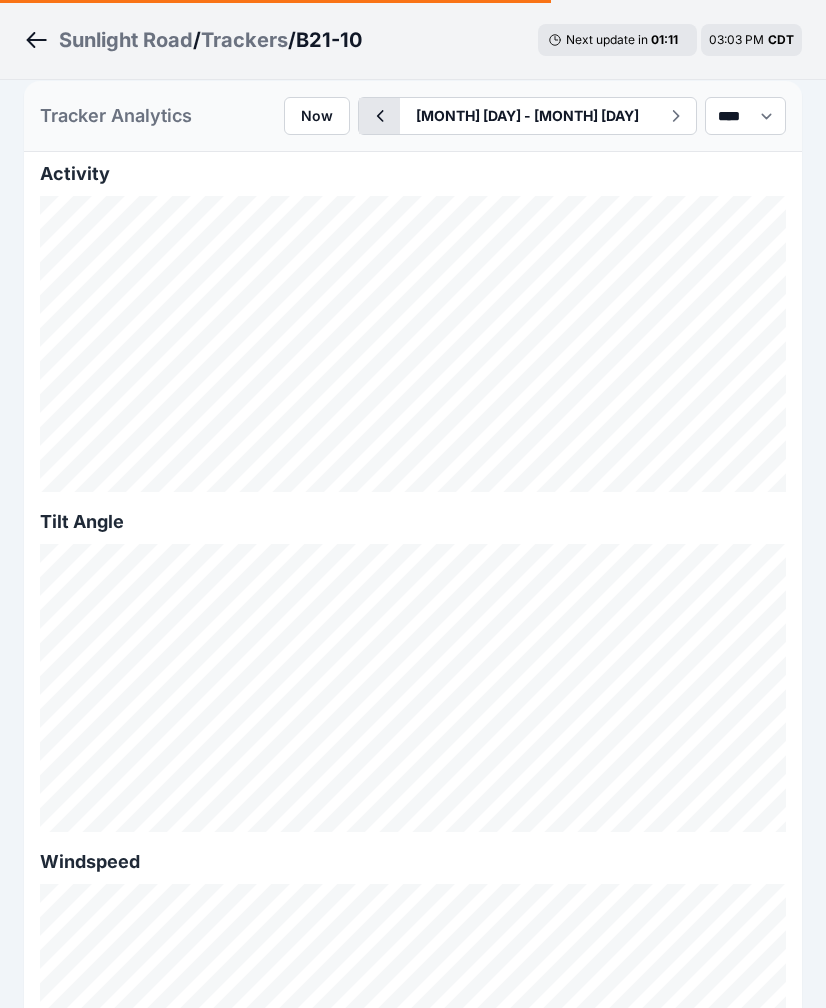 scroll, scrollTop: 320, scrollLeft: 0, axis: vertical 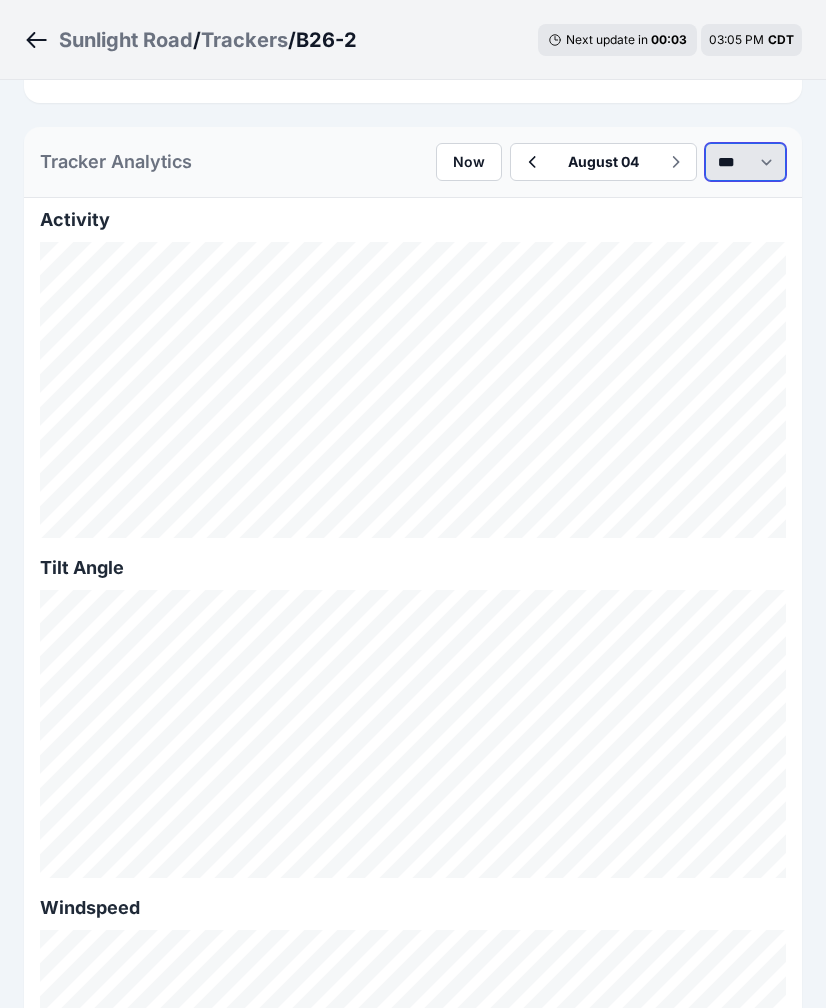 click on "*** **** *****" at bounding box center (745, 162) 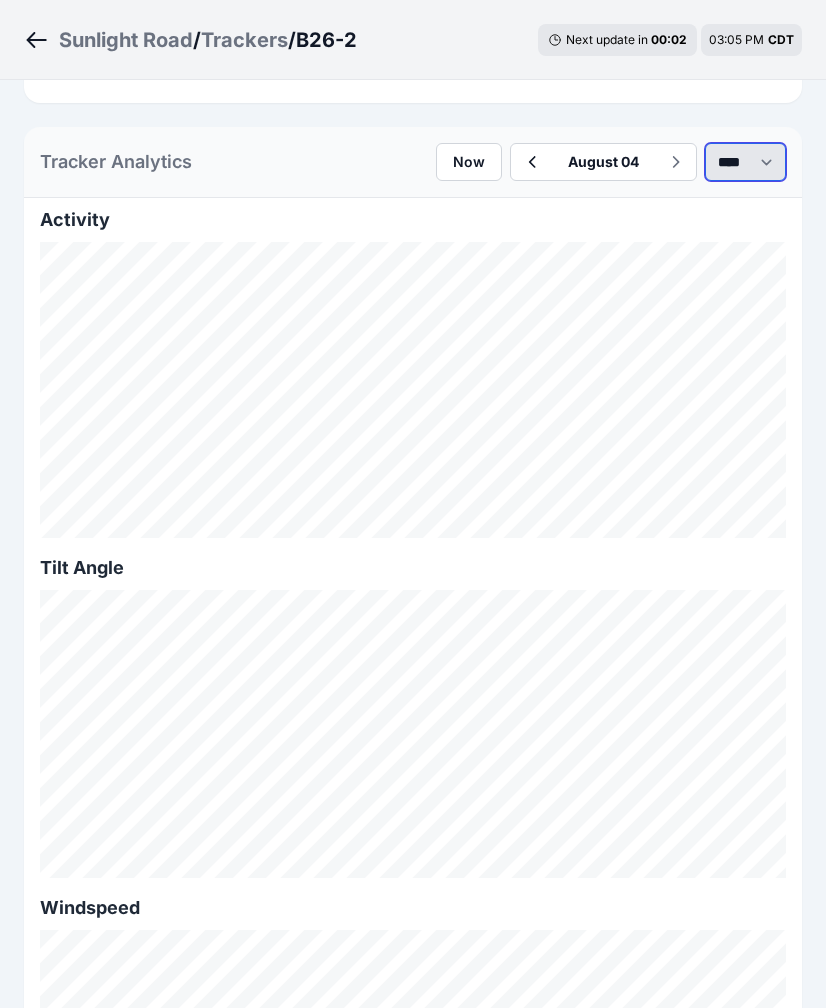 click on "*** **** *****" at bounding box center [745, 162] 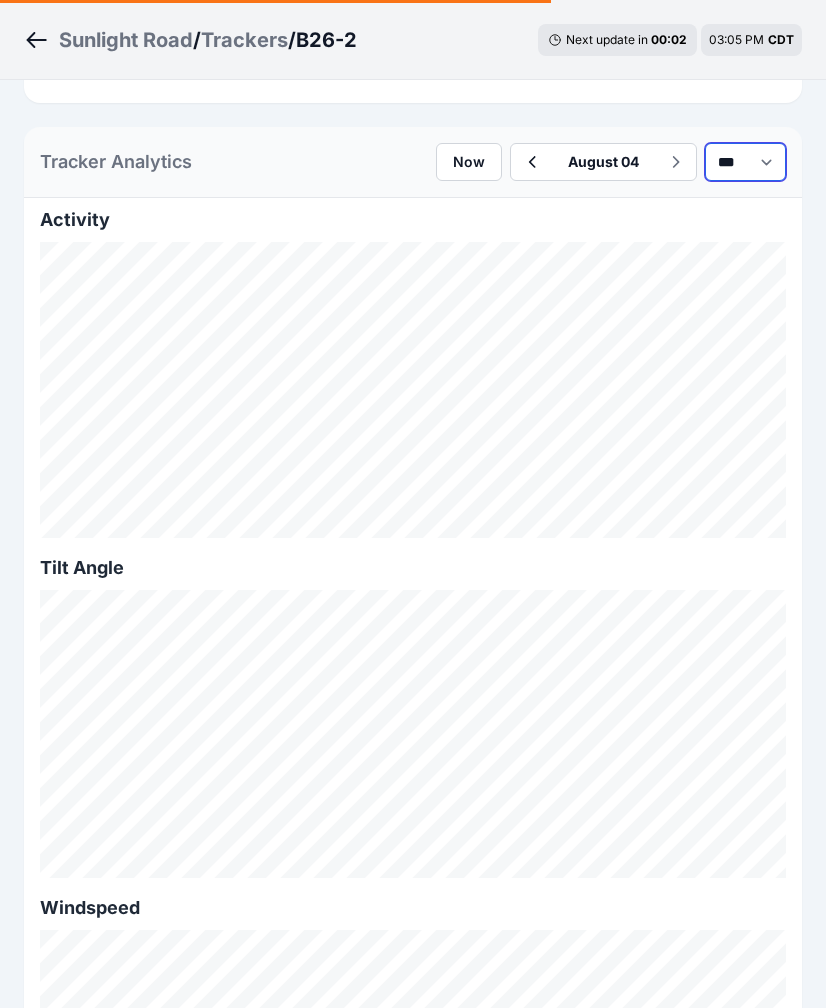 select on "******" 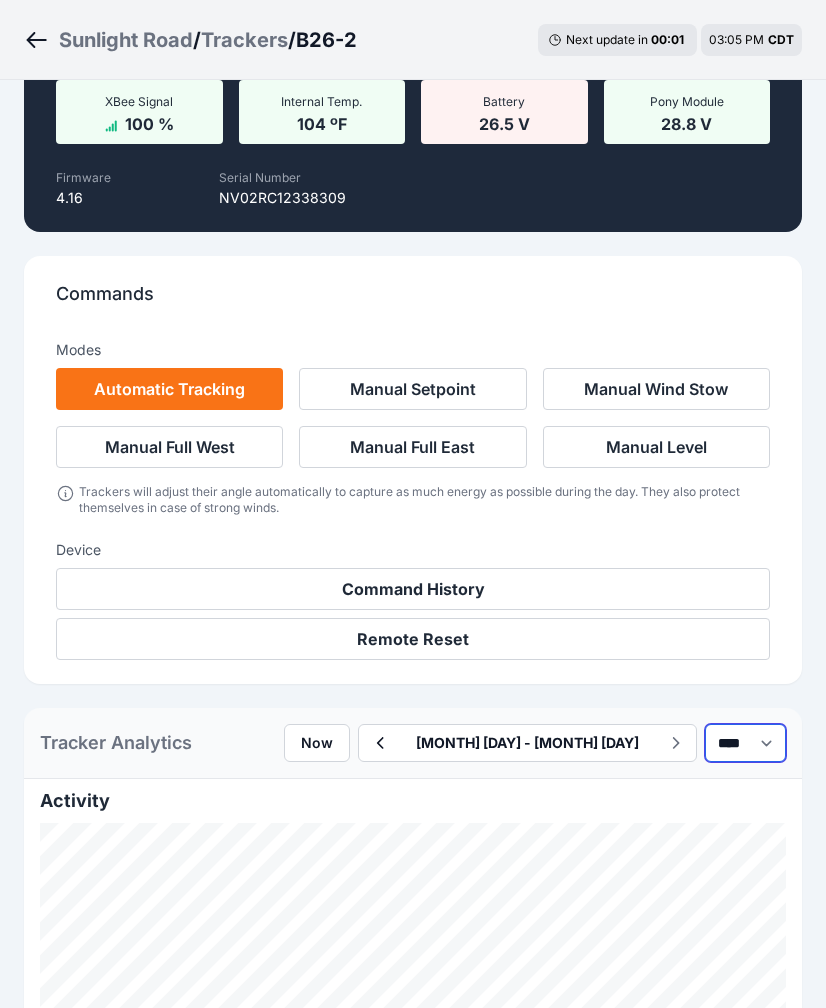 scroll, scrollTop: 957, scrollLeft: 0, axis: vertical 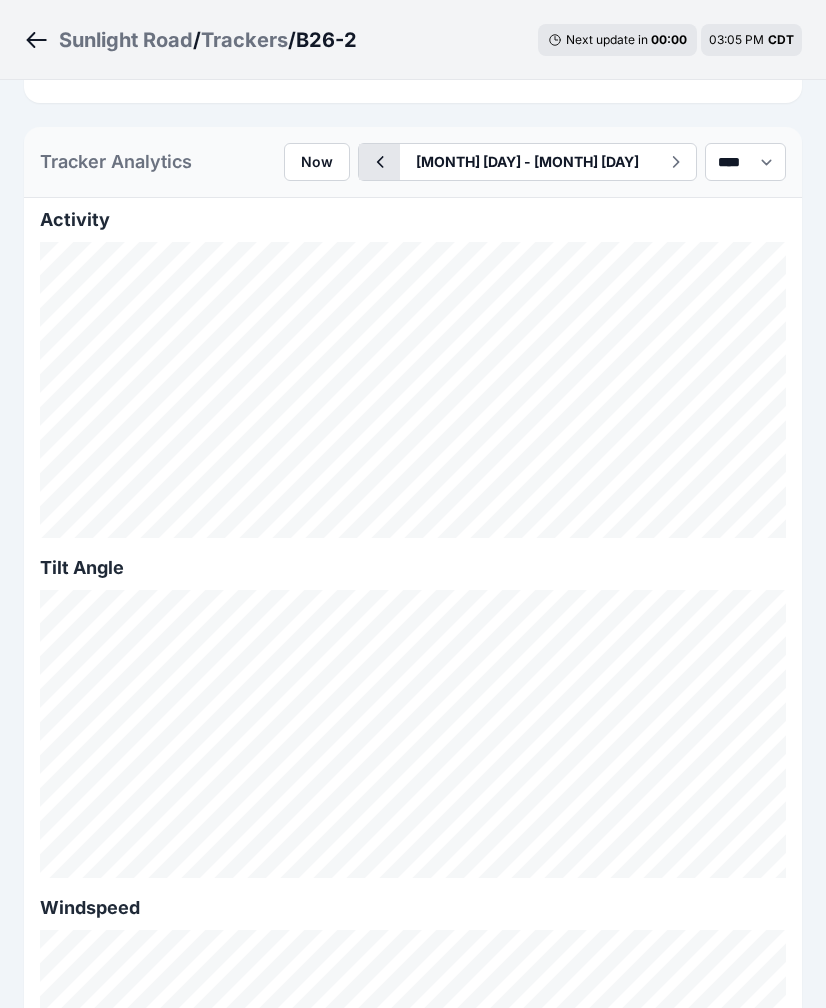 click 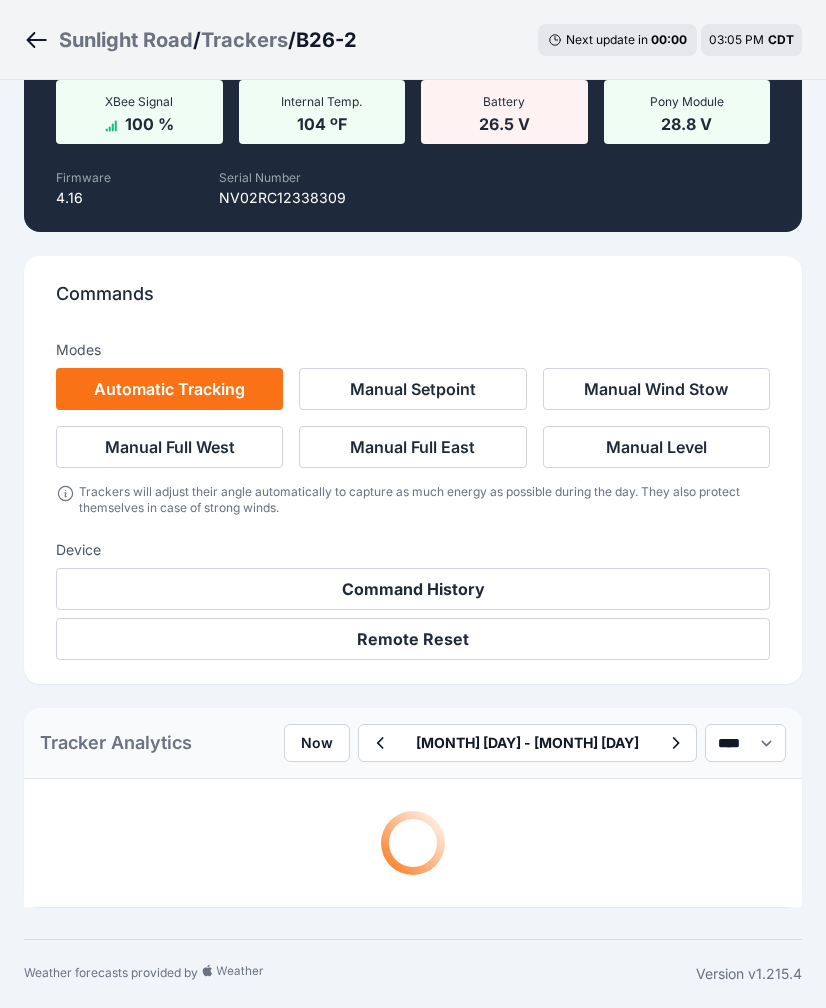 scroll, scrollTop: 957, scrollLeft: 0, axis: vertical 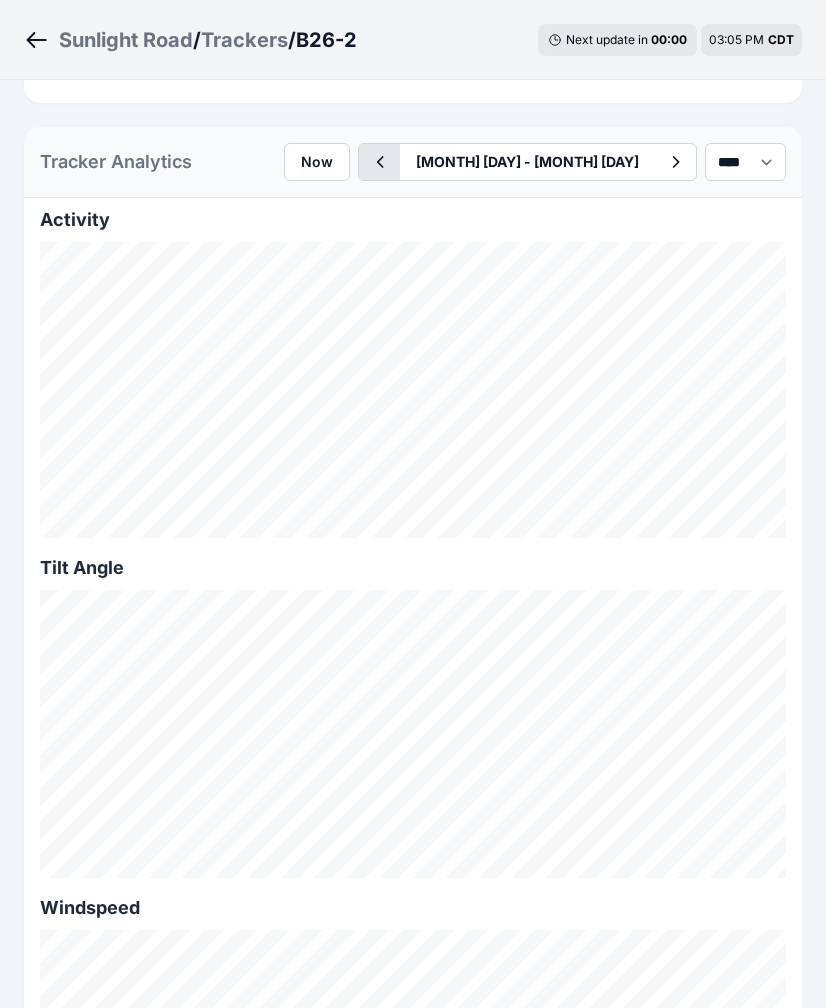 click 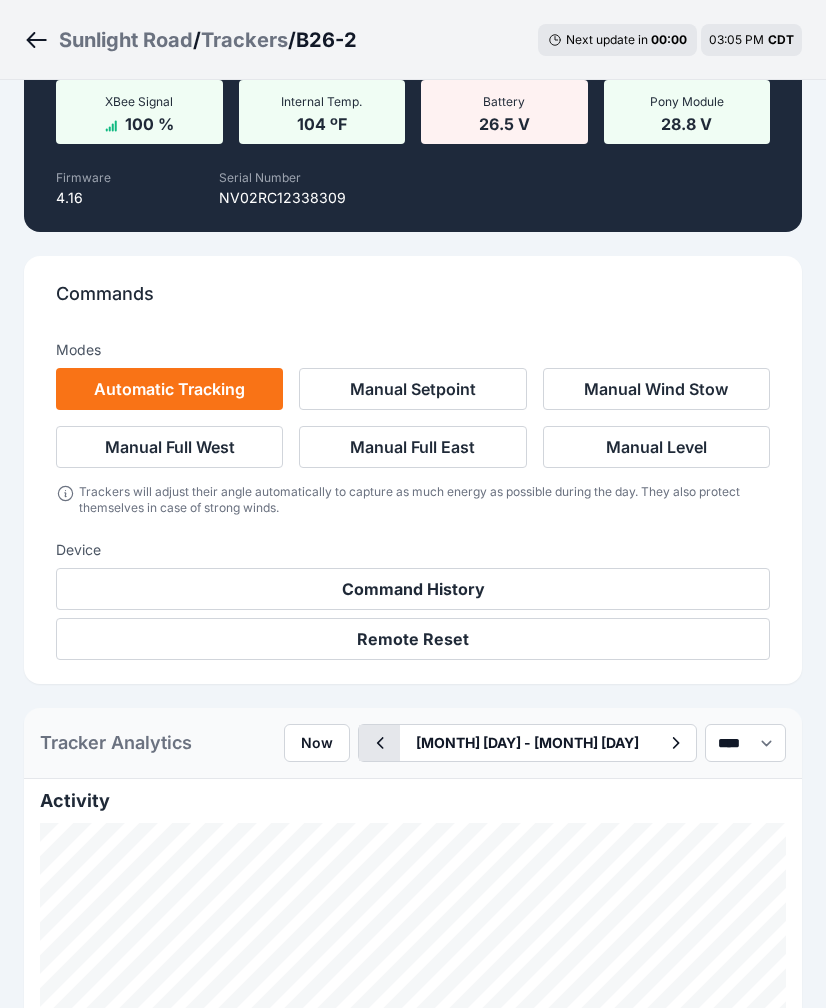scroll, scrollTop: 957, scrollLeft: 0, axis: vertical 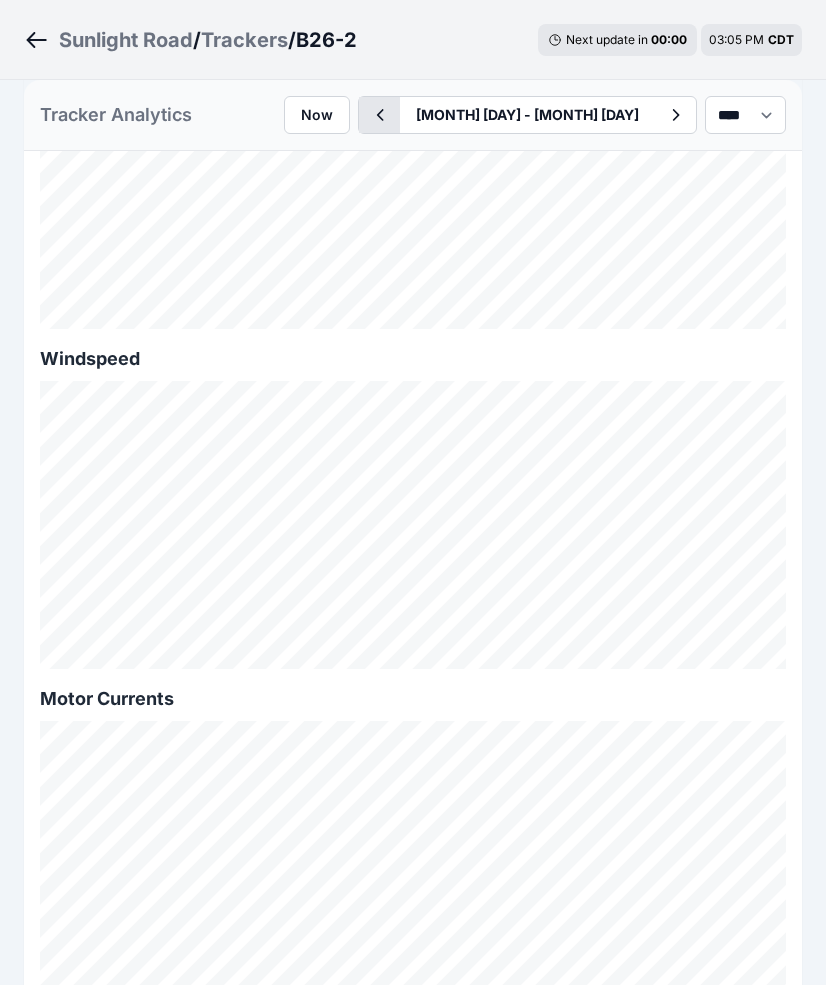 click 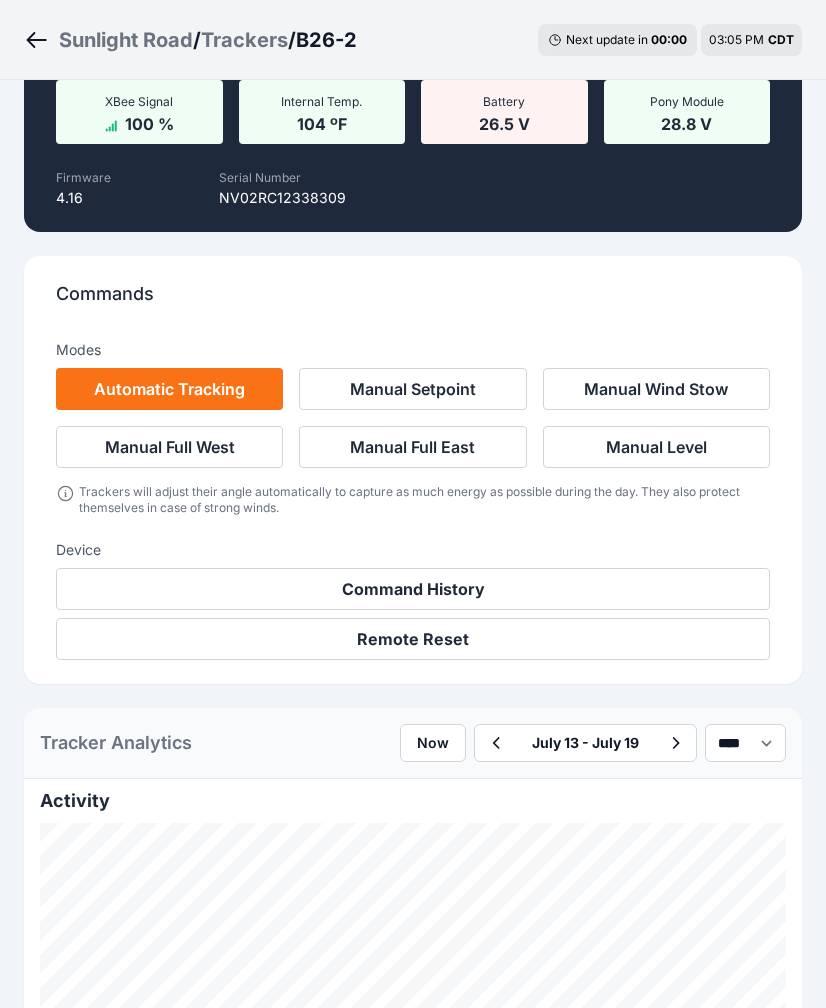 scroll, scrollTop: 1506, scrollLeft: 0, axis: vertical 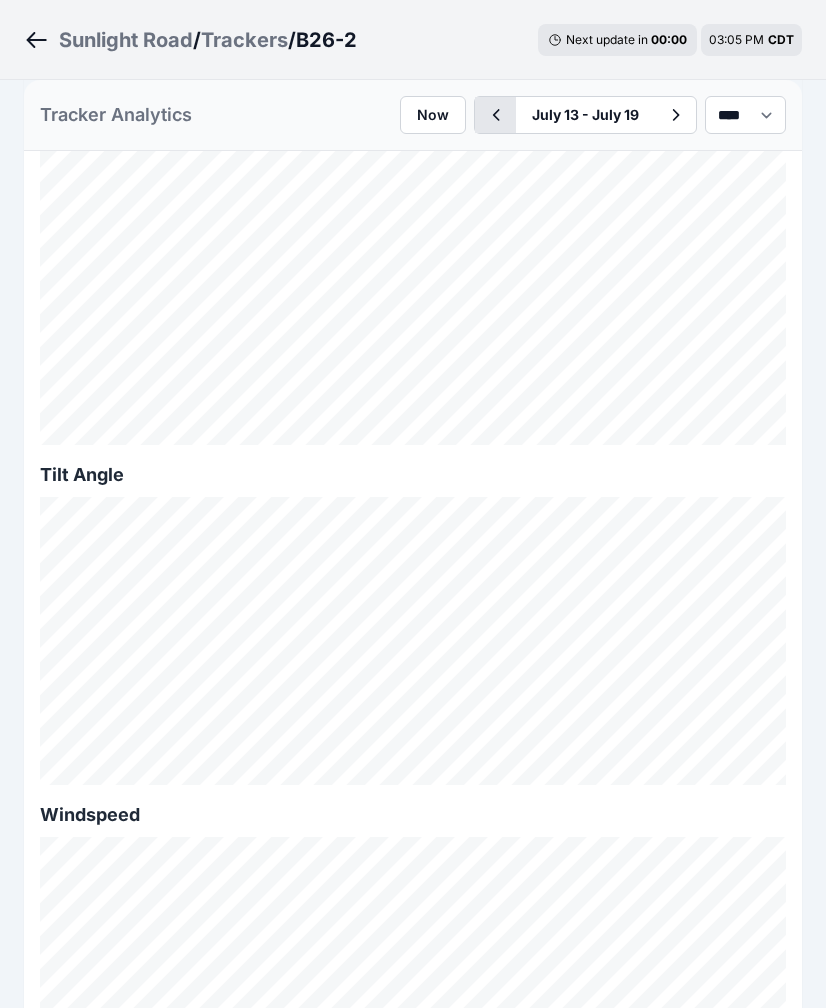 click at bounding box center [495, 115] 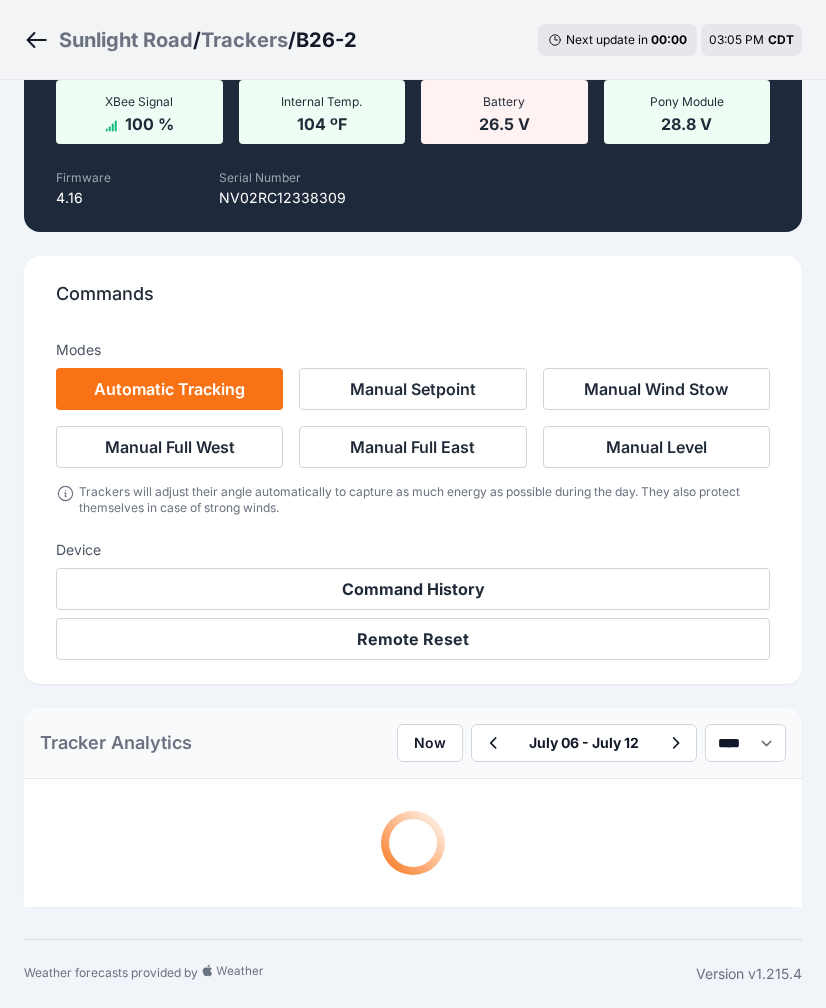 scroll, scrollTop: 376, scrollLeft: 0, axis: vertical 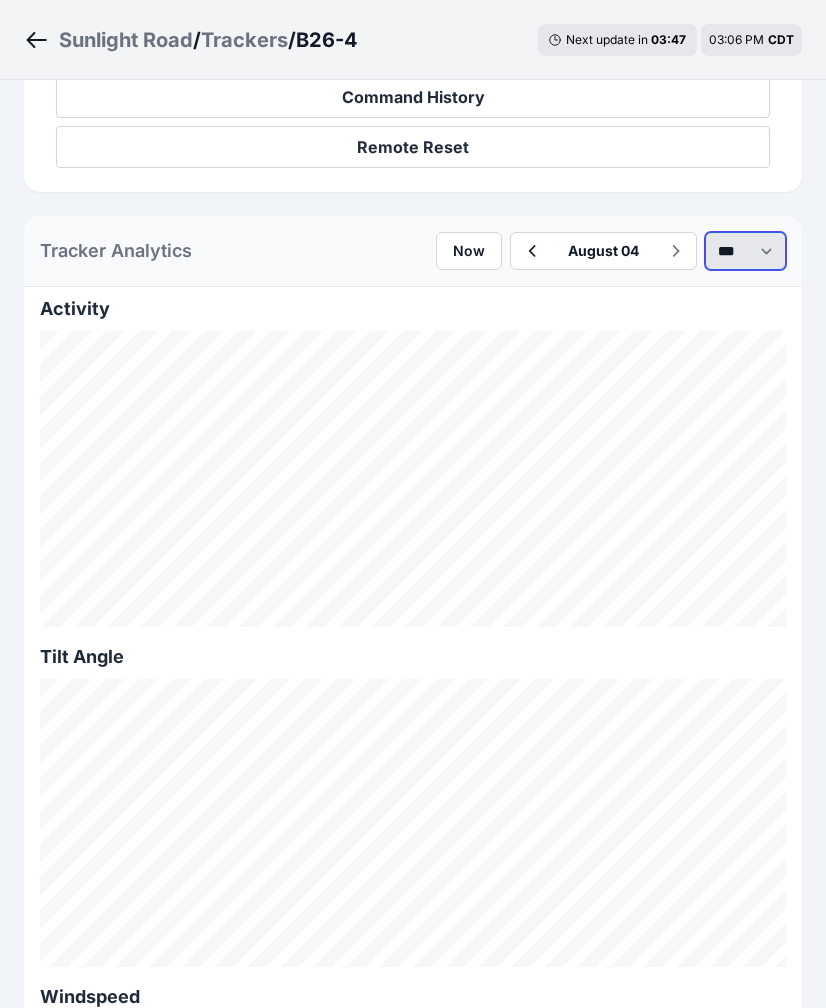 click on "*** **** *****" at bounding box center [745, 251] 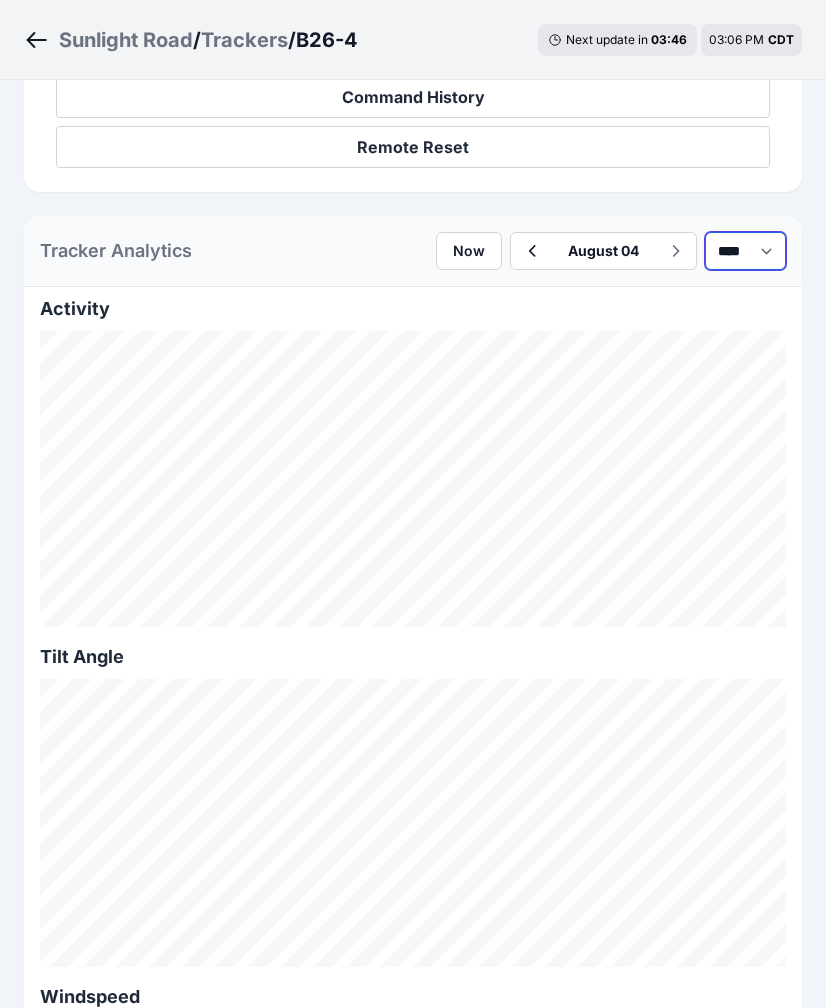 click on "*** **** *****" at bounding box center [745, 251] 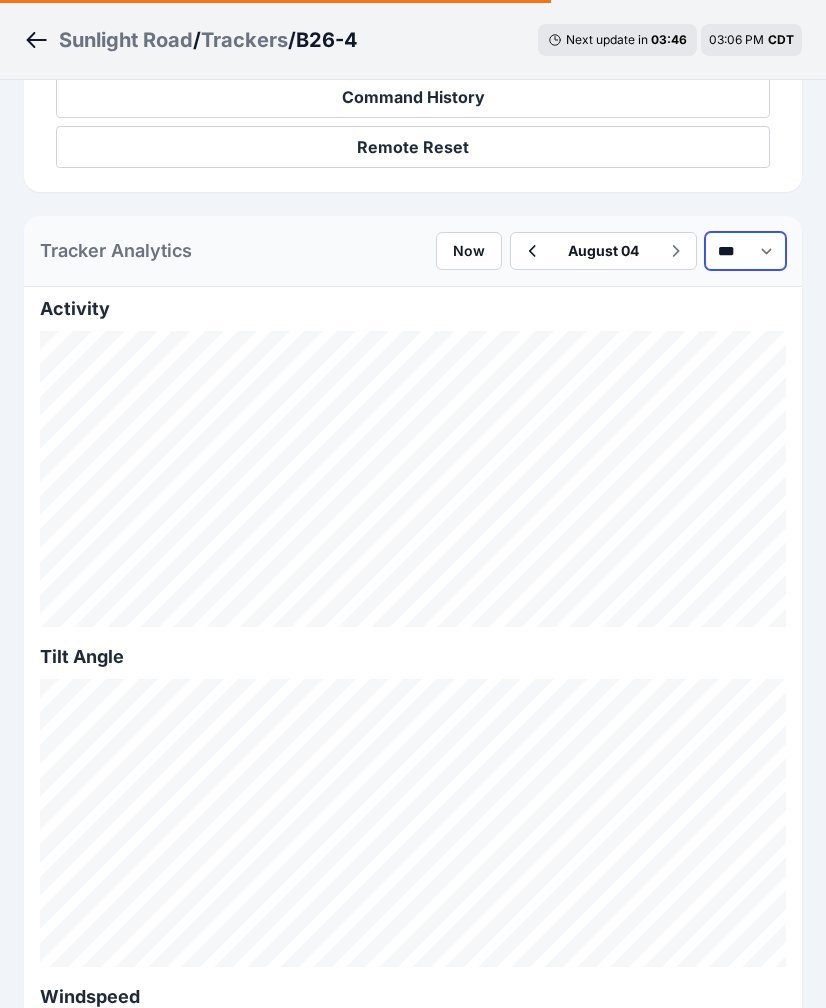 select on "******" 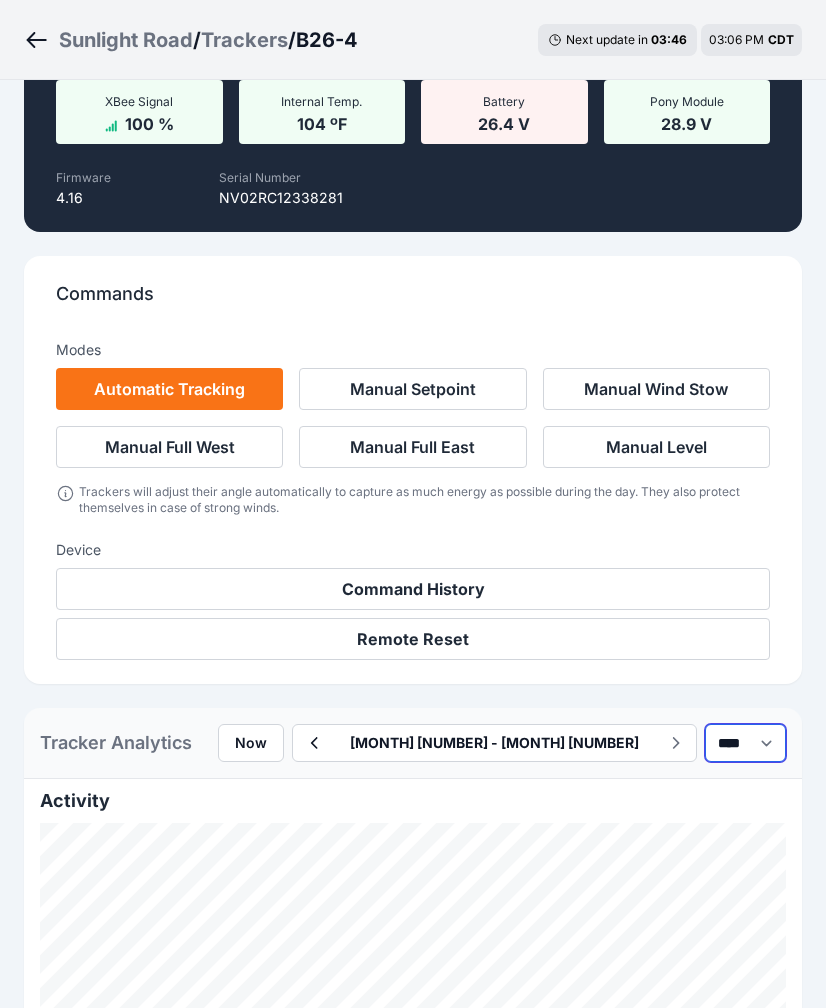 scroll, scrollTop: 868, scrollLeft: 0, axis: vertical 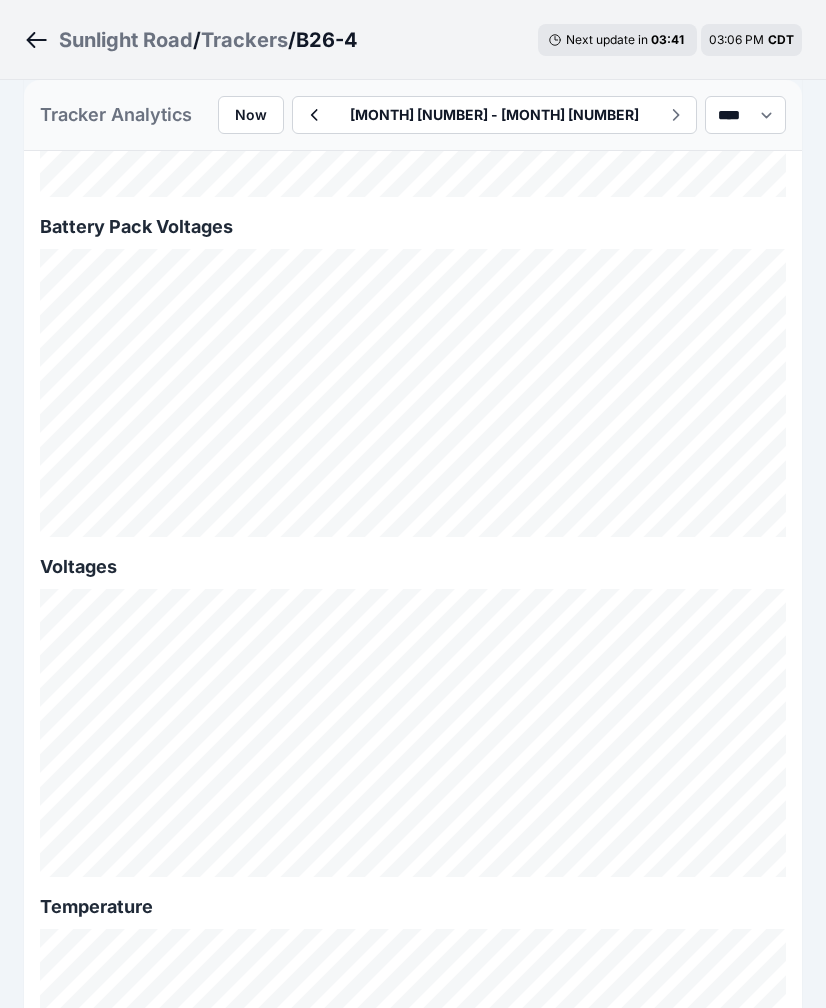 click on "Tracker Analytics Now [MONTH] [NUMBER] - [MONTH] [NUMBER] *** **** *****" at bounding box center (413, 115) 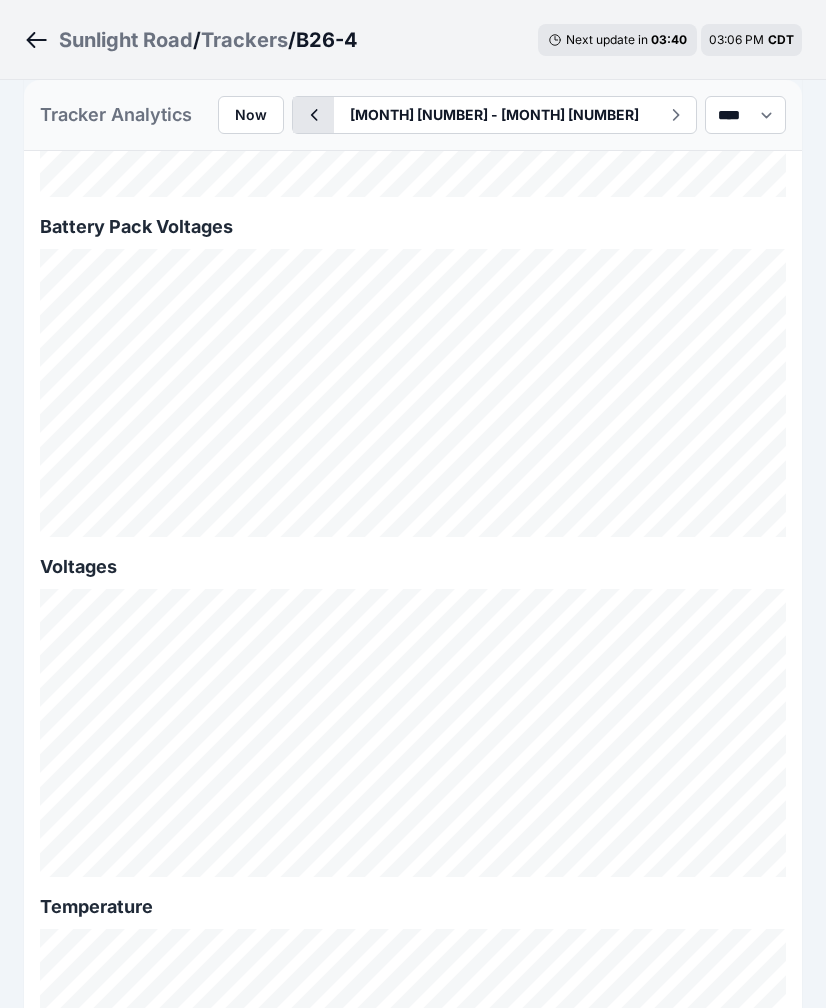 click at bounding box center (313, 115) 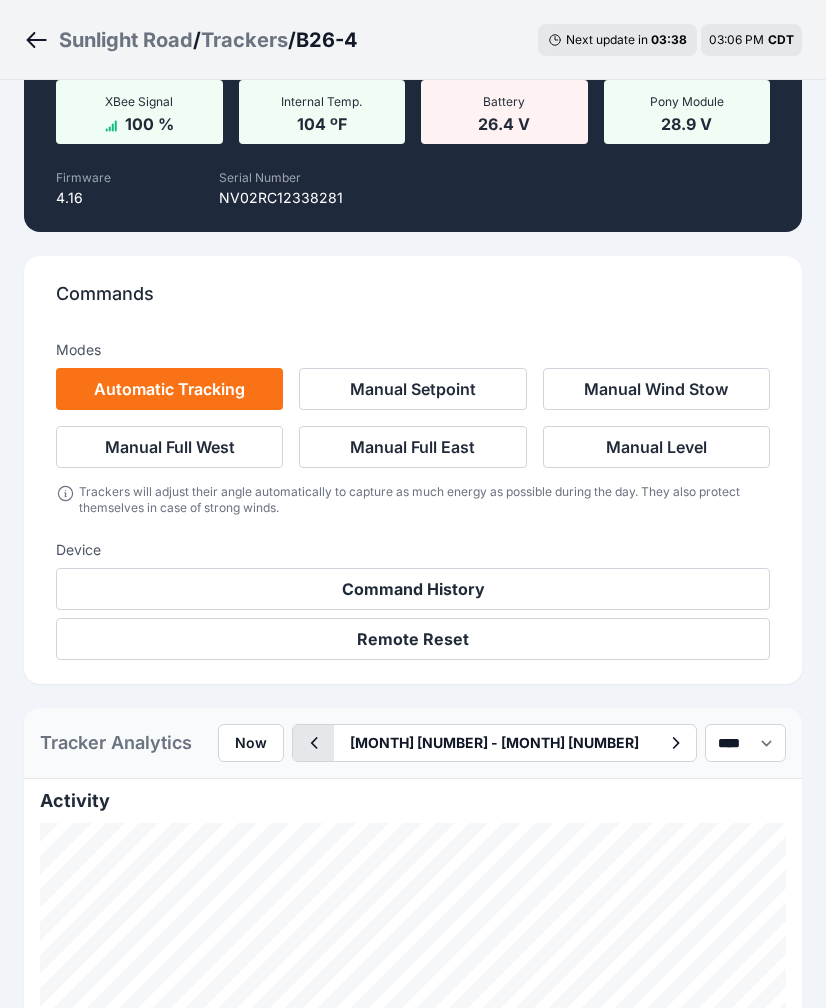scroll, scrollTop: 2318, scrollLeft: 0, axis: vertical 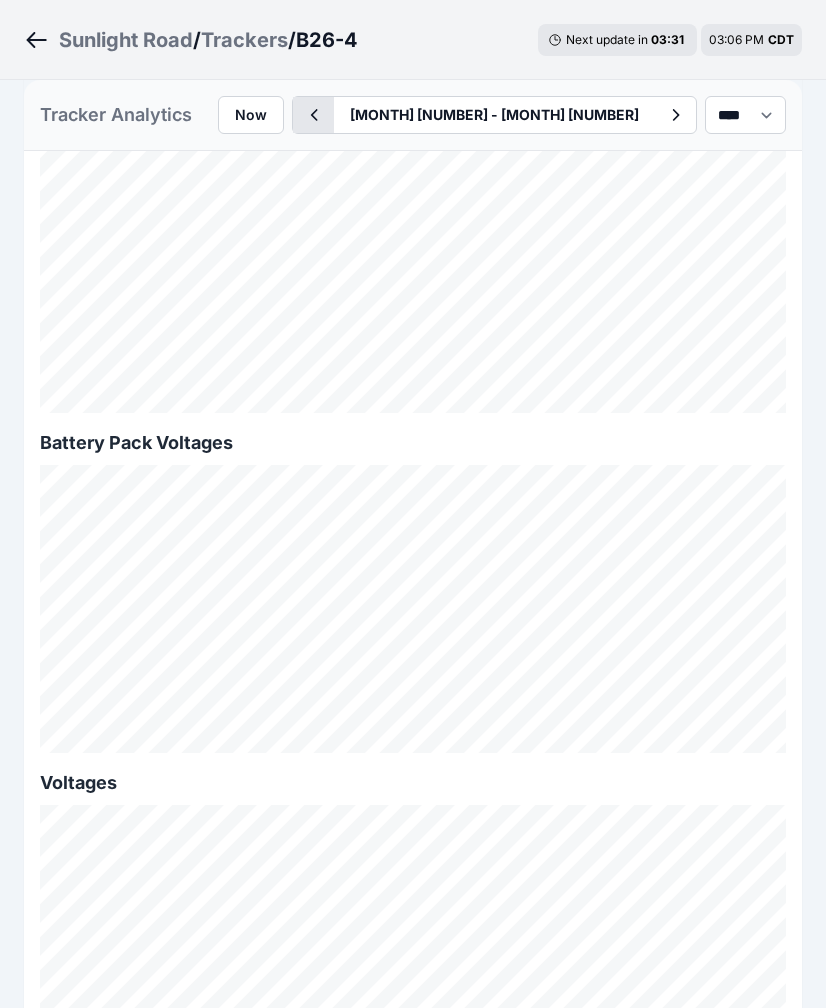 click 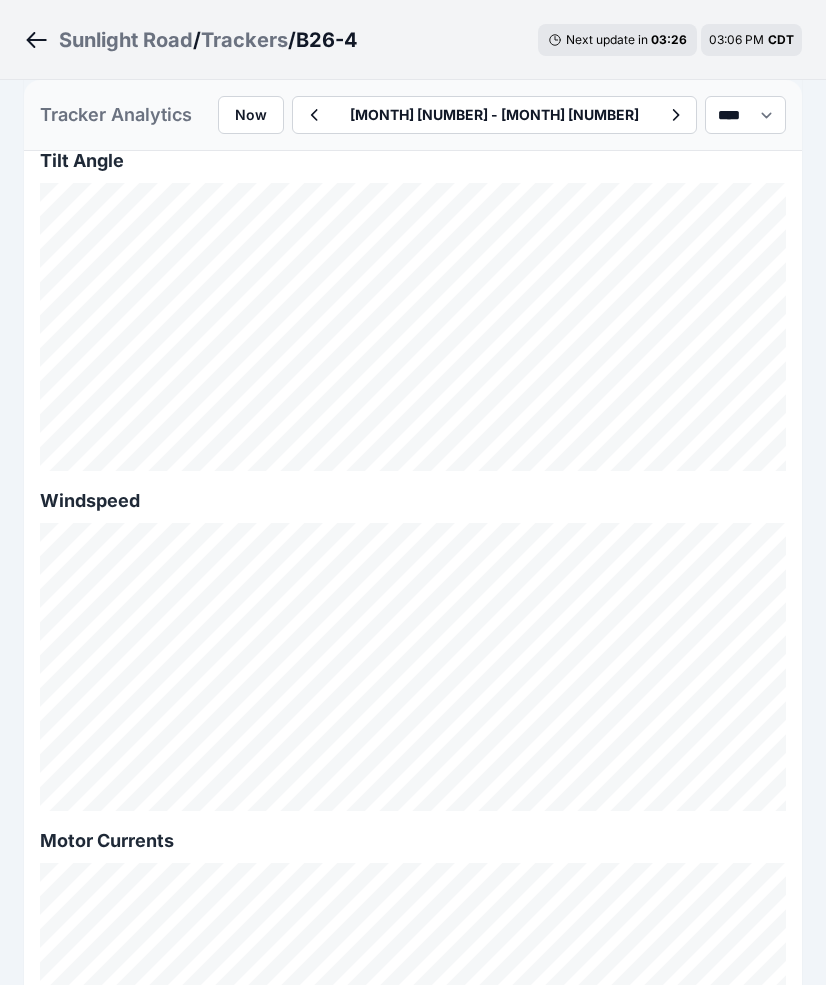 scroll, scrollTop: 1308, scrollLeft: 0, axis: vertical 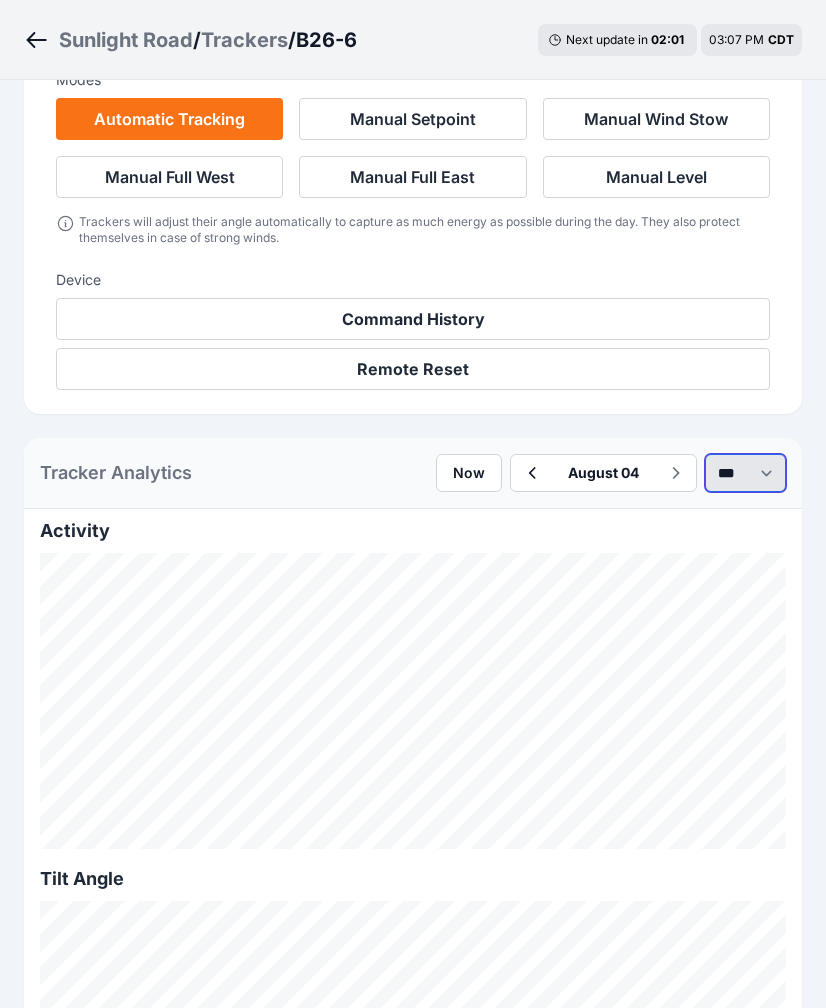 click on "*** **** *****" at bounding box center (745, 473) 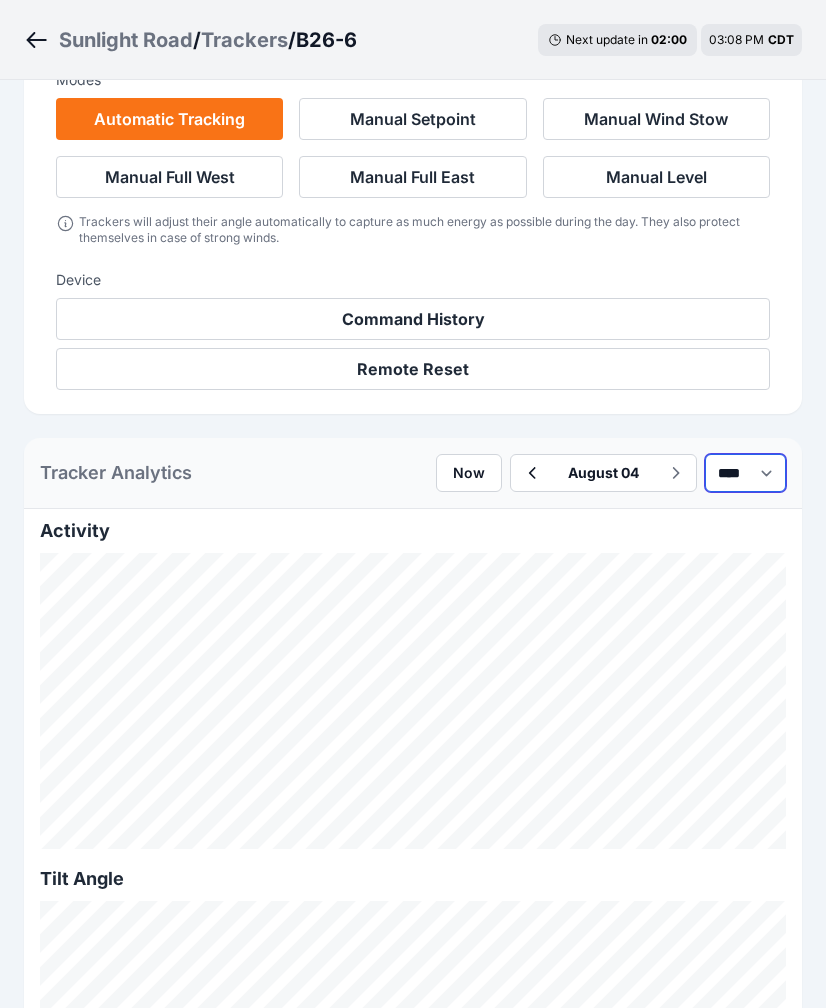 click on "*** **** *****" at bounding box center [745, 473] 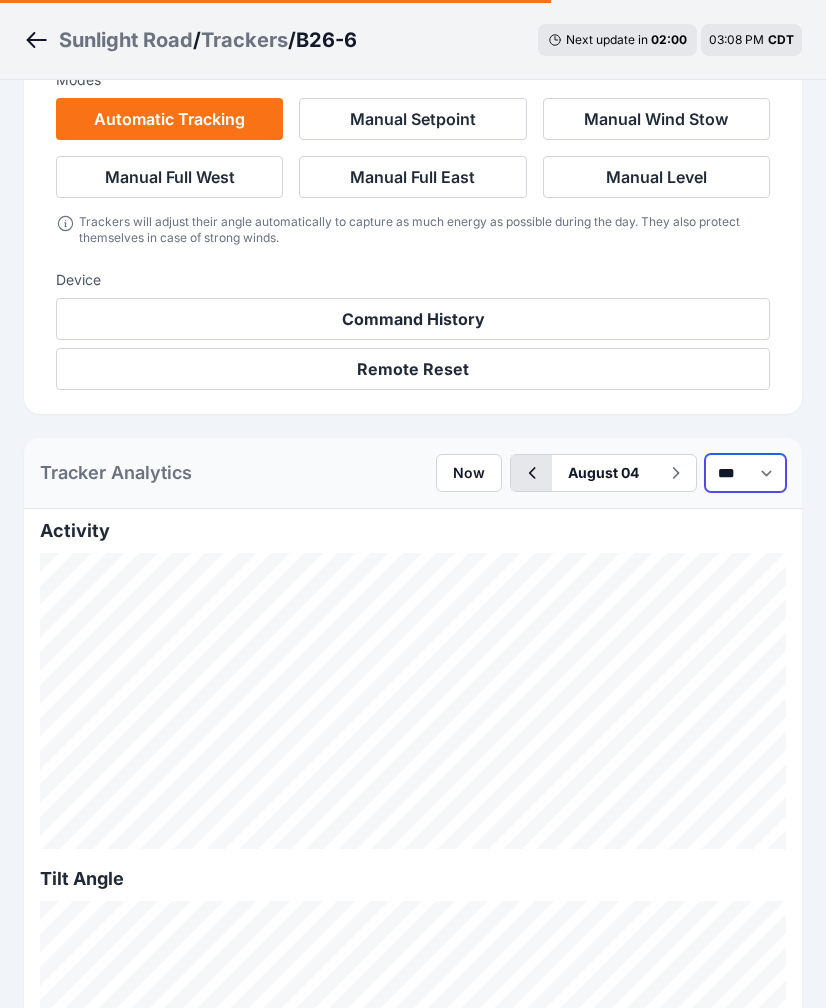 select on "******" 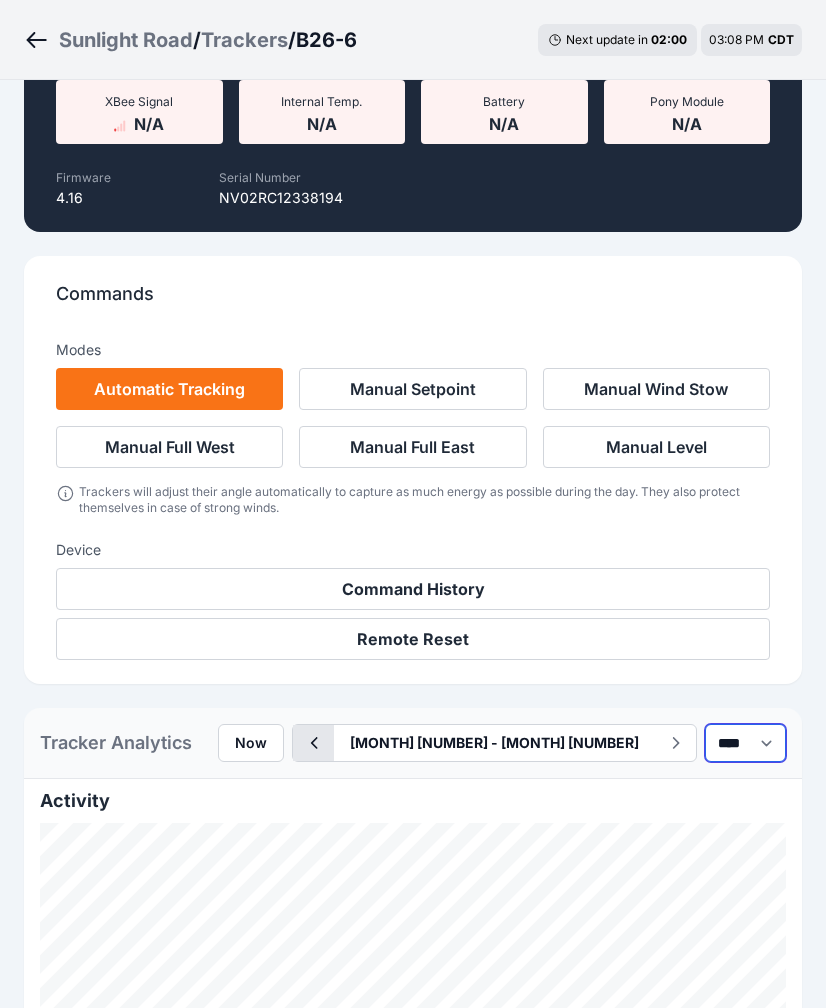 scroll, scrollTop: 646, scrollLeft: 0, axis: vertical 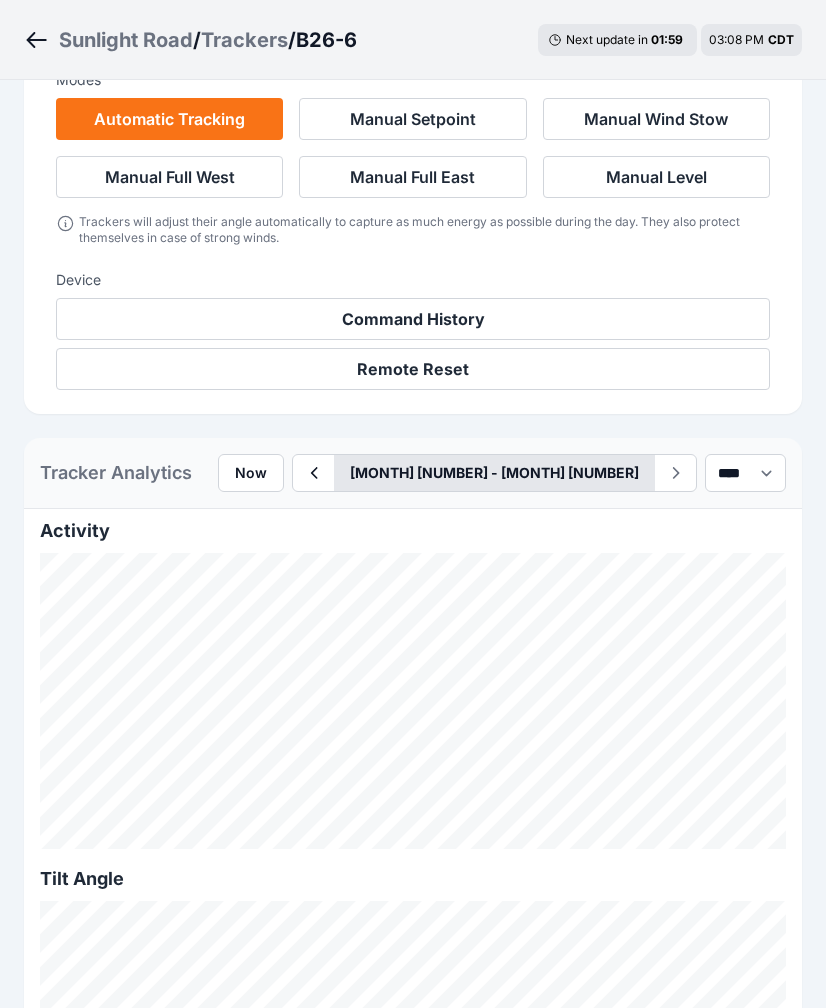 click on "August 03 - August 09" at bounding box center (494, 473) 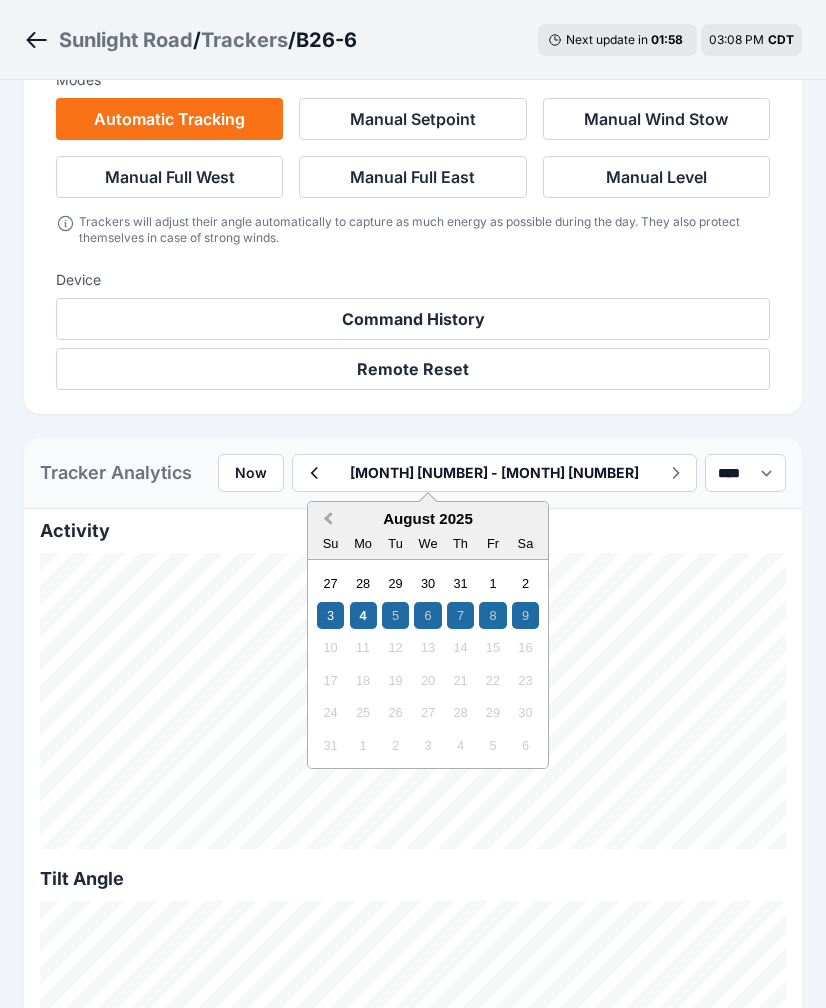 click on "Previous Month" at bounding box center [326, 520] 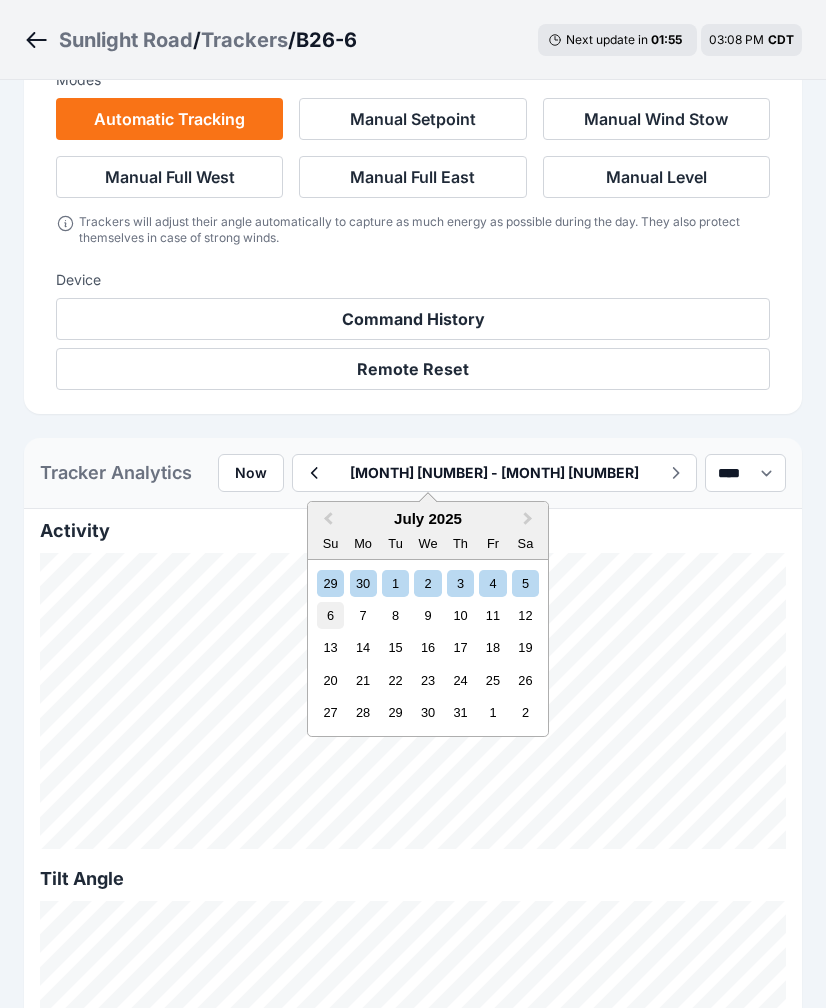click on "6" at bounding box center (330, 615) 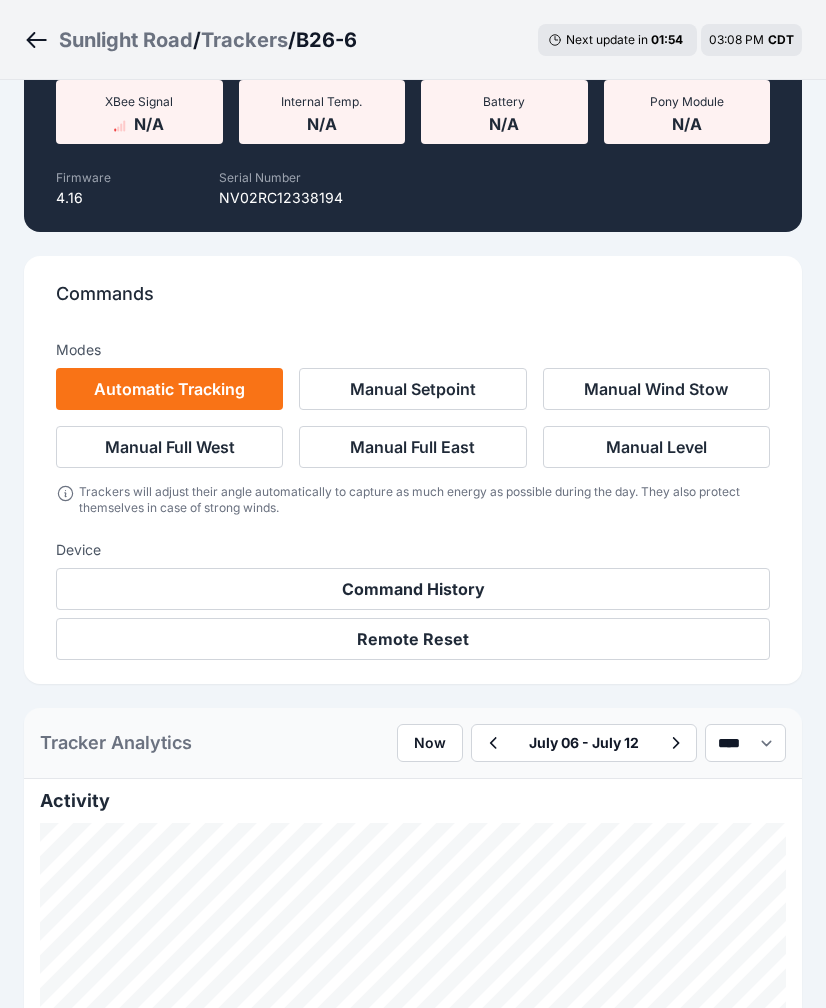 scroll, scrollTop: 646, scrollLeft: 0, axis: vertical 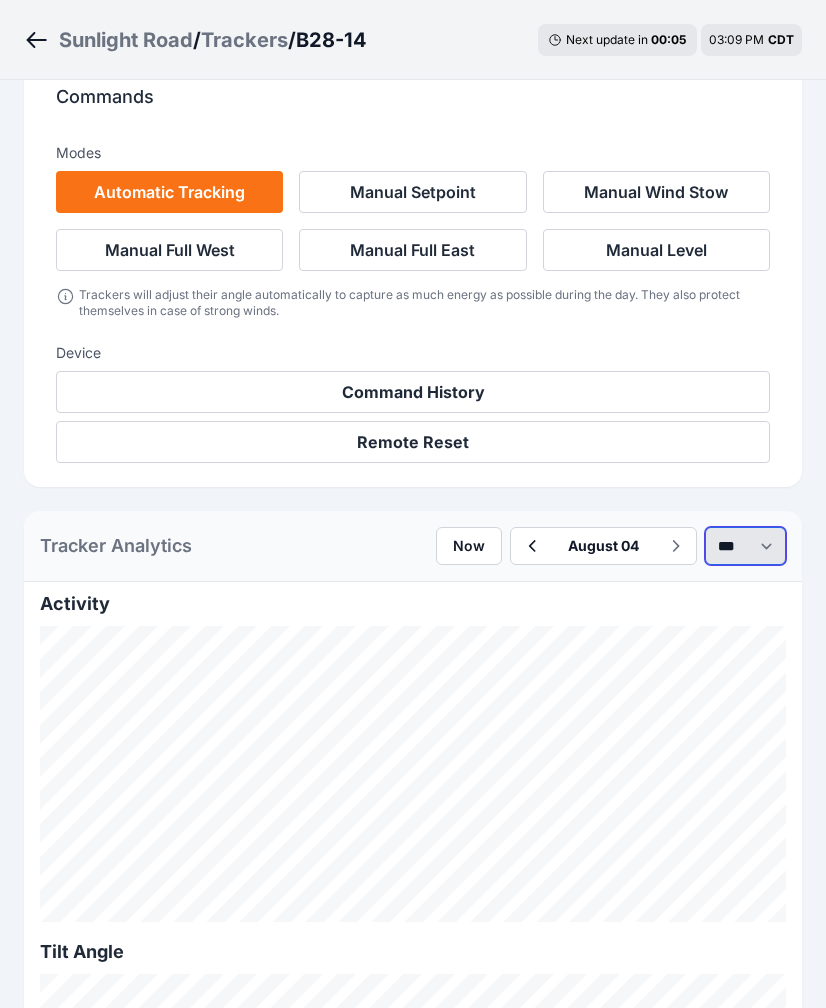 click on "*** **** *****" at bounding box center [745, 546] 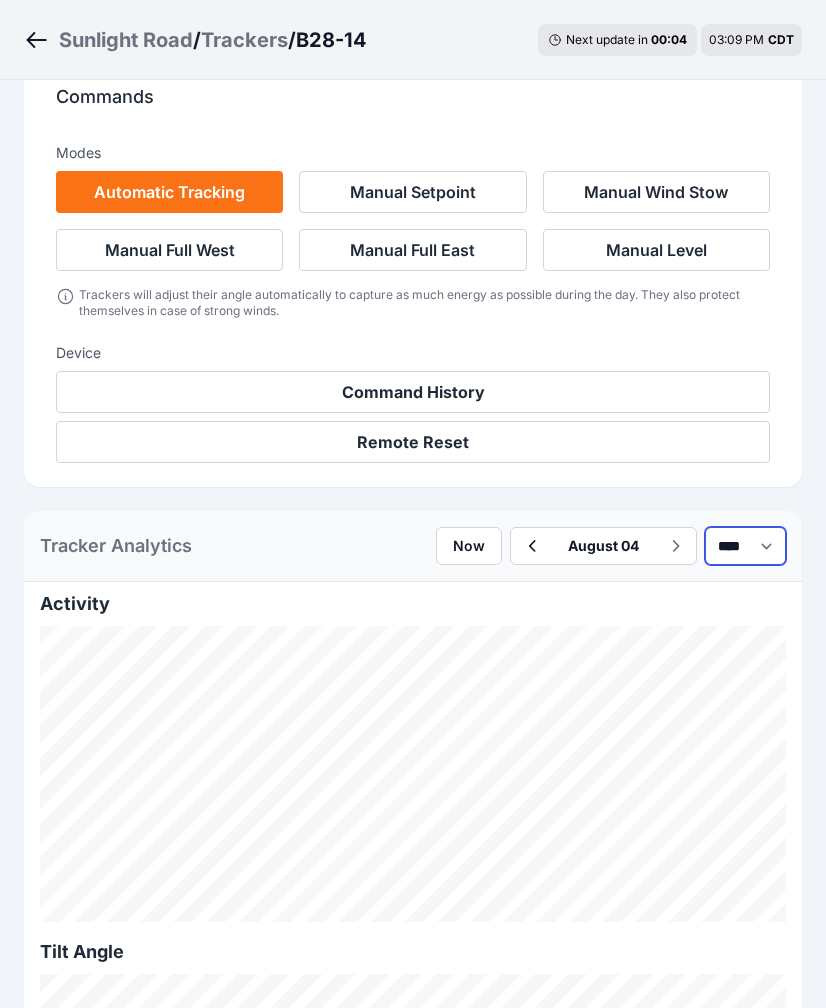 click on "*** **** *****" at bounding box center [745, 546] 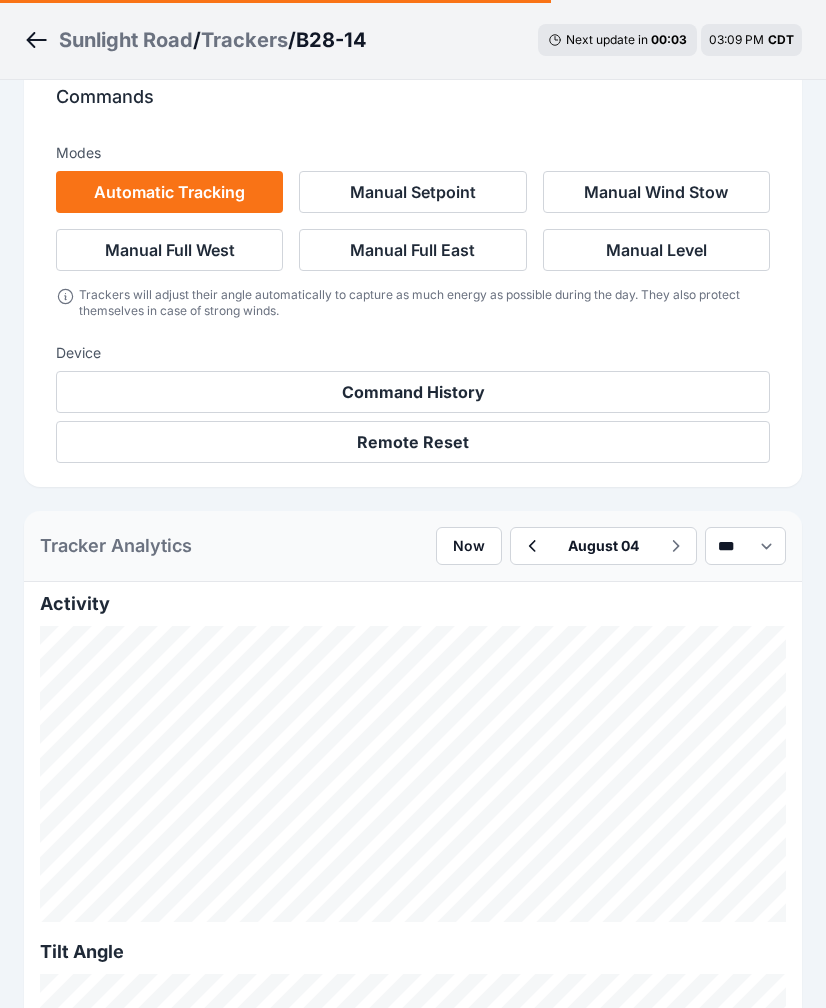 select on "******" 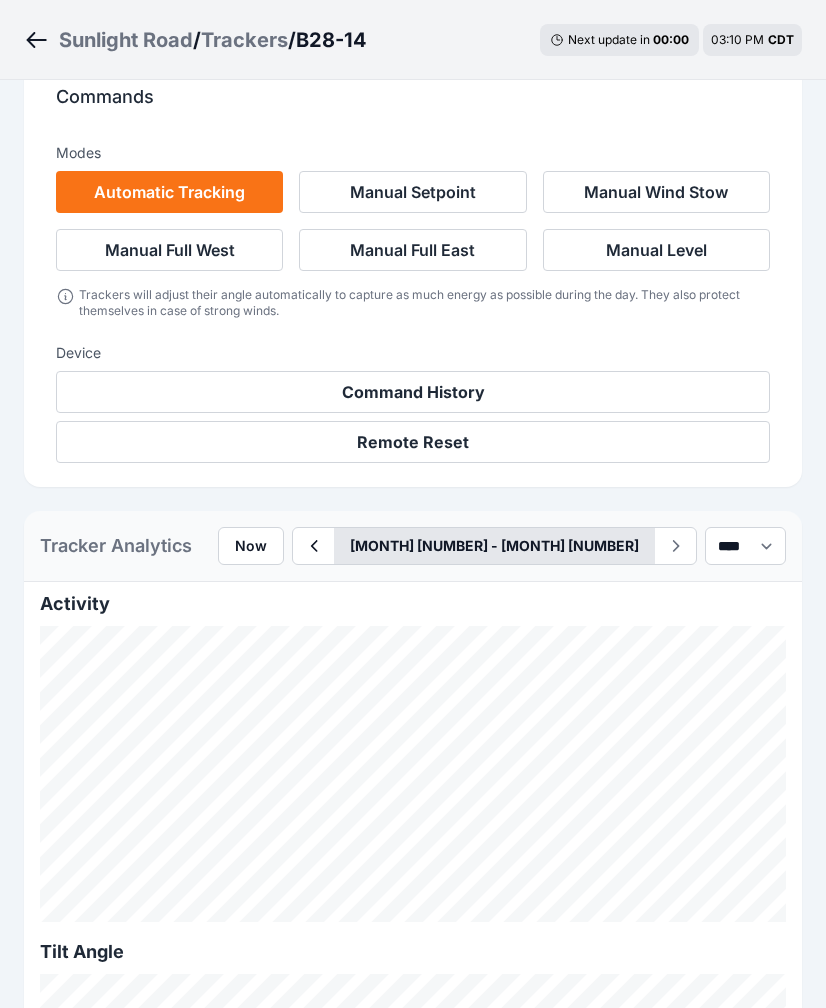 click on "[MONTH] [NUMBER] - [MONTH] [NUMBER]" at bounding box center (494, 546) 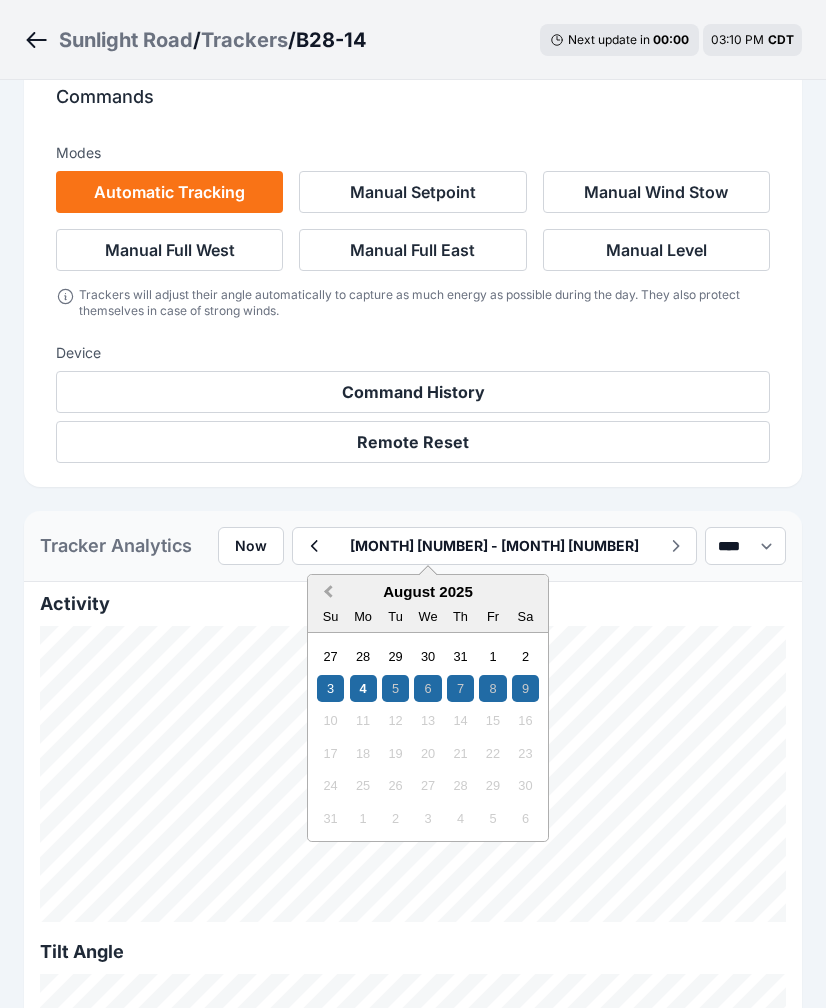 click on "Previous Month" at bounding box center (326, 593) 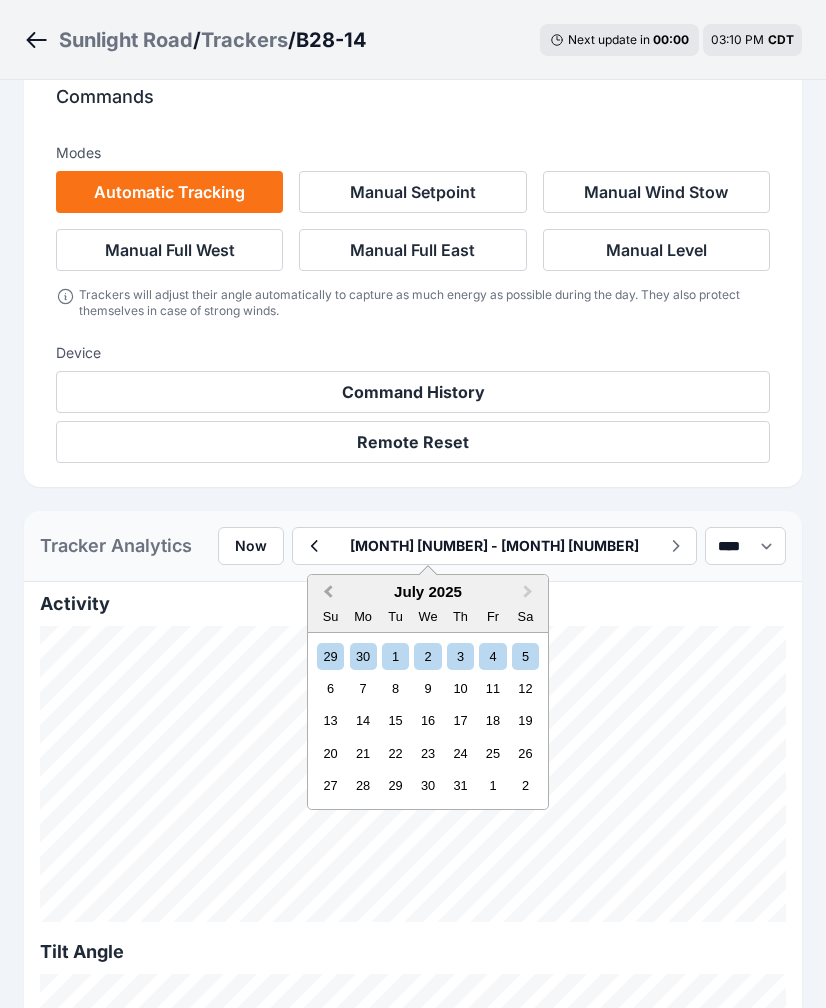 click on "Previous Month" at bounding box center [326, 593] 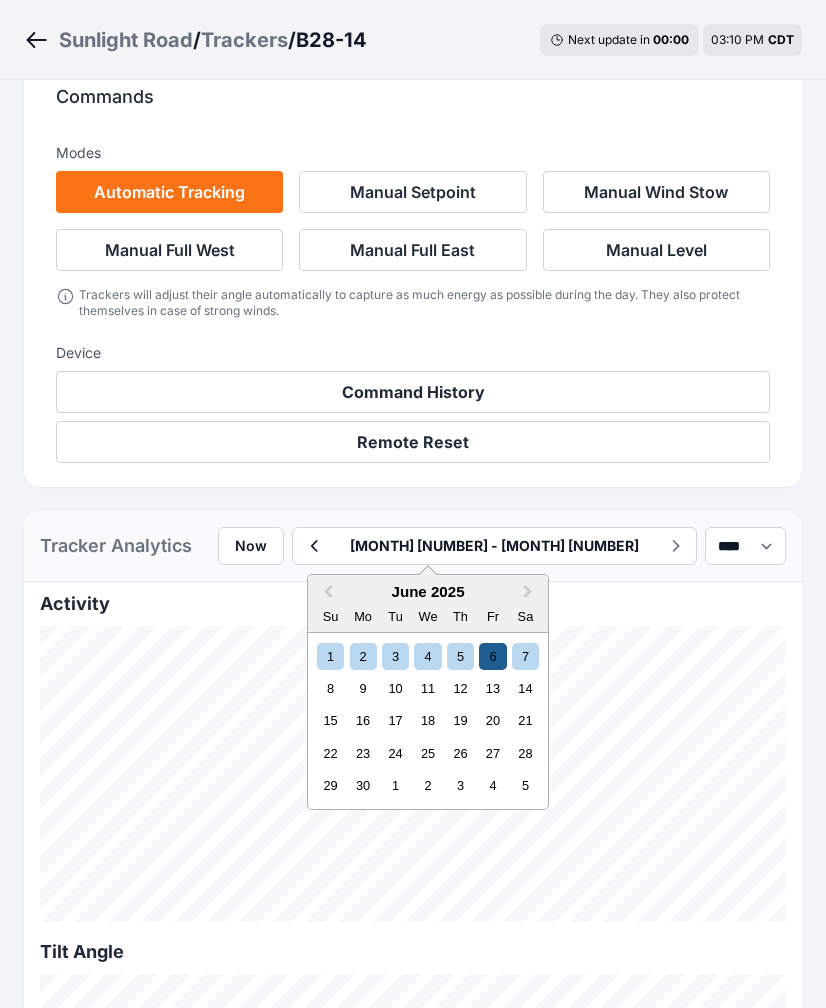 click on "6" at bounding box center [492, 656] 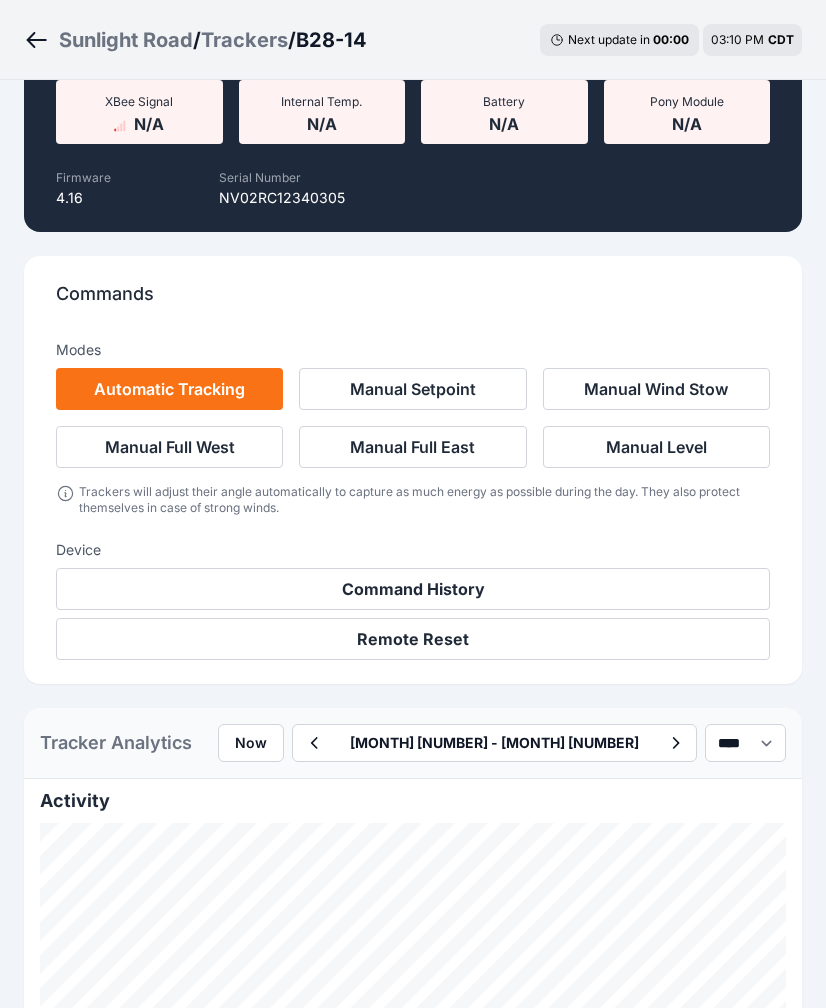 scroll, scrollTop: 573, scrollLeft: 0, axis: vertical 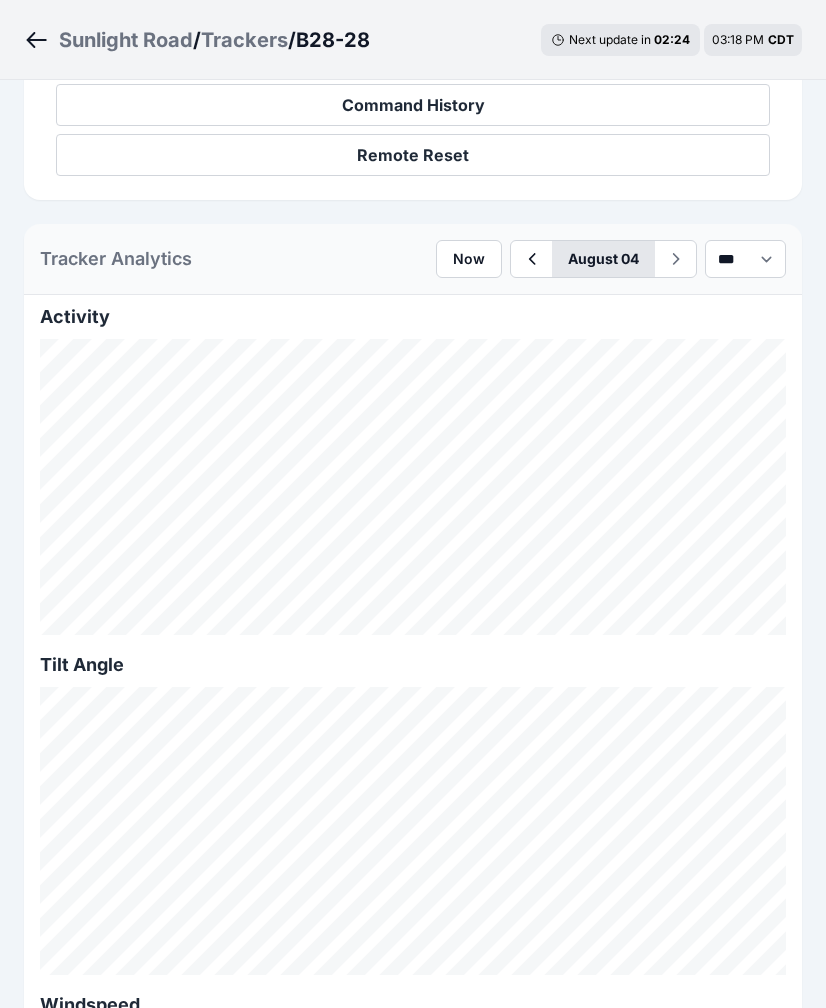 click on "August 04" at bounding box center (603, 259) 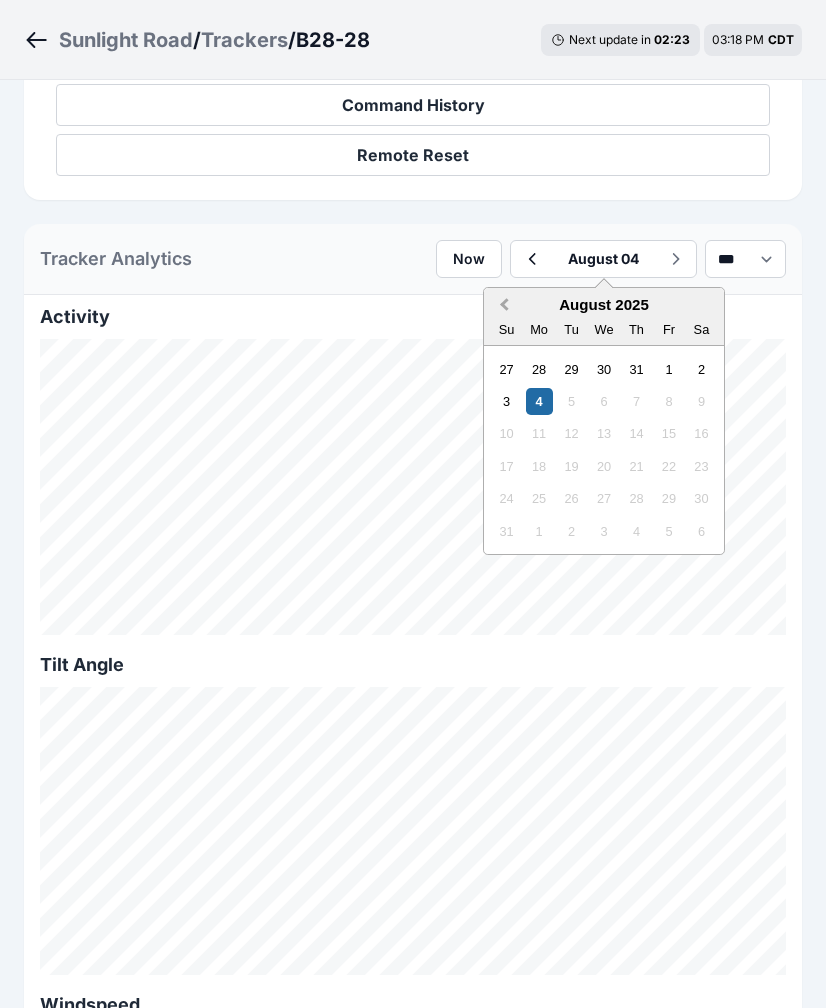 click on "Previous Month" at bounding box center (504, 305) 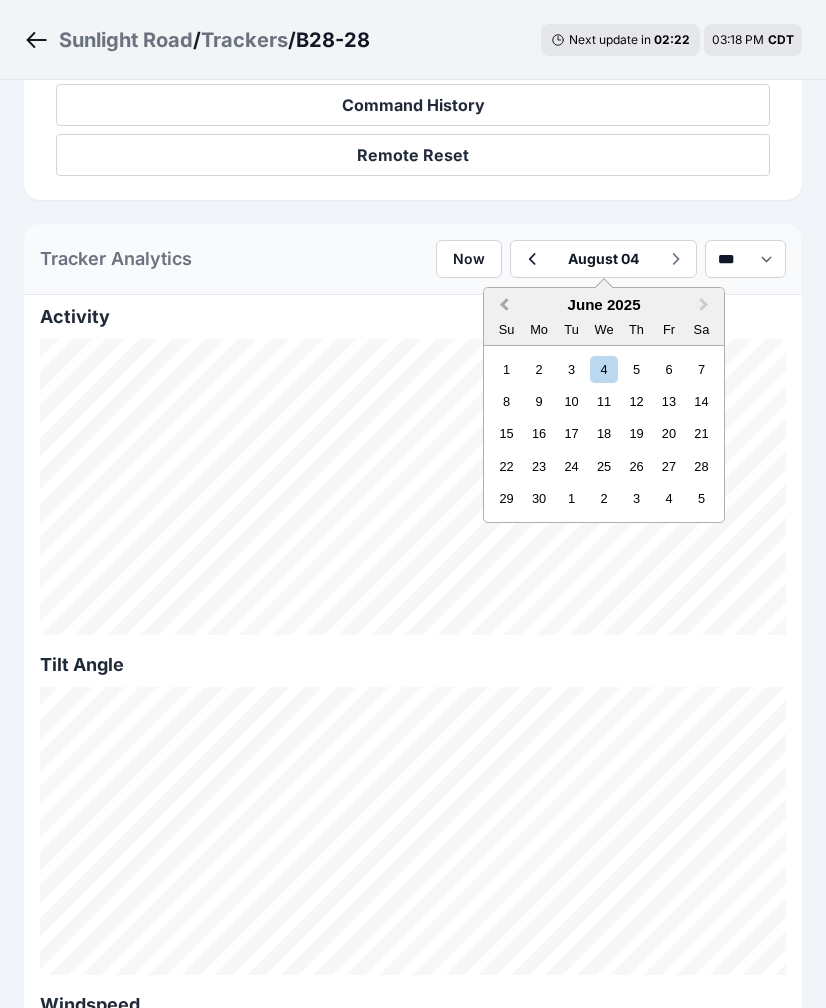 click on "Previous Month" at bounding box center [504, 305] 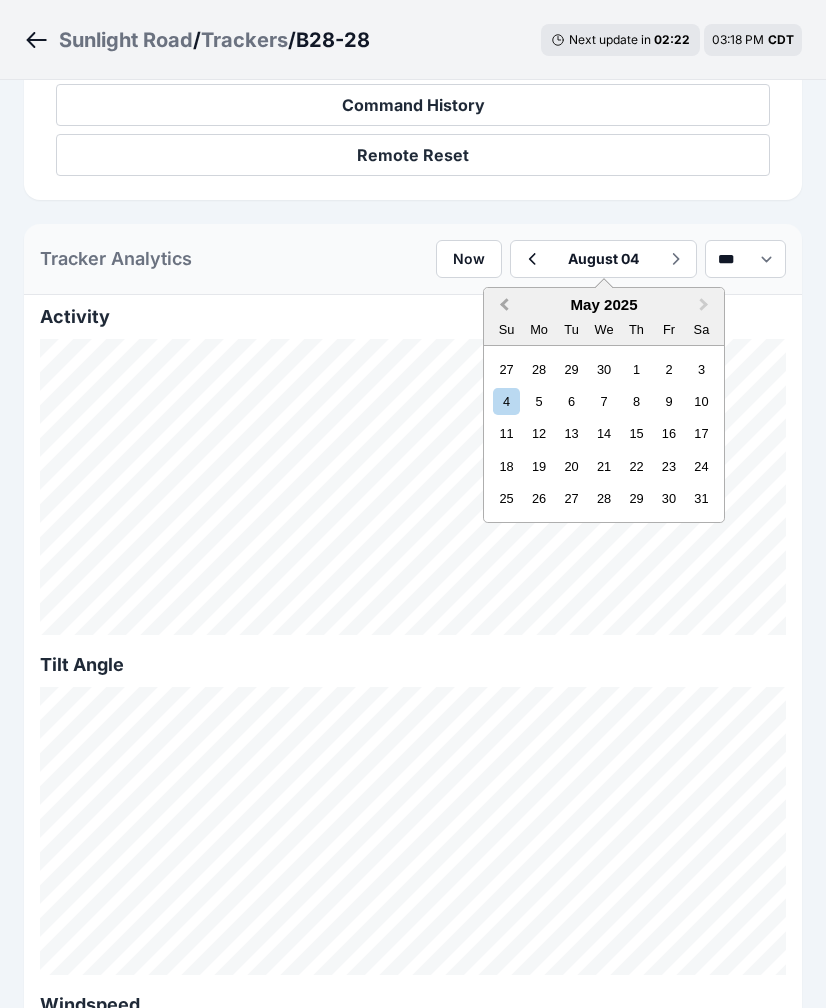 click on "Previous Month" at bounding box center [504, 305] 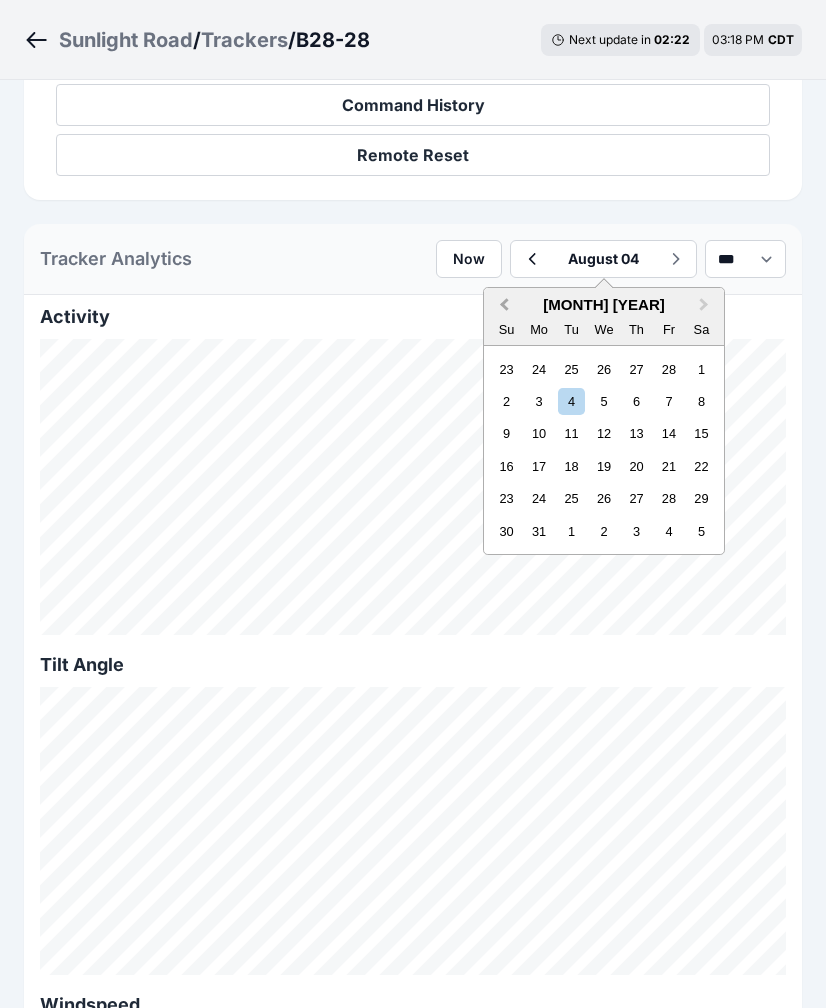 click on "Previous Month" at bounding box center (504, 305) 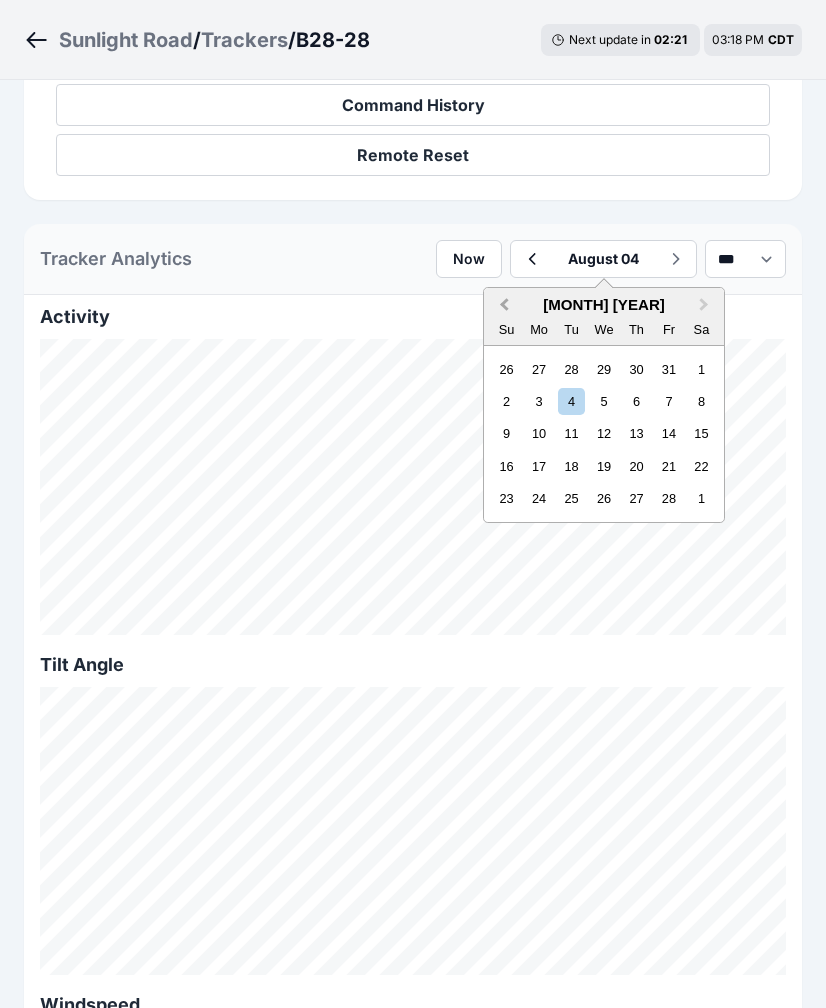 click on "Previous Month" at bounding box center (504, 305) 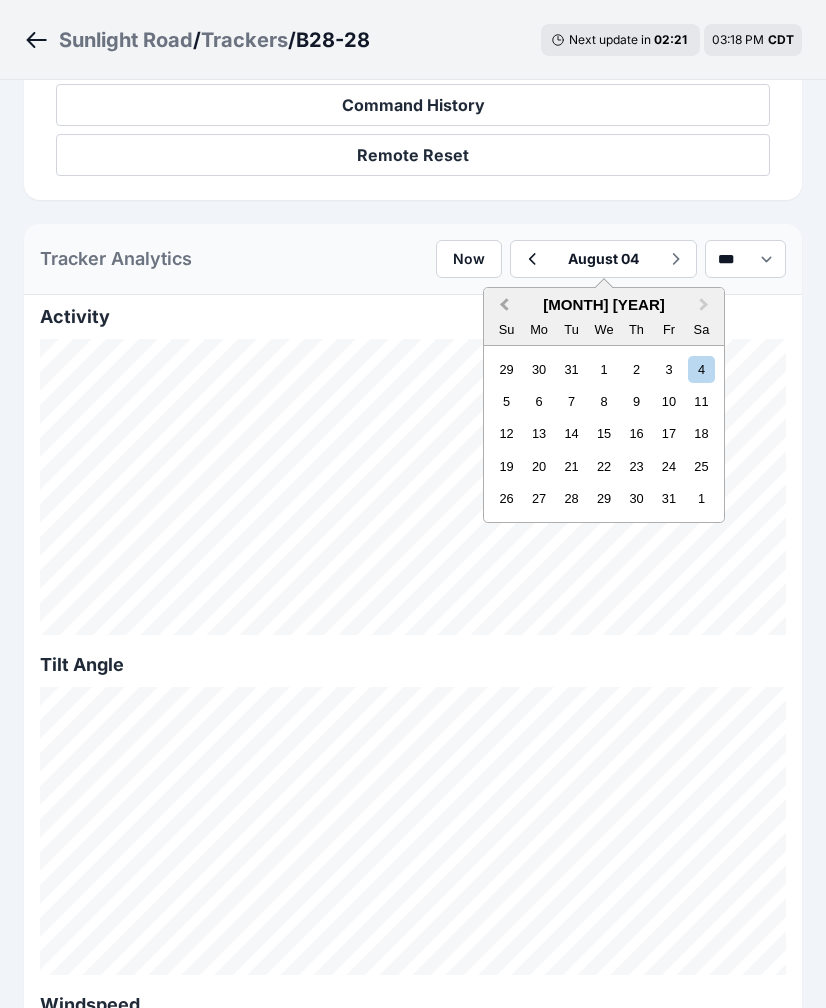 click on "Previous Month" at bounding box center [504, 305] 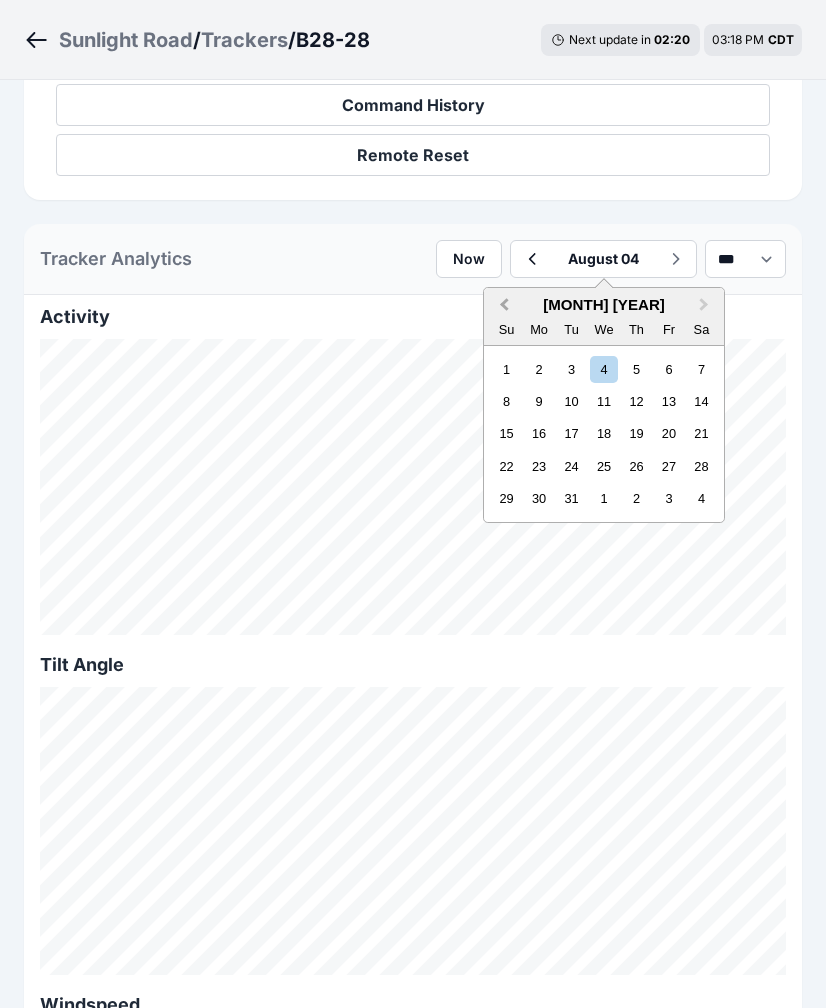 click on "Previous Month" at bounding box center (504, 305) 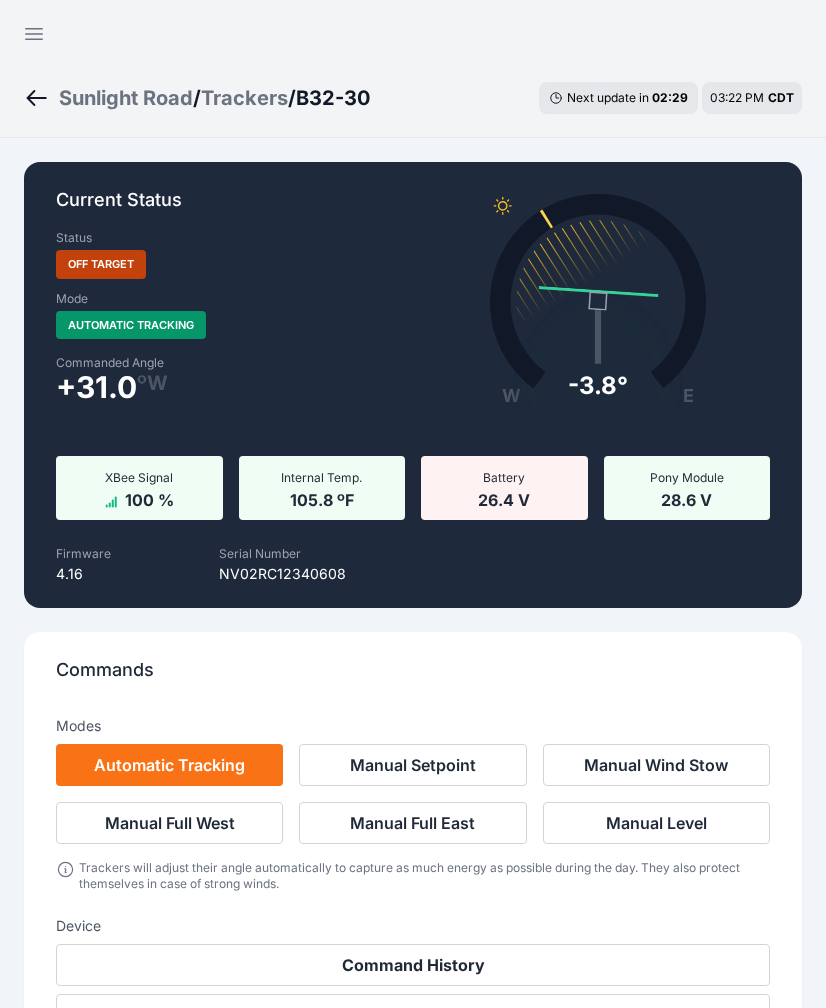scroll, scrollTop: 0, scrollLeft: 0, axis: both 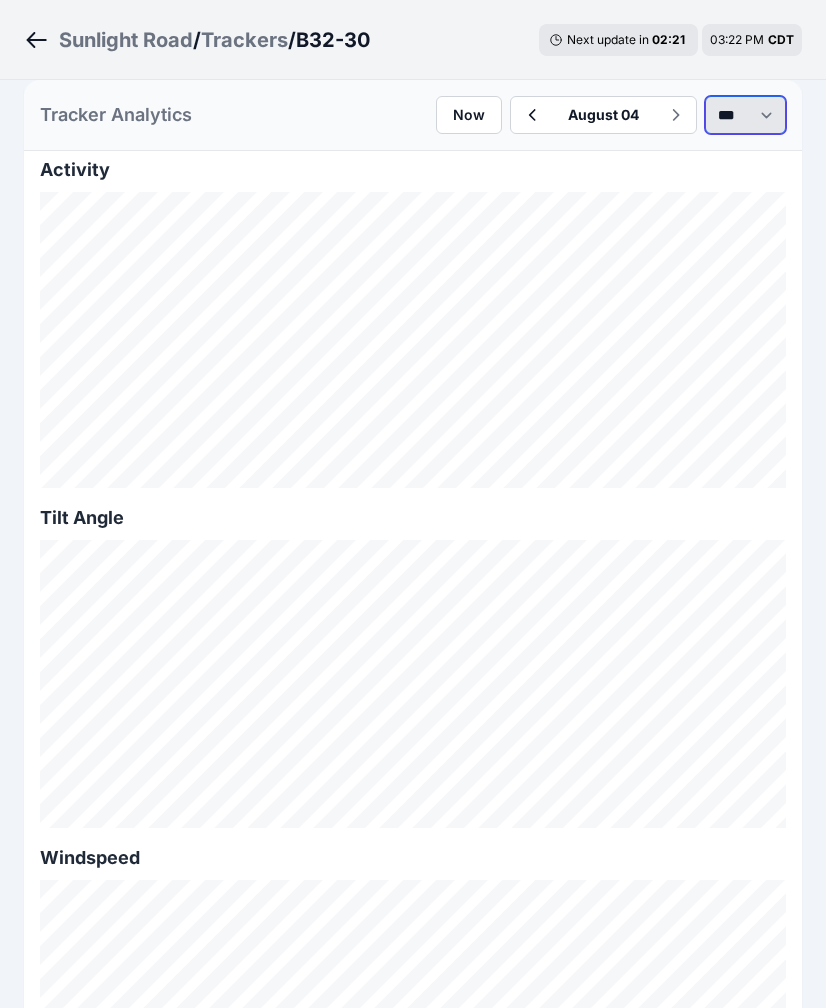 click on "*** **** *****" at bounding box center [745, 115] 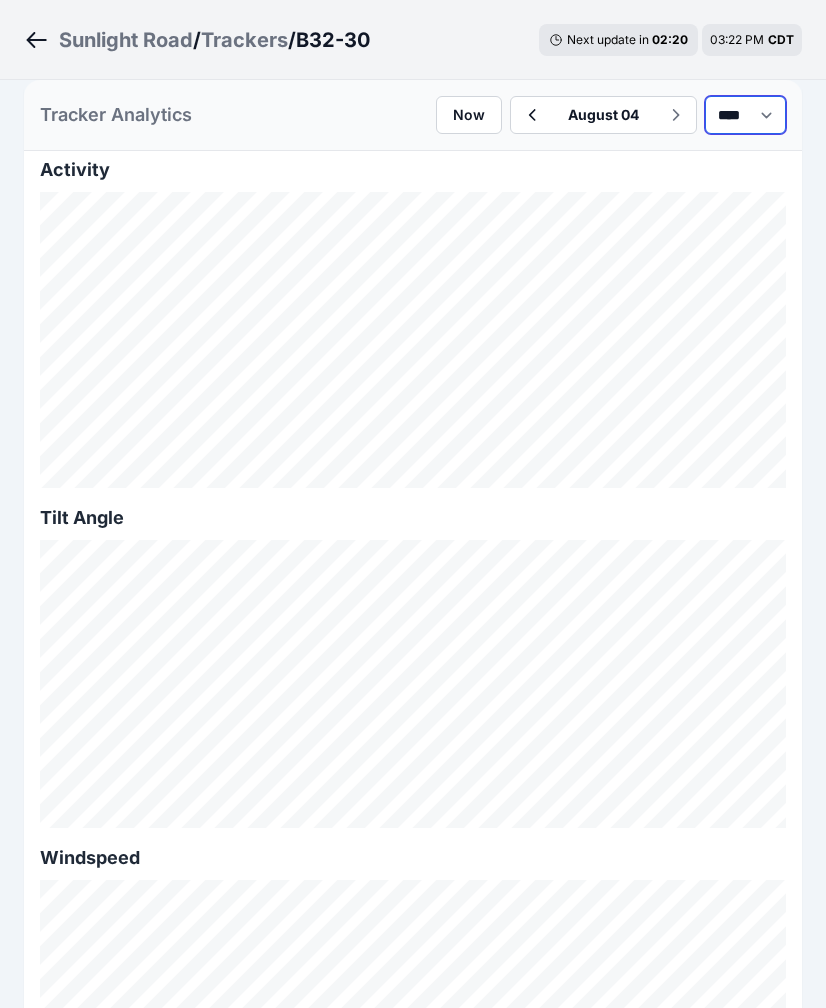 click on "*** **** *****" at bounding box center (745, 115) 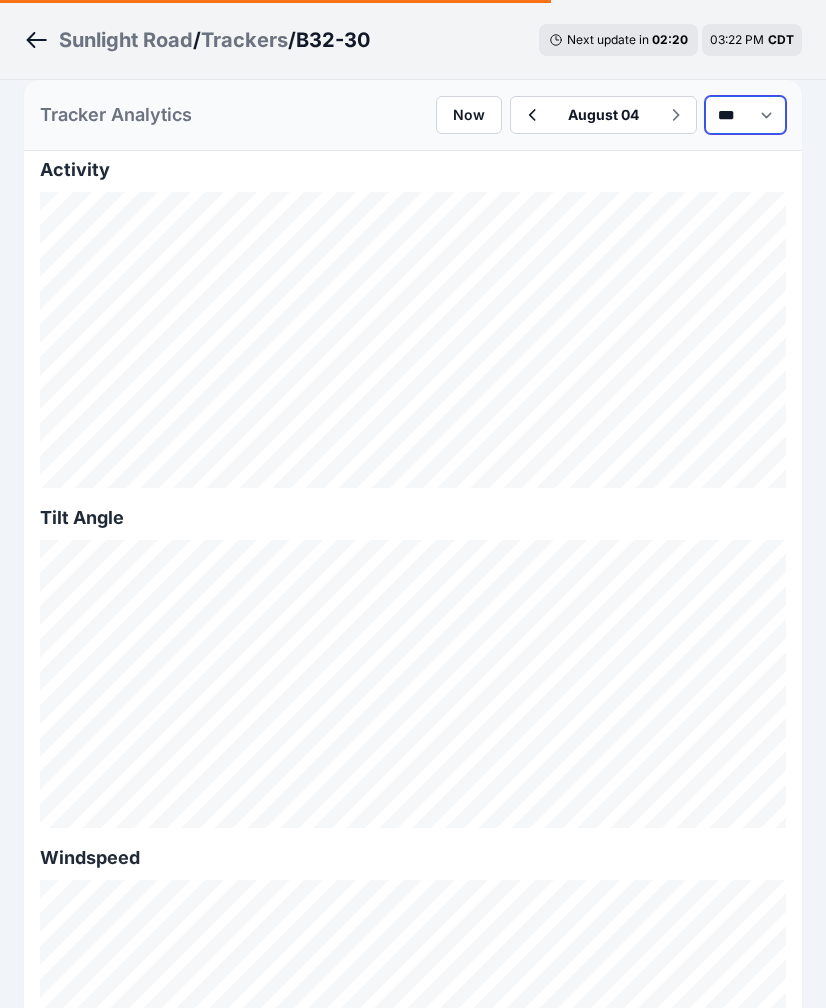 select on "******" 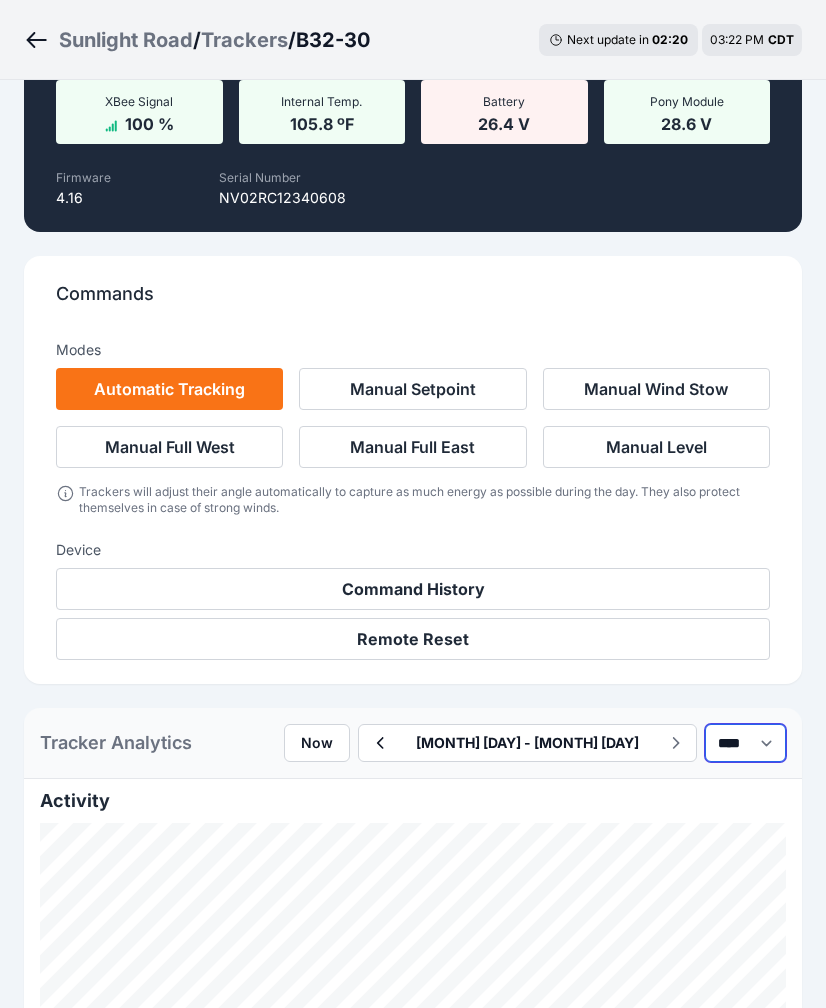 scroll, scrollTop: 1007, scrollLeft: 0, axis: vertical 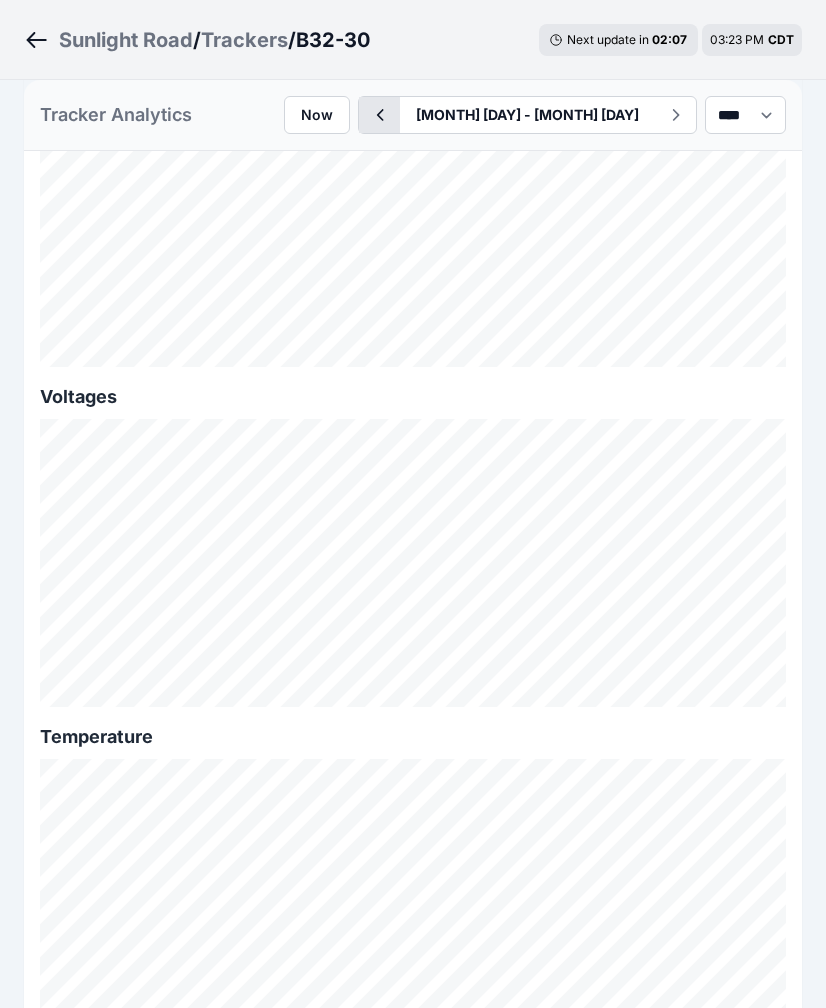 click 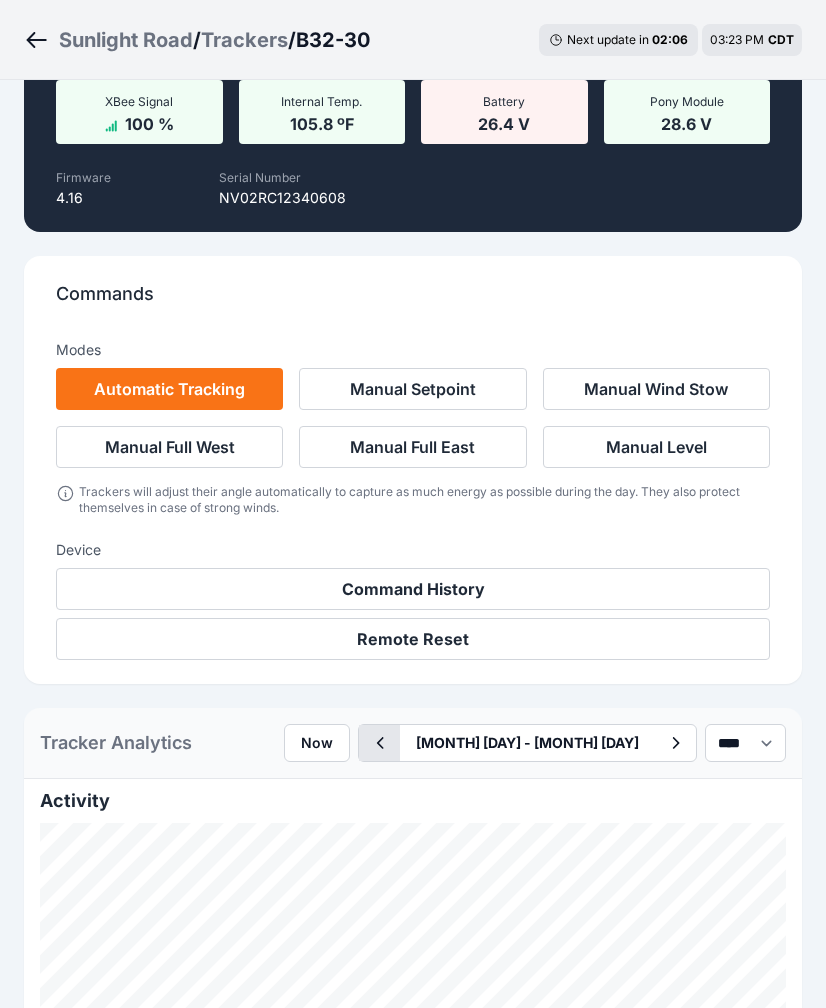 scroll, scrollTop: 2488, scrollLeft: 0, axis: vertical 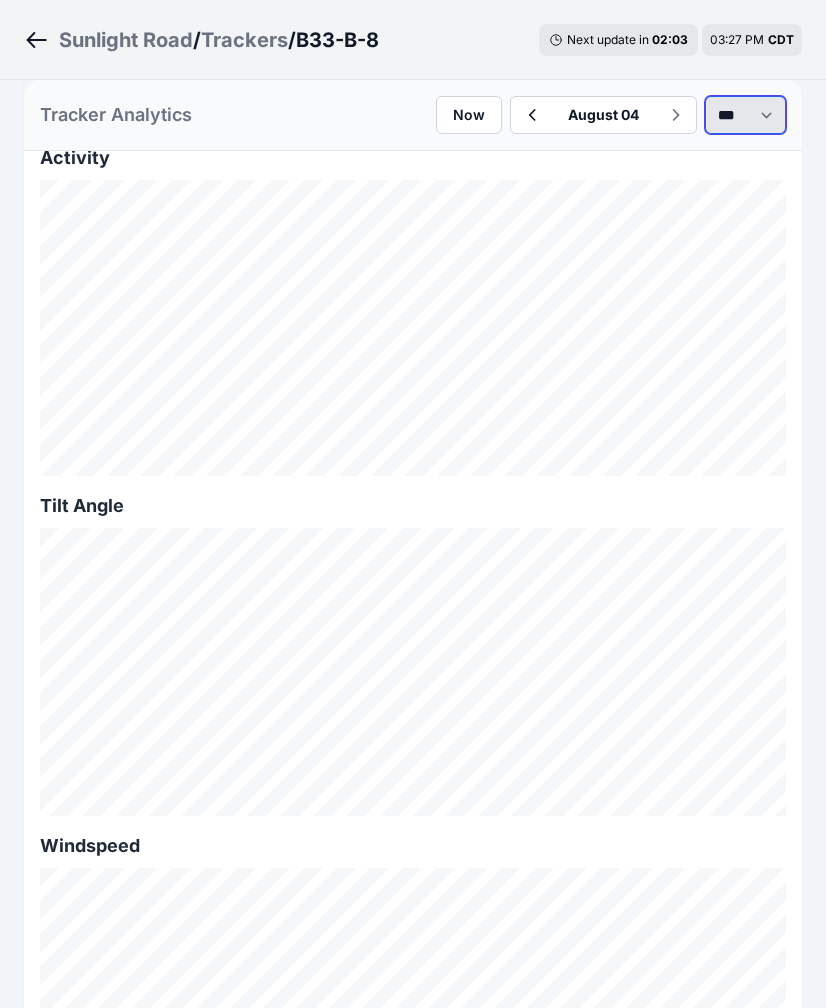 click on "*** **** *****" at bounding box center (745, 115) 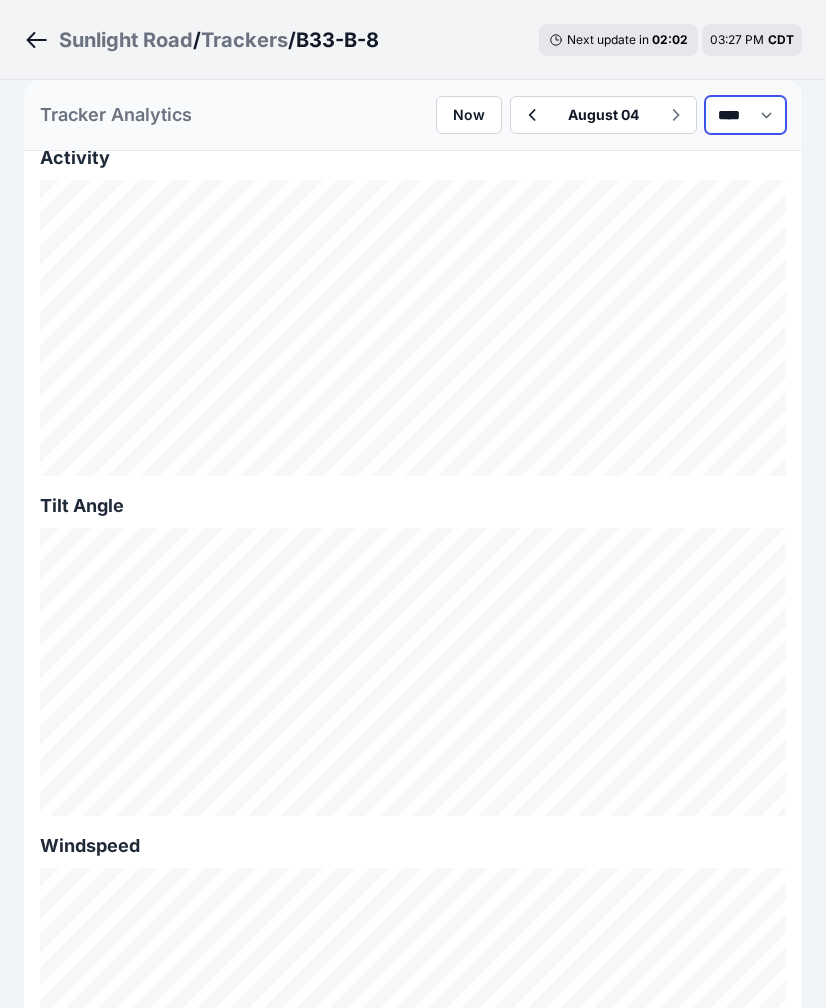 click on "*** **** *****" at bounding box center [745, 115] 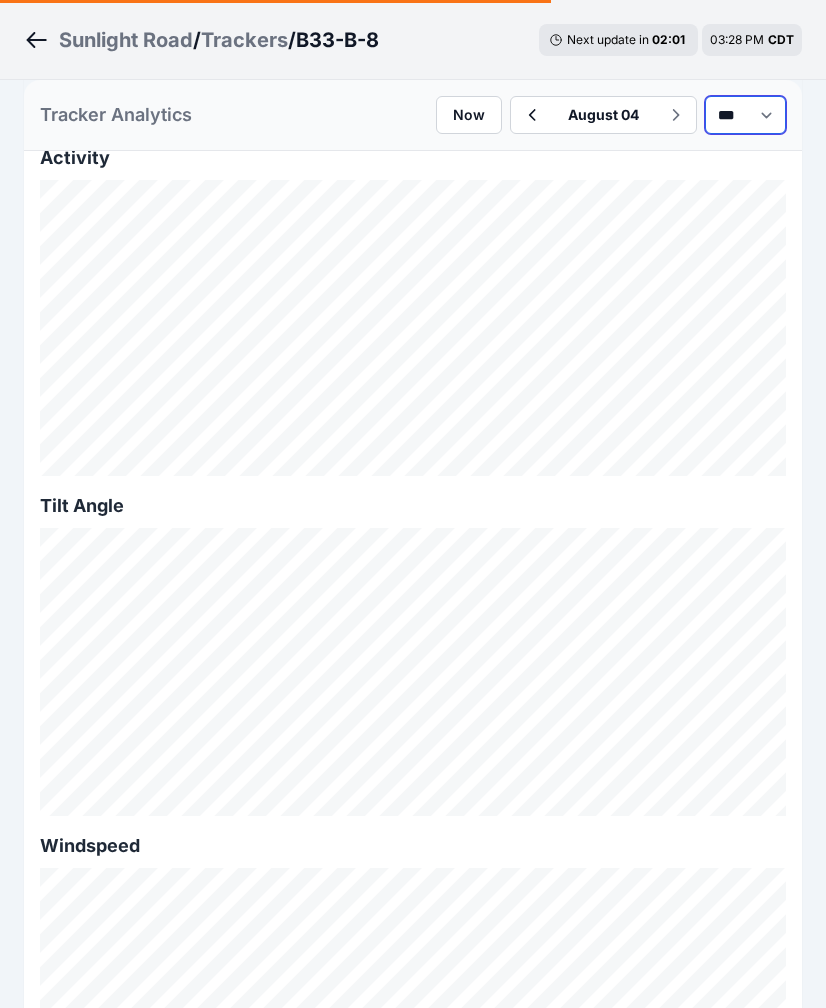 select on "******" 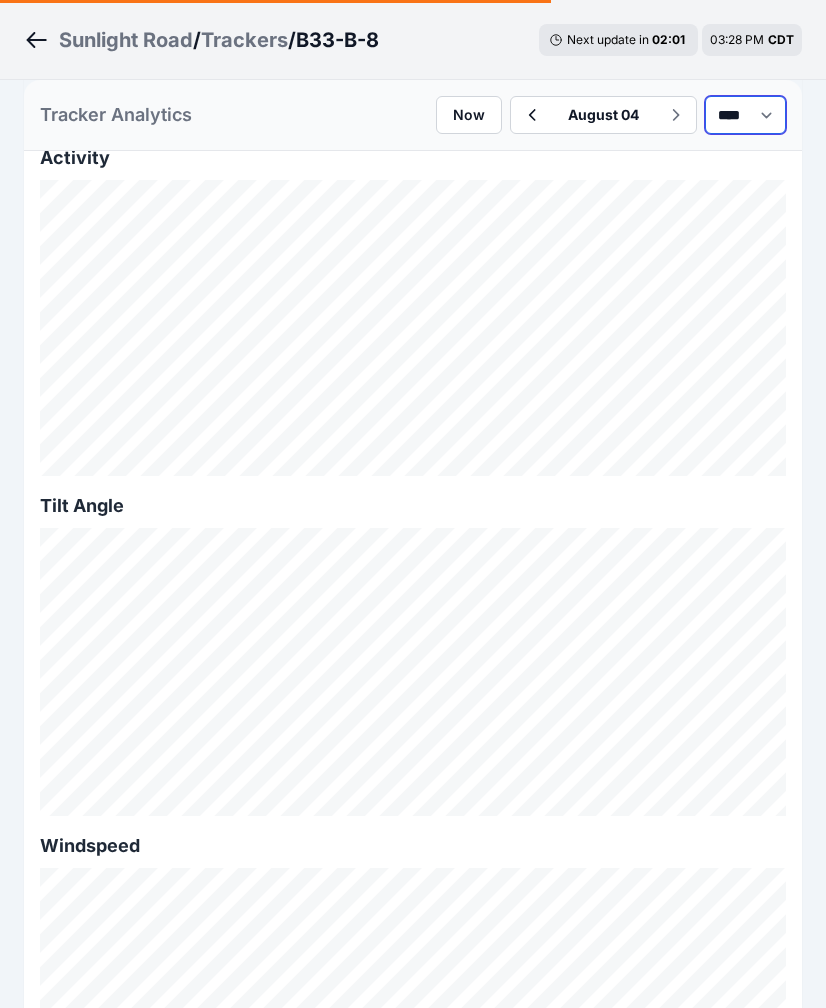 scroll, scrollTop: 376, scrollLeft: 0, axis: vertical 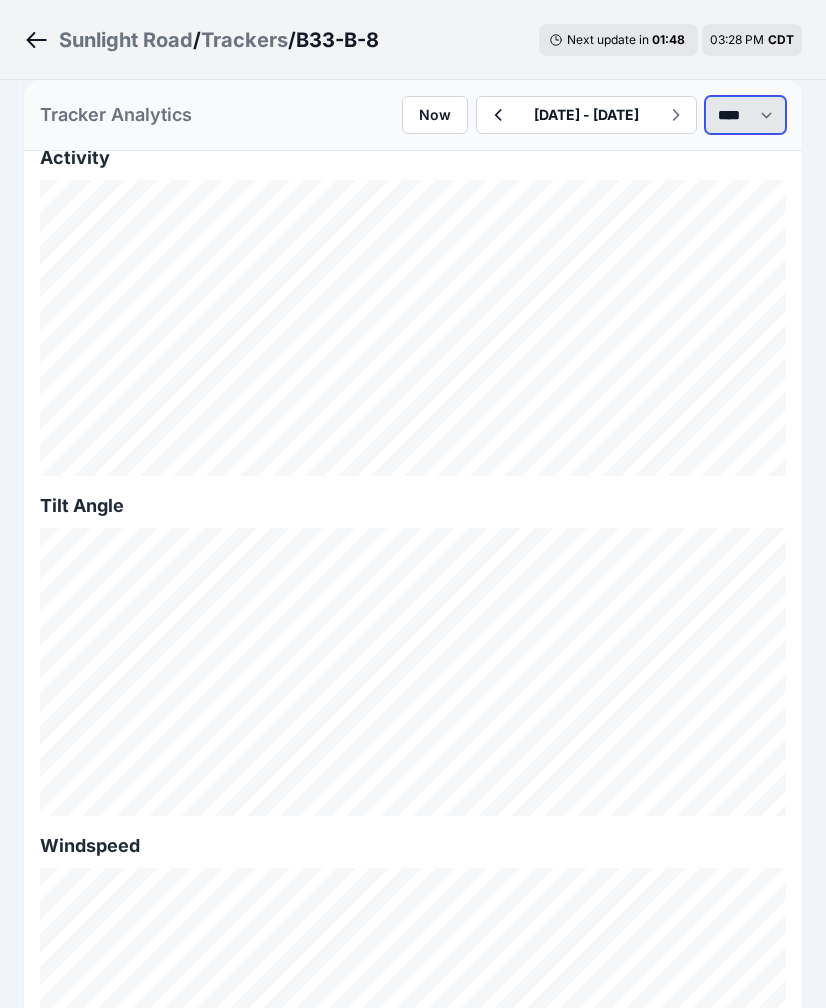 click on "*** **** *****" at bounding box center (745, 115) 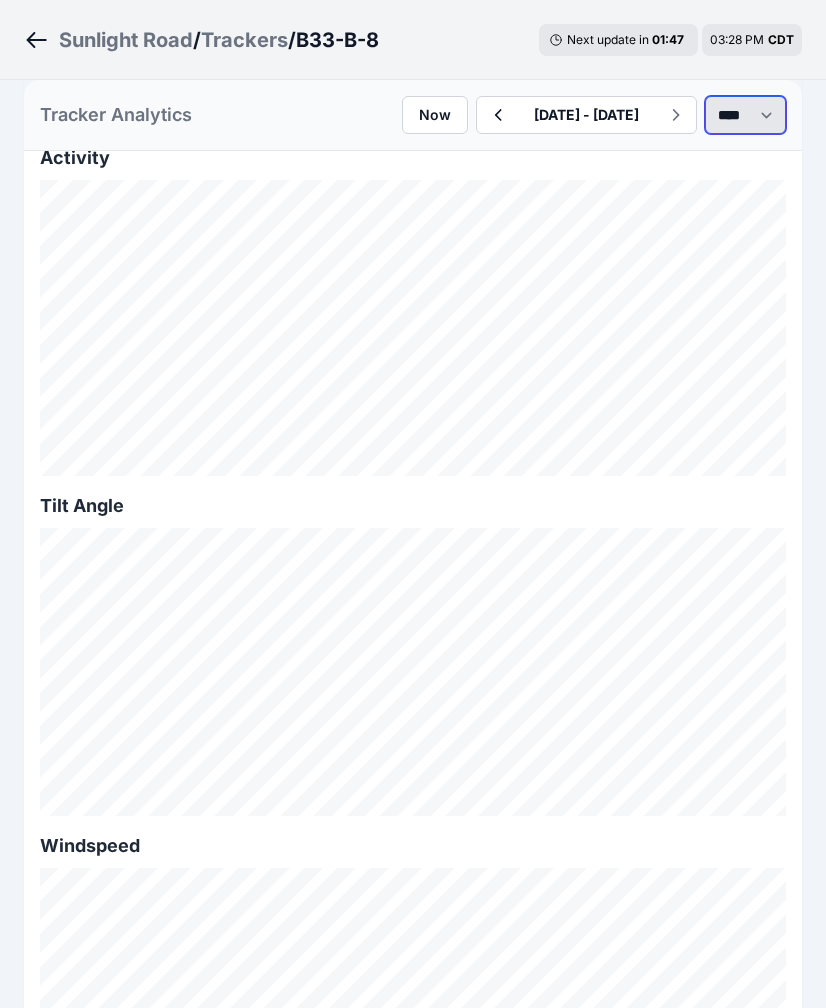 click on "*** **** *****" at bounding box center (745, 115) 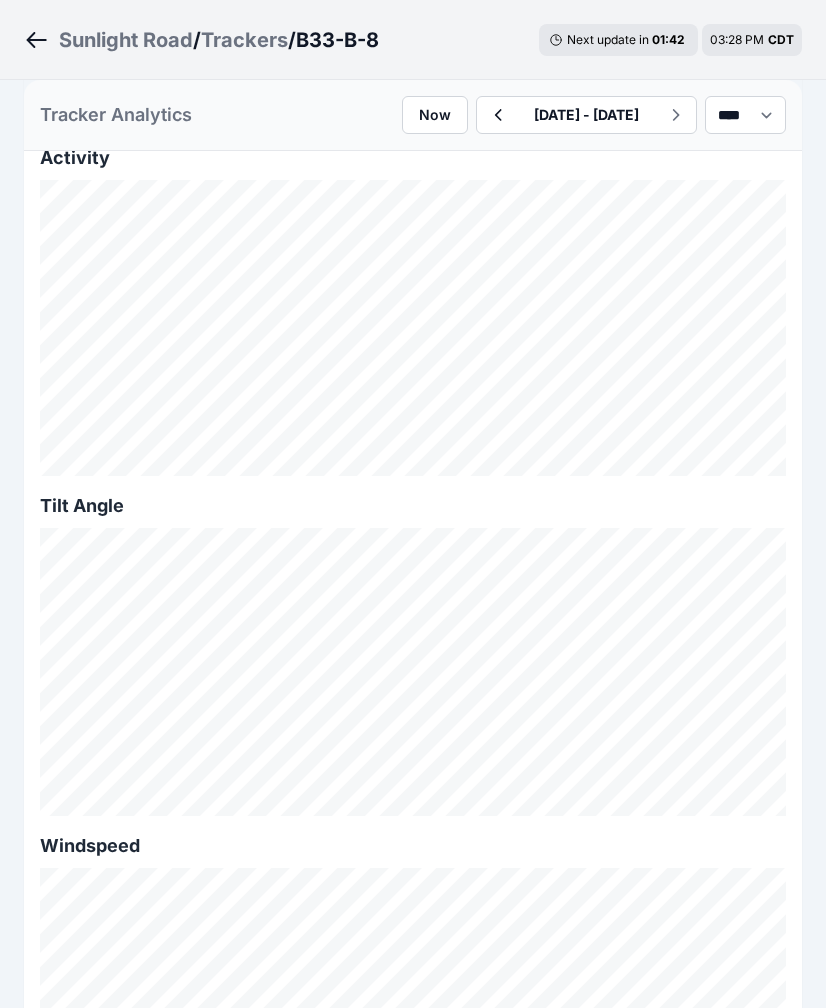 drag, startPoint x: 822, startPoint y: 451, endPoint x: 815, endPoint y: 411, distance: 40.60788 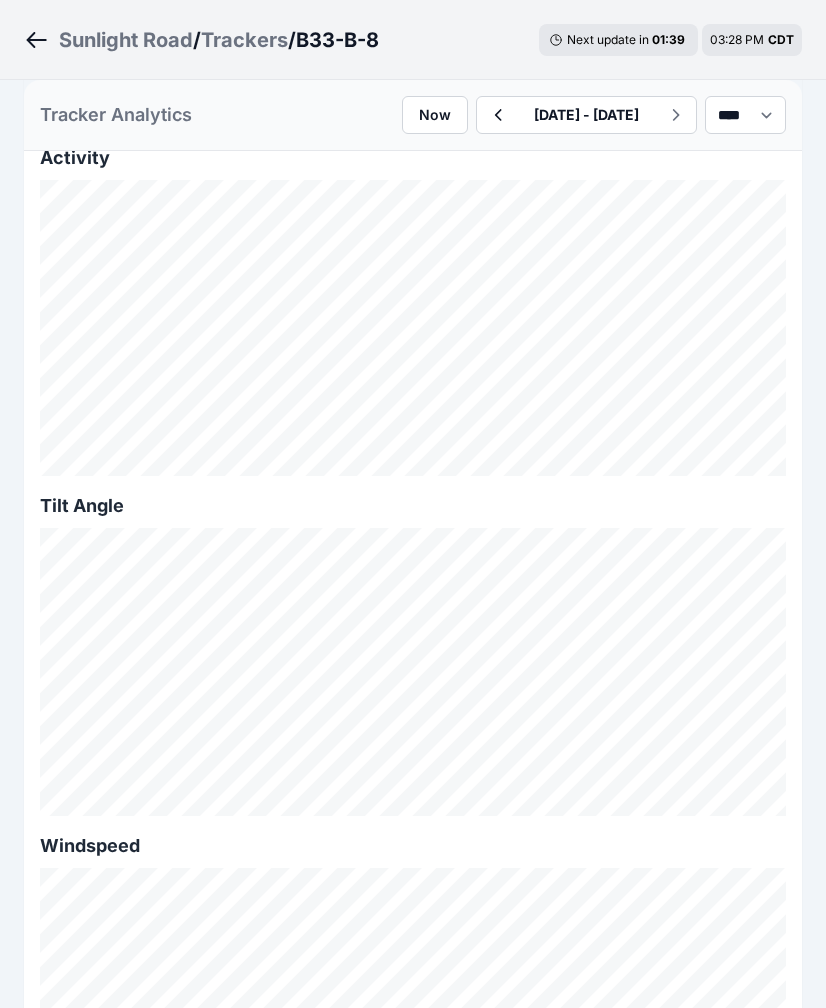 scroll, scrollTop: 1013, scrollLeft: 0, axis: vertical 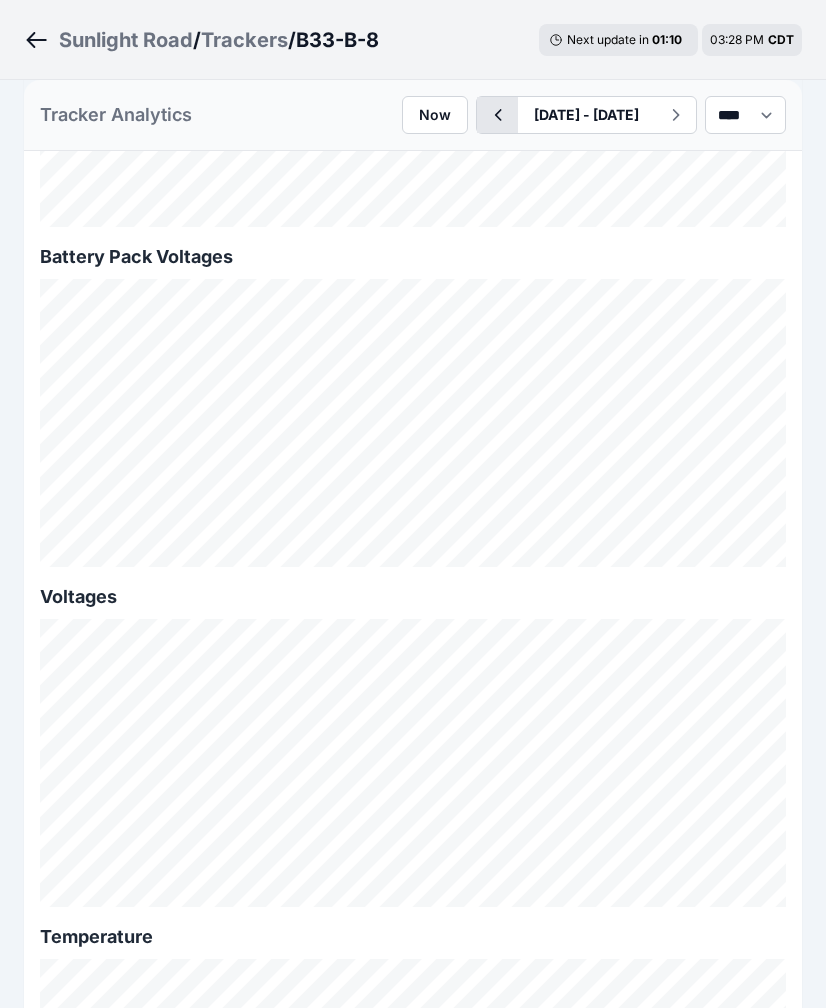 click at bounding box center (497, 115) 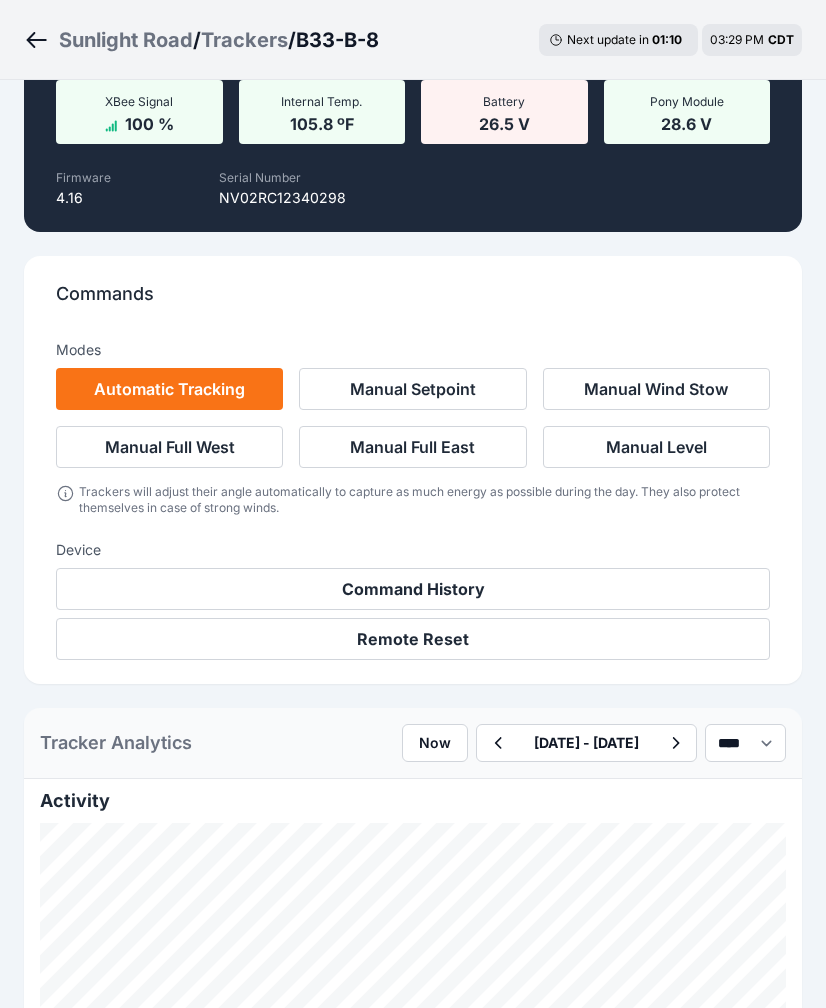 scroll, scrollTop: 2288, scrollLeft: 0, axis: vertical 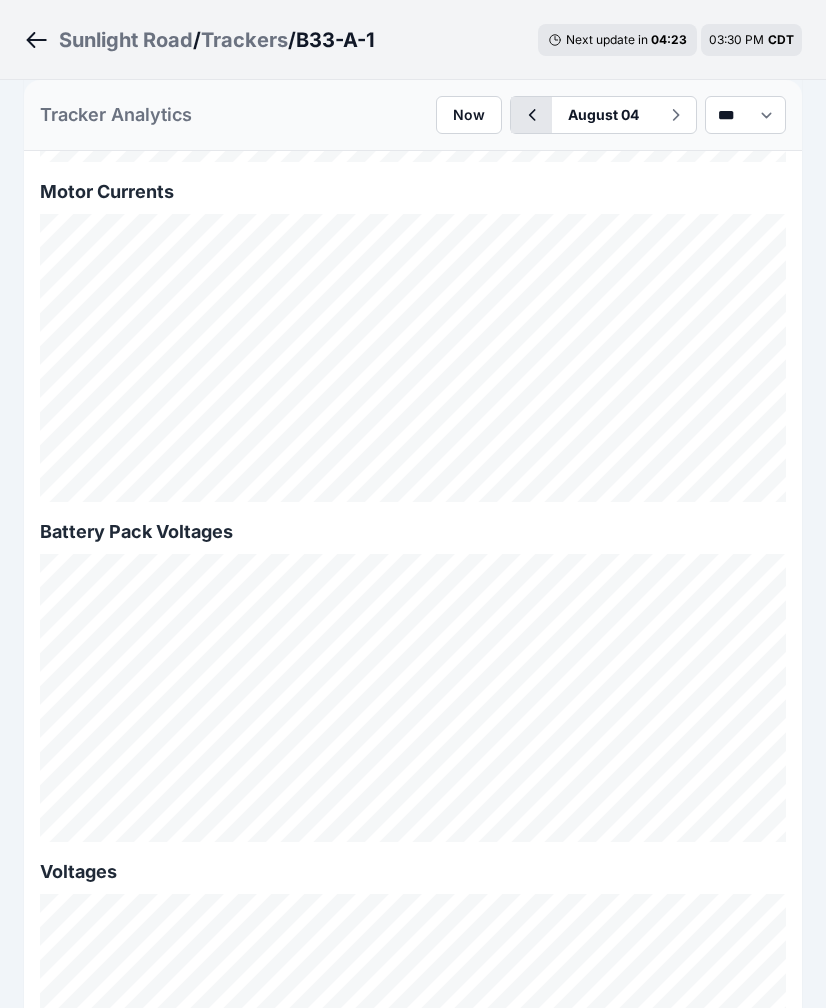 click 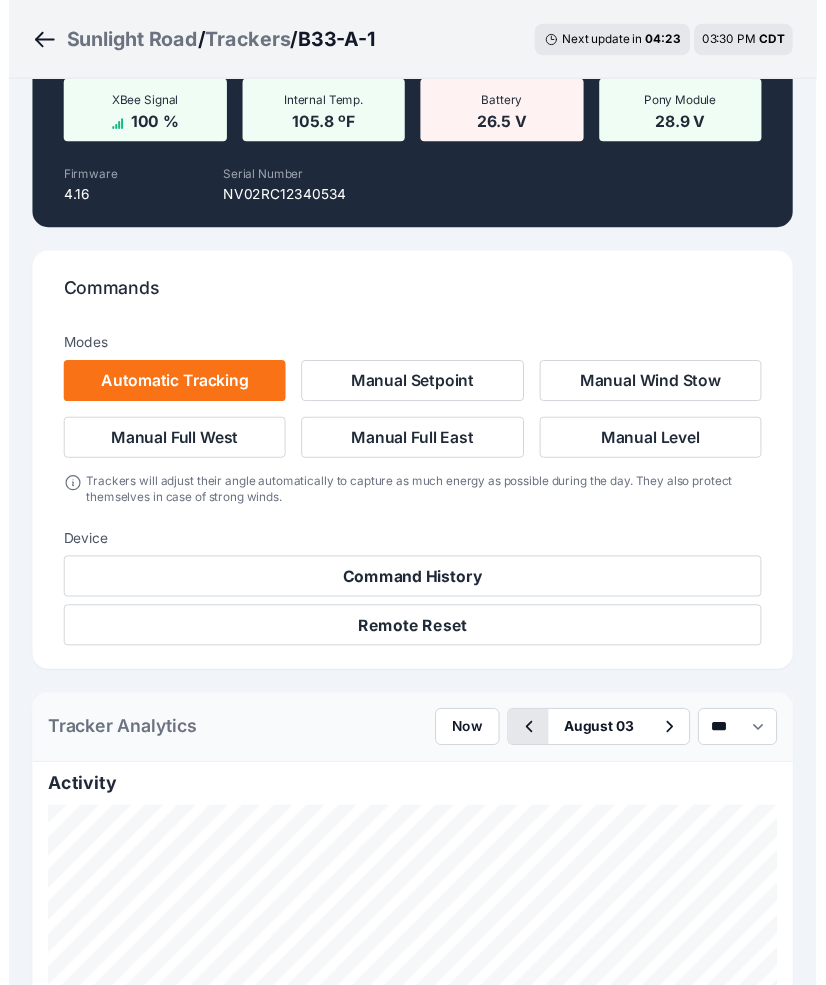 scroll, scrollTop: 2013, scrollLeft: 0, axis: vertical 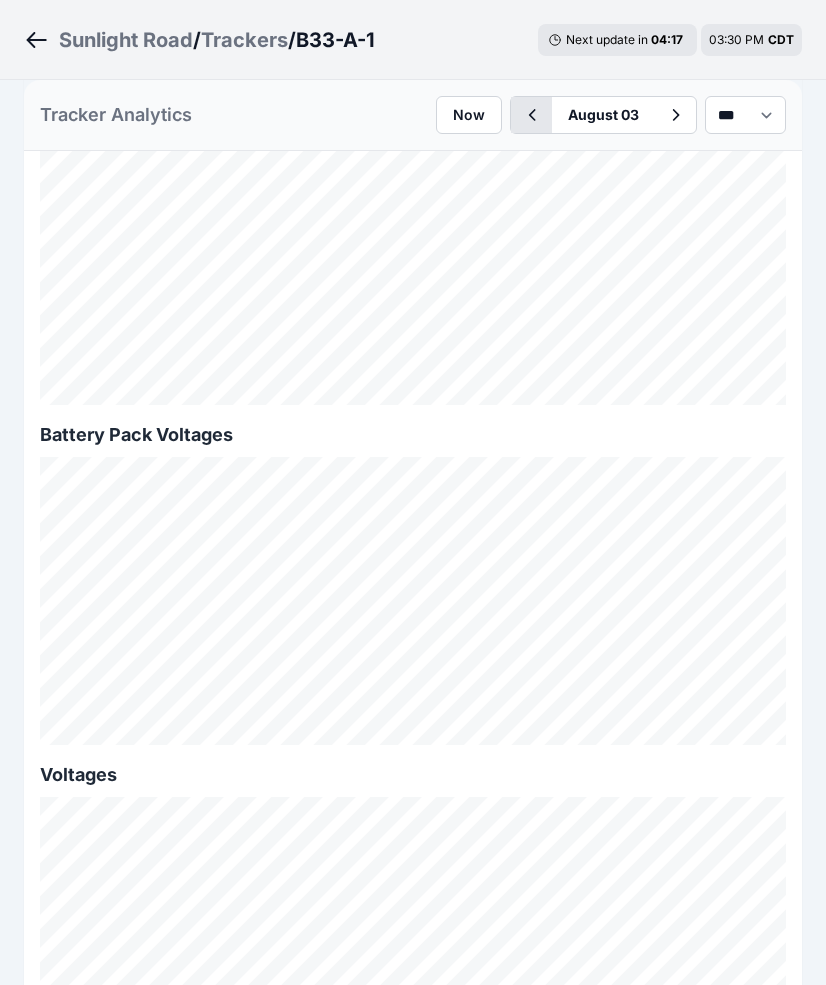 click 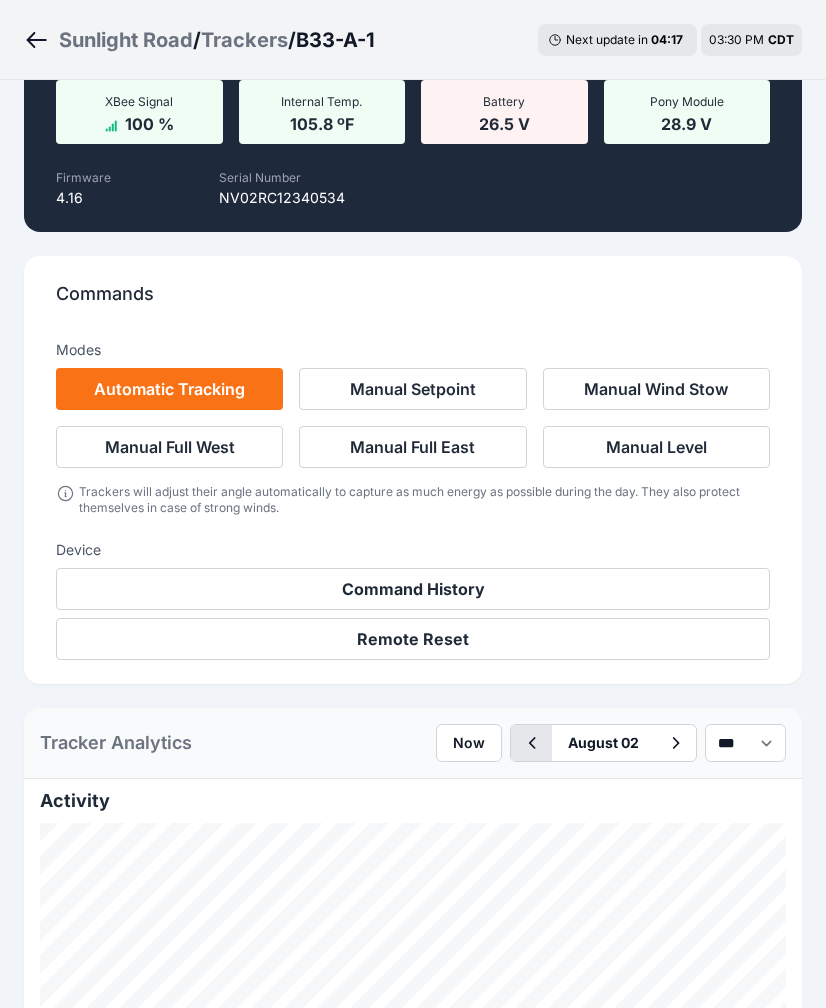 scroll, scrollTop: 2110, scrollLeft: 0, axis: vertical 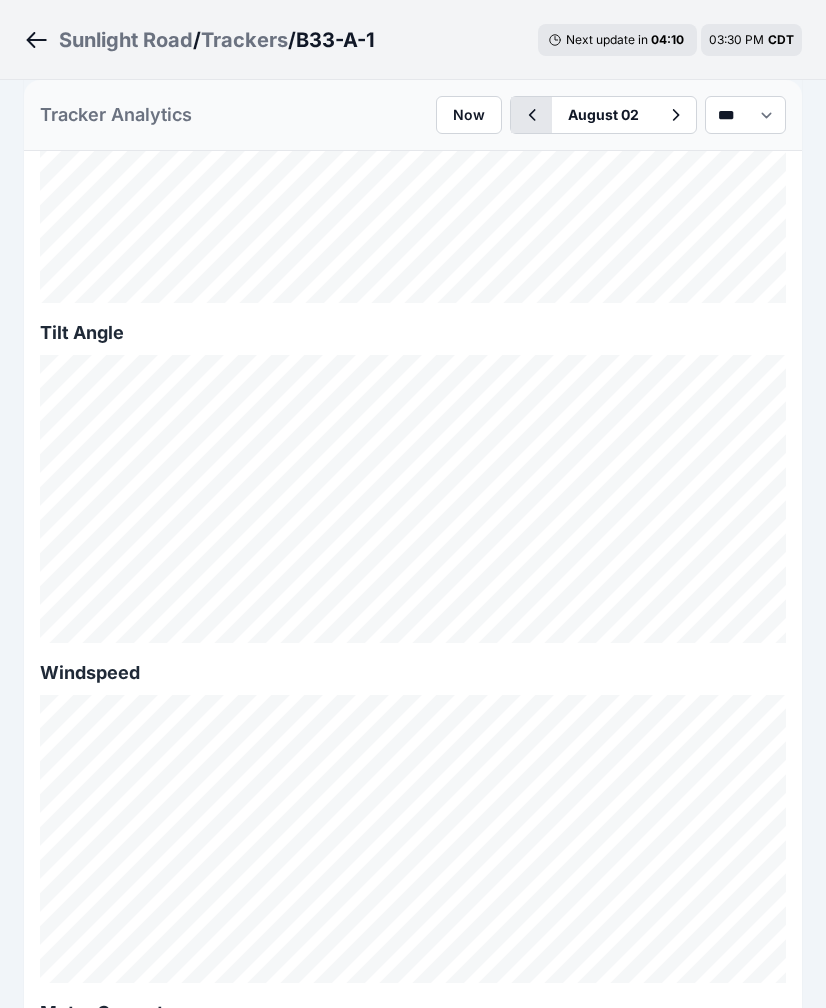 click at bounding box center [531, 115] 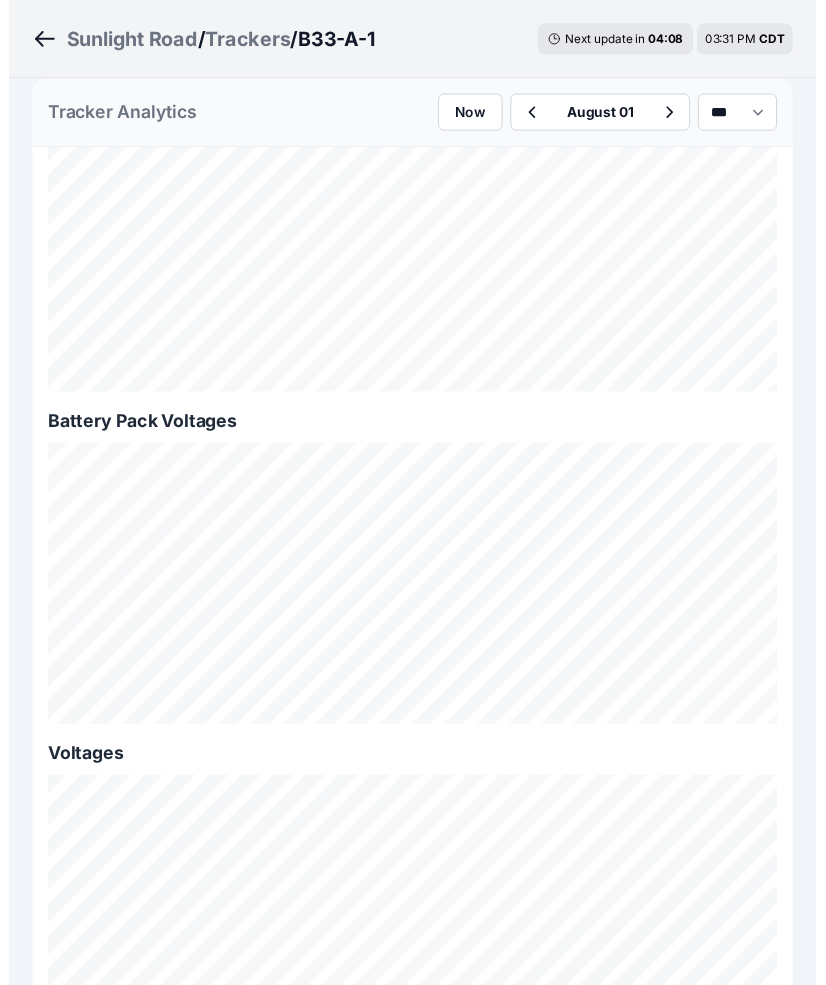 scroll, scrollTop: 2122, scrollLeft: 0, axis: vertical 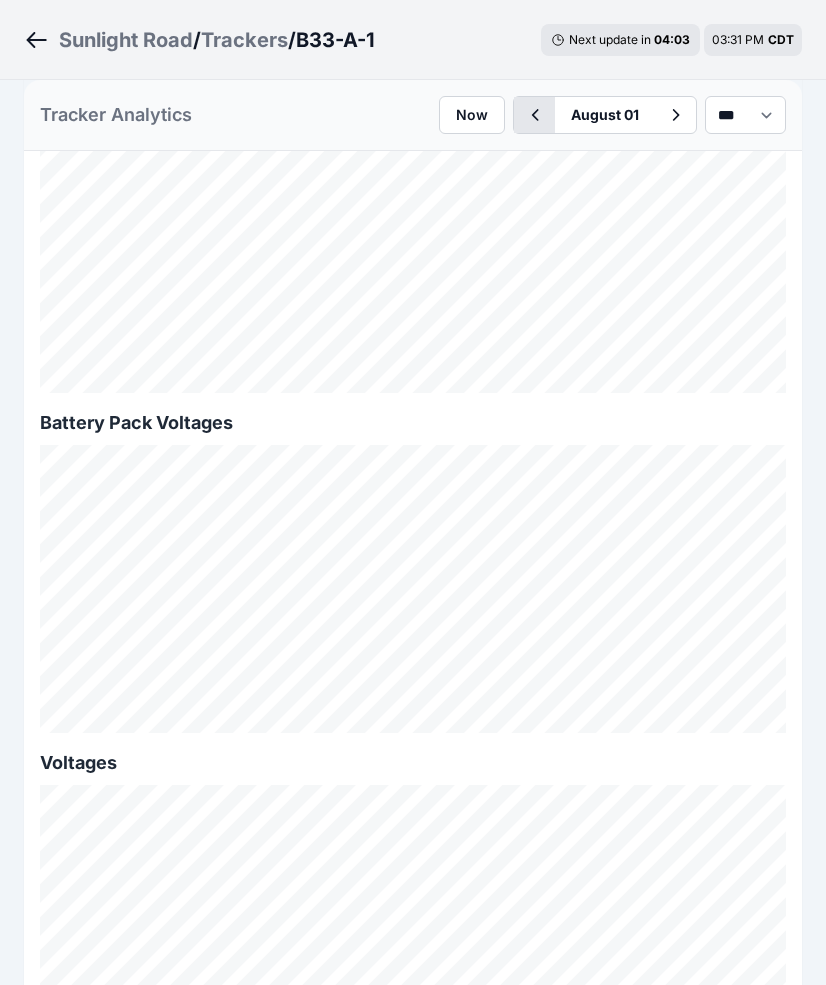 click 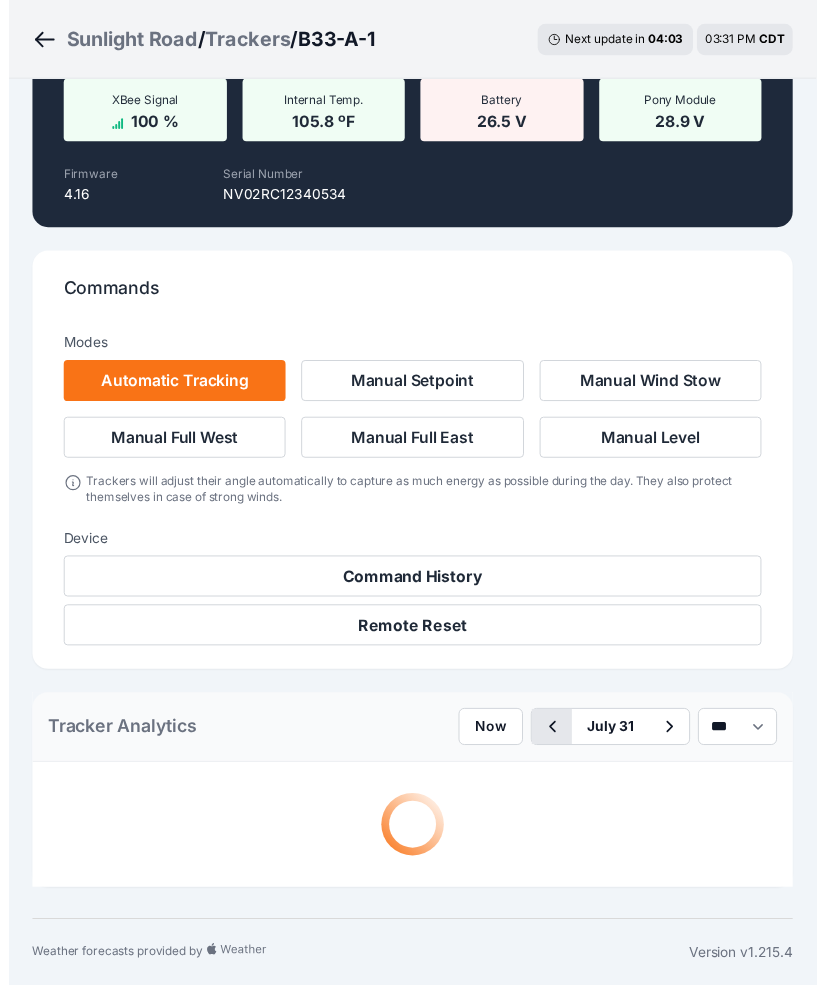 scroll, scrollTop: 2122, scrollLeft: 0, axis: vertical 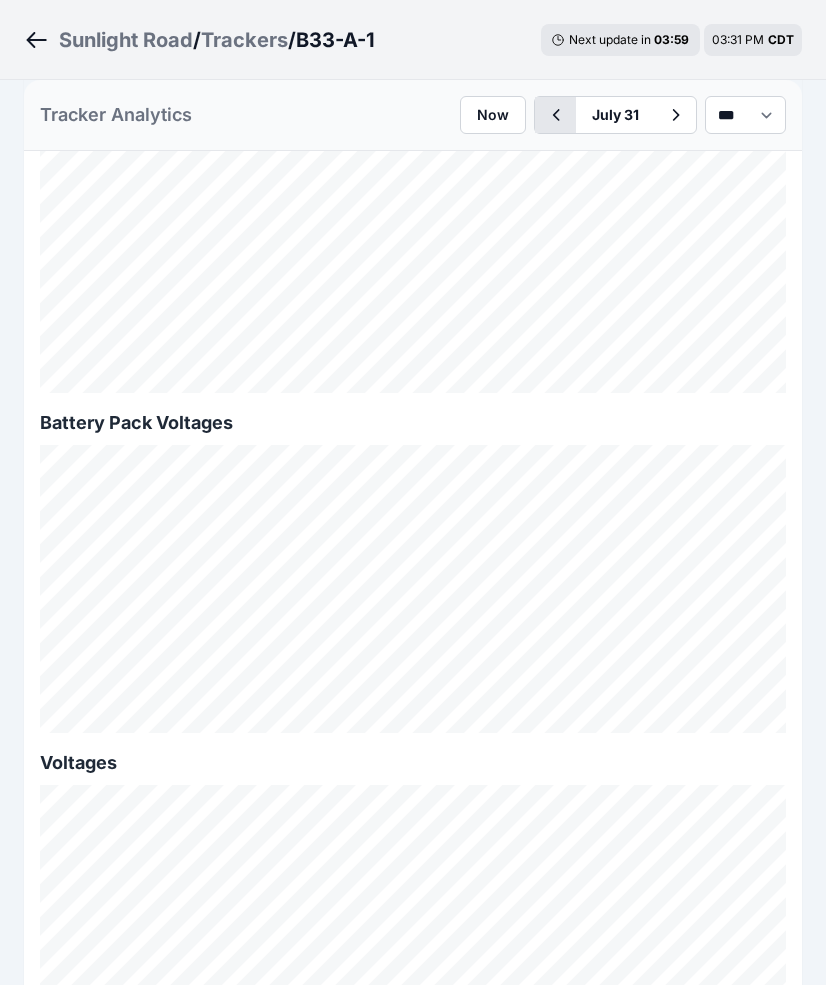 click 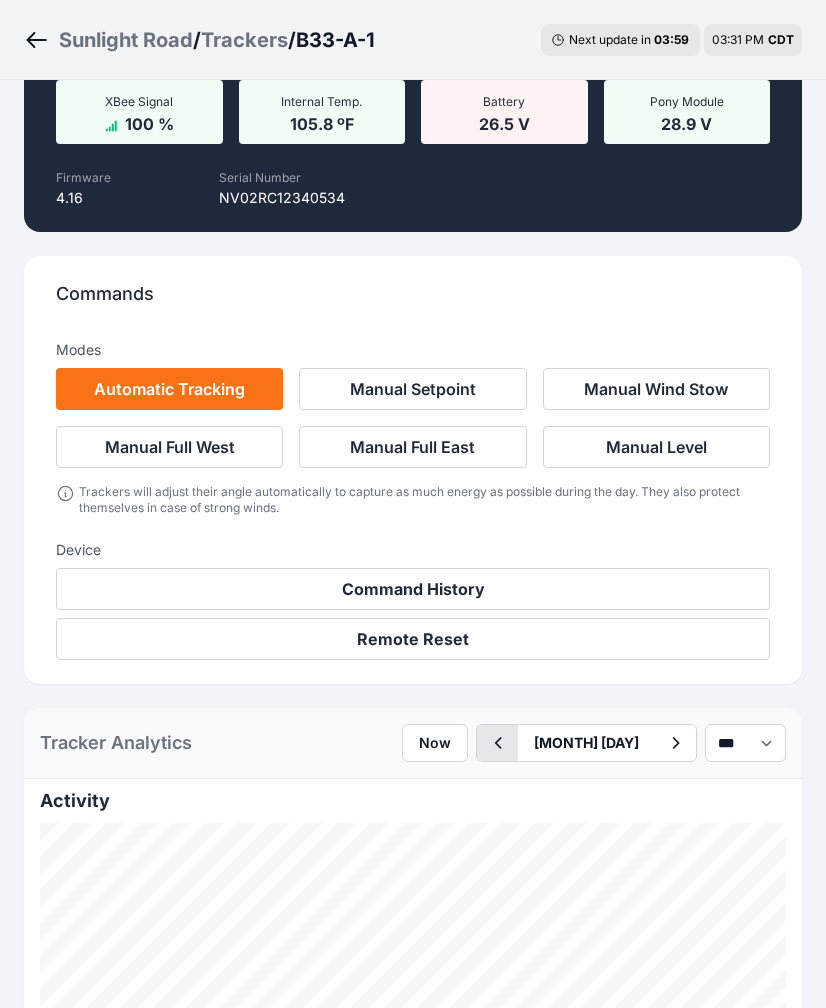 scroll, scrollTop: 2122, scrollLeft: 0, axis: vertical 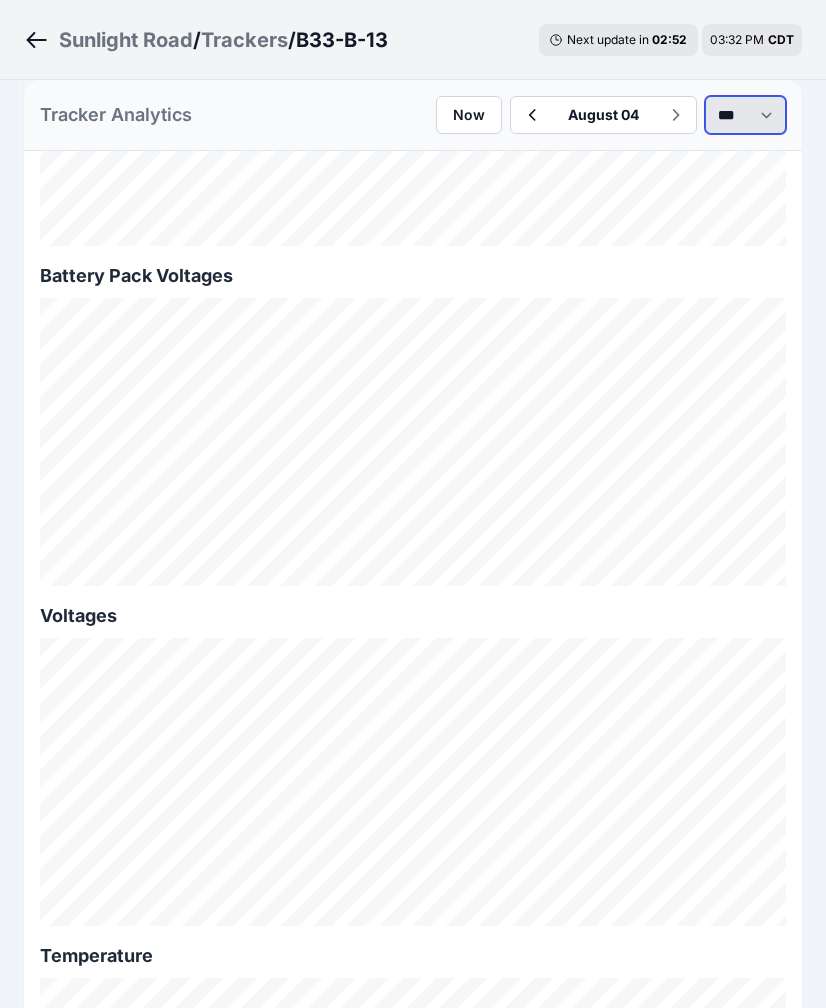 click on "*** **** *****" at bounding box center (745, 115) 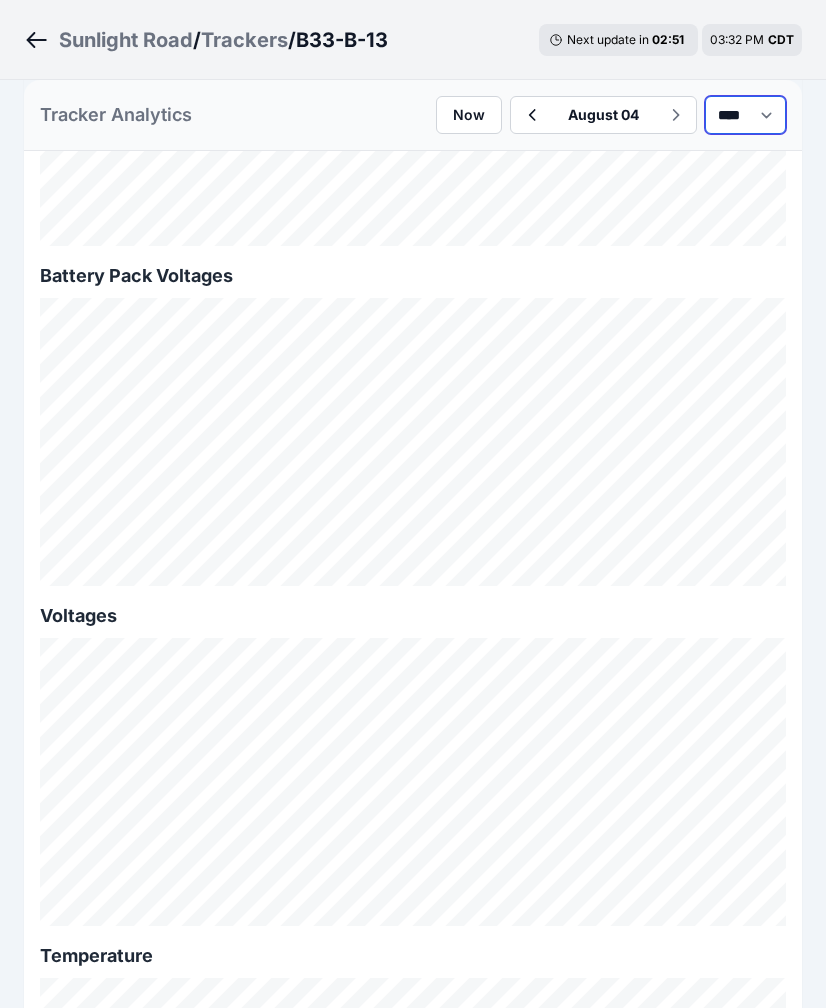 click on "*** **** *****" at bounding box center [745, 115] 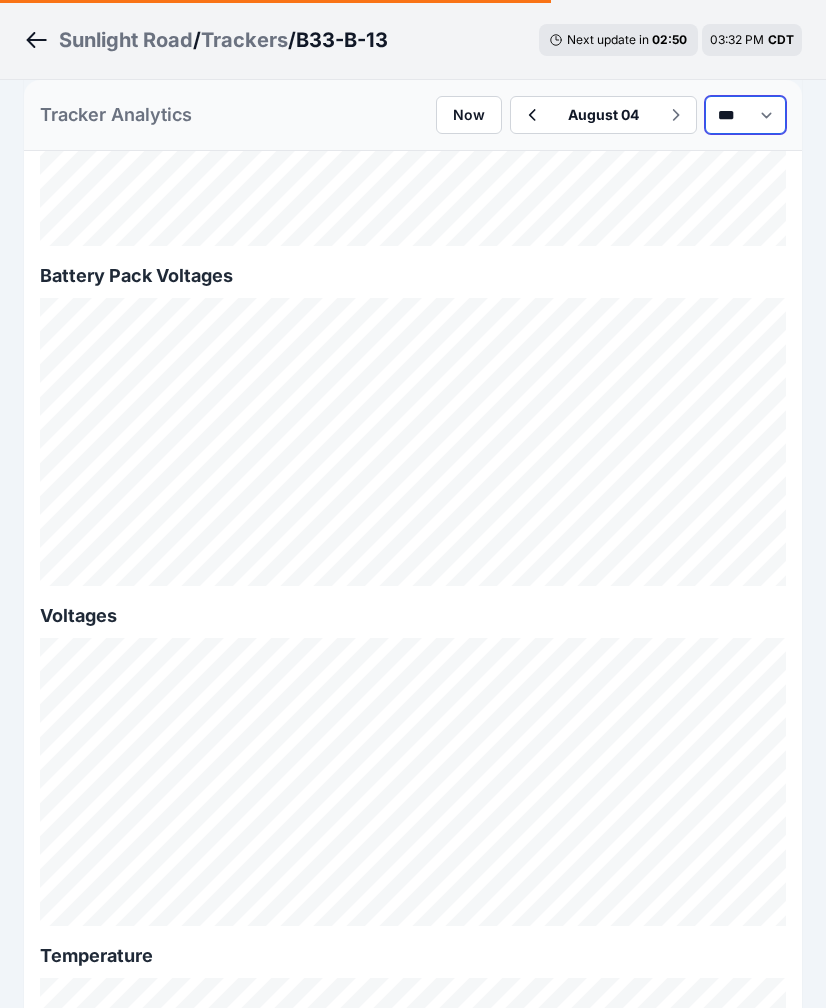 select on "******" 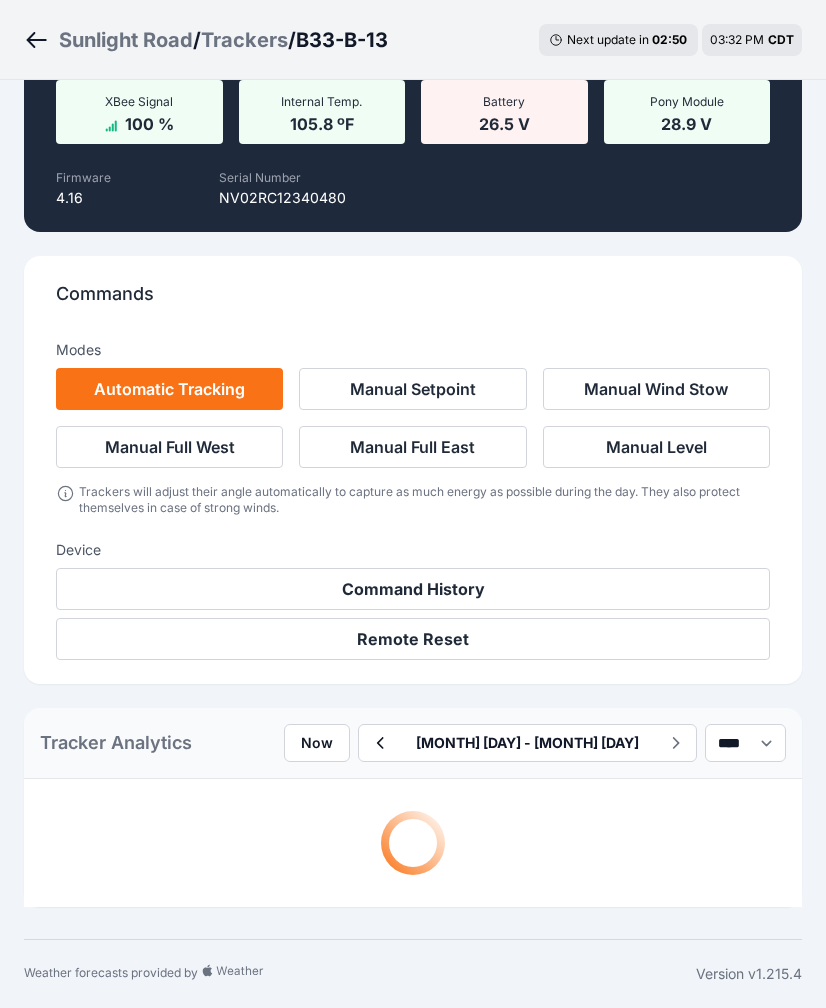 scroll, scrollTop: 2269, scrollLeft: 0, axis: vertical 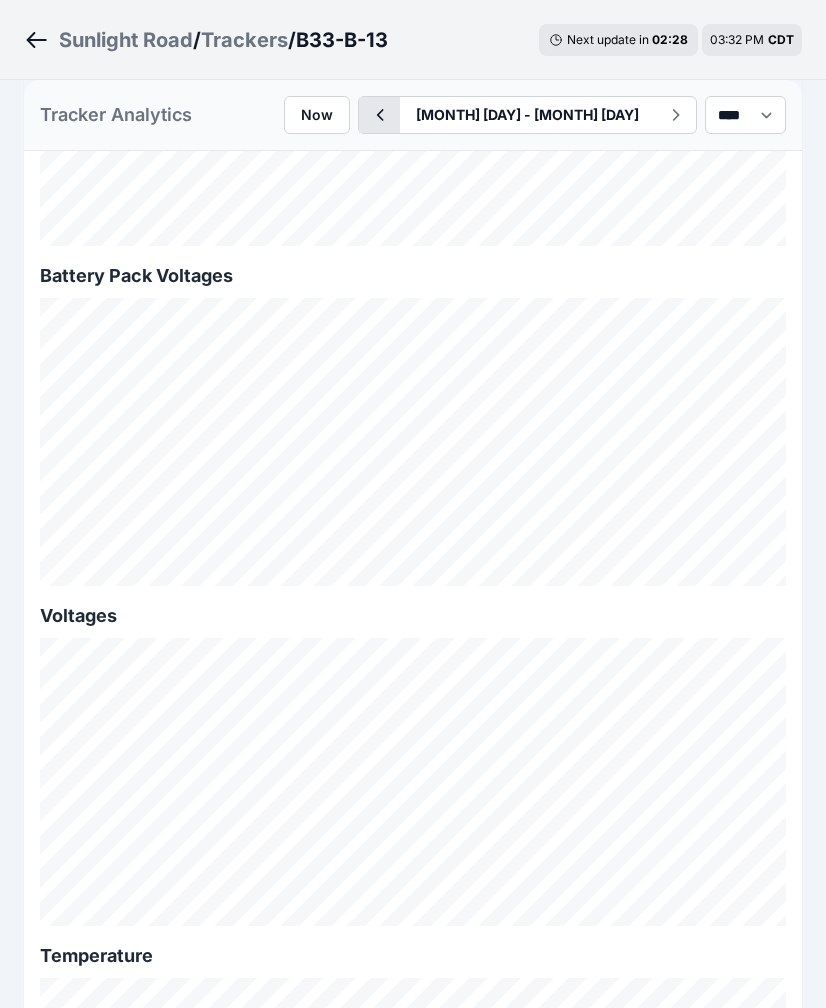 click 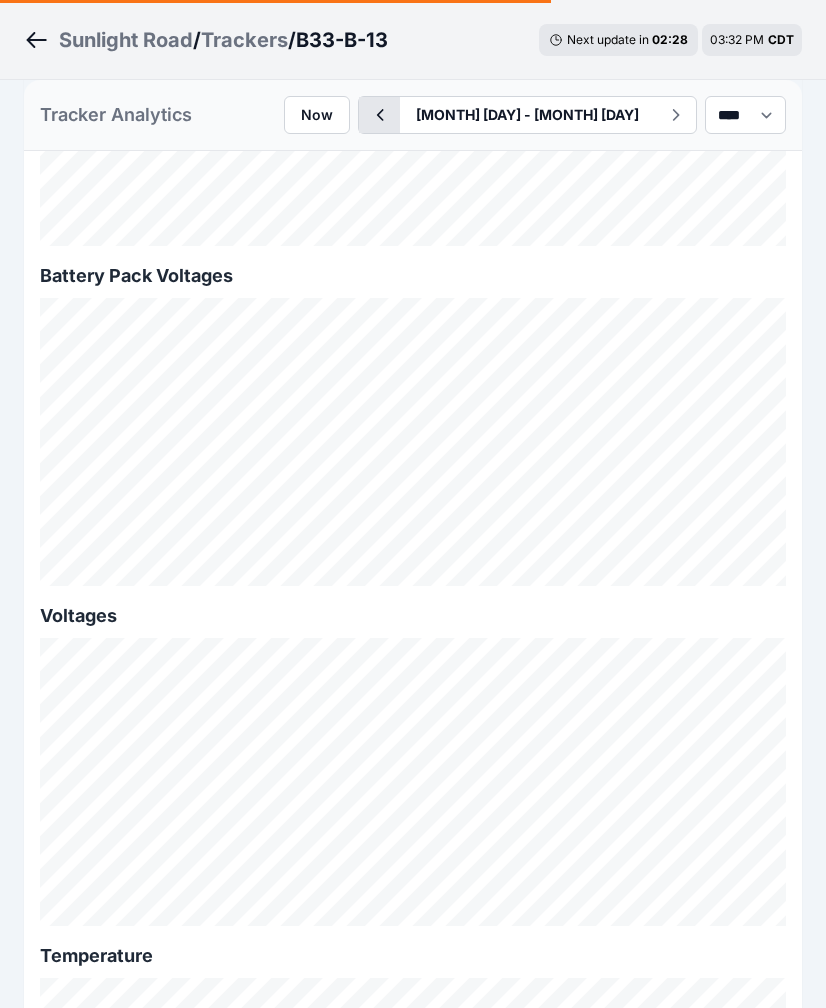 scroll, scrollTop: 376, scrollLeft: 0, axis: vertical 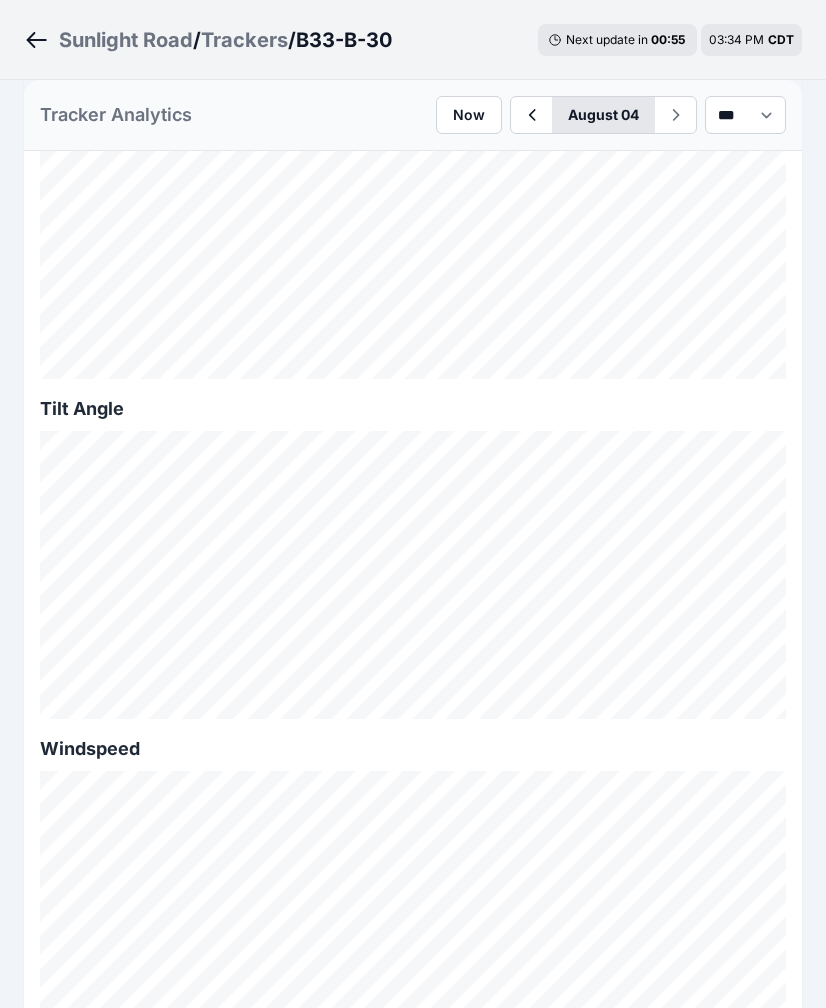 click on "August 04" at bounding box center [603, 115] 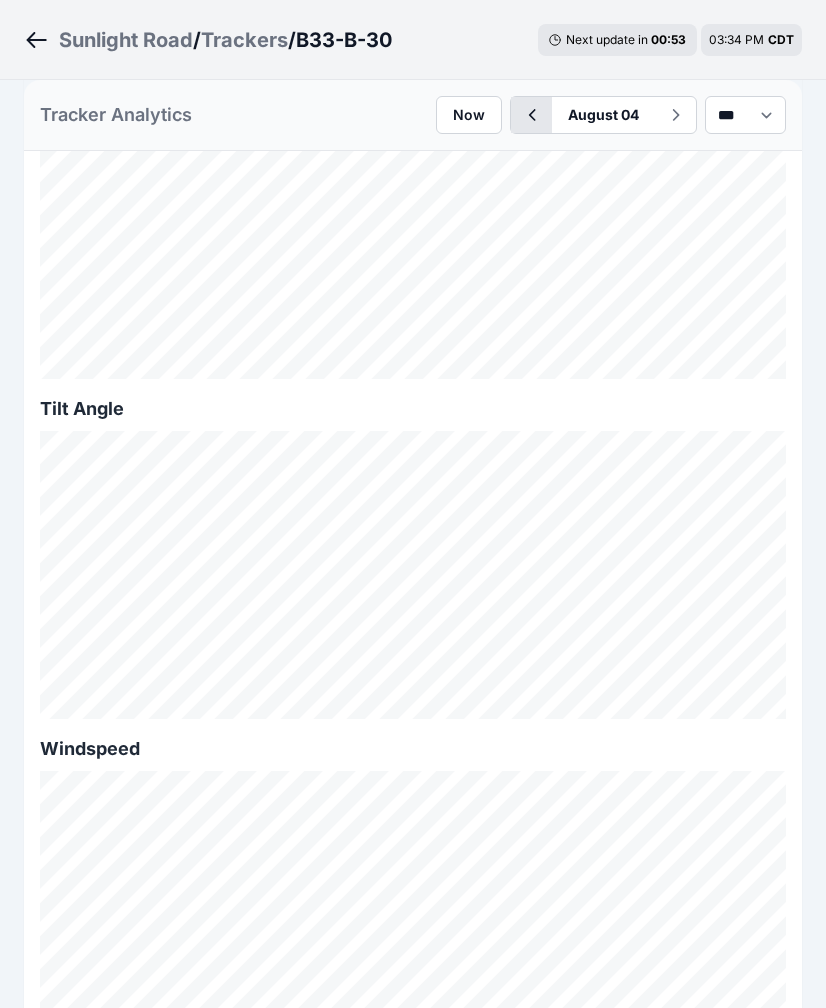 click 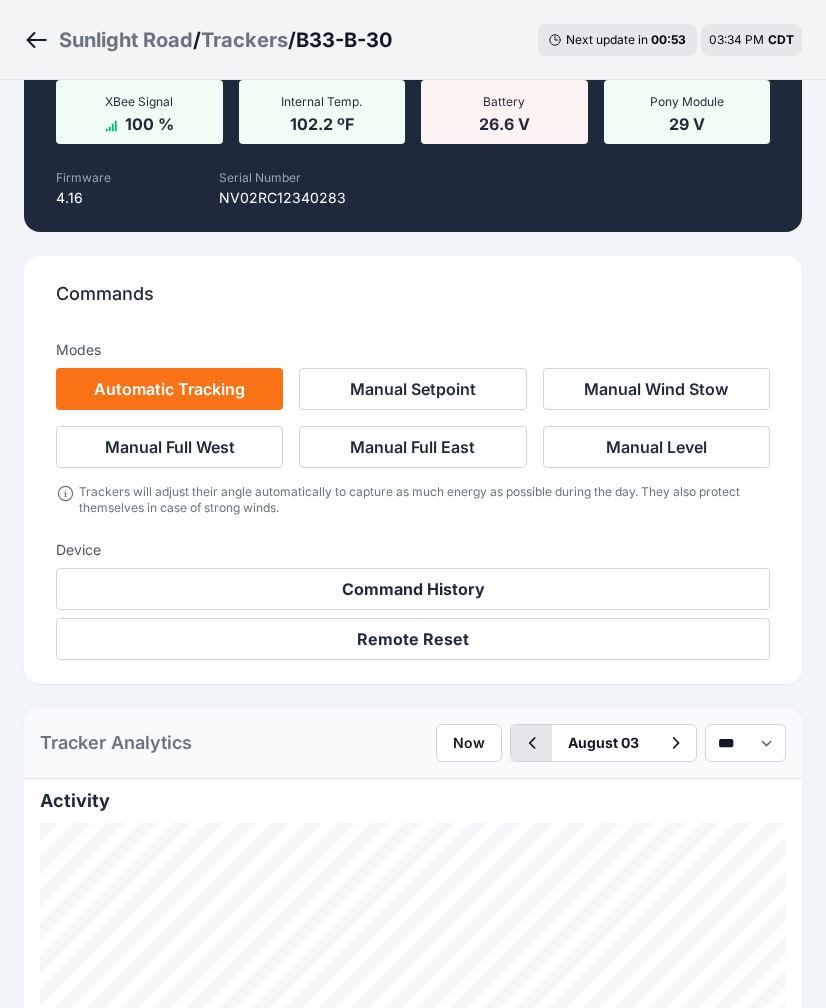 scroll, scrollTop: 1116, scrollLeft: 0, axis: vertical 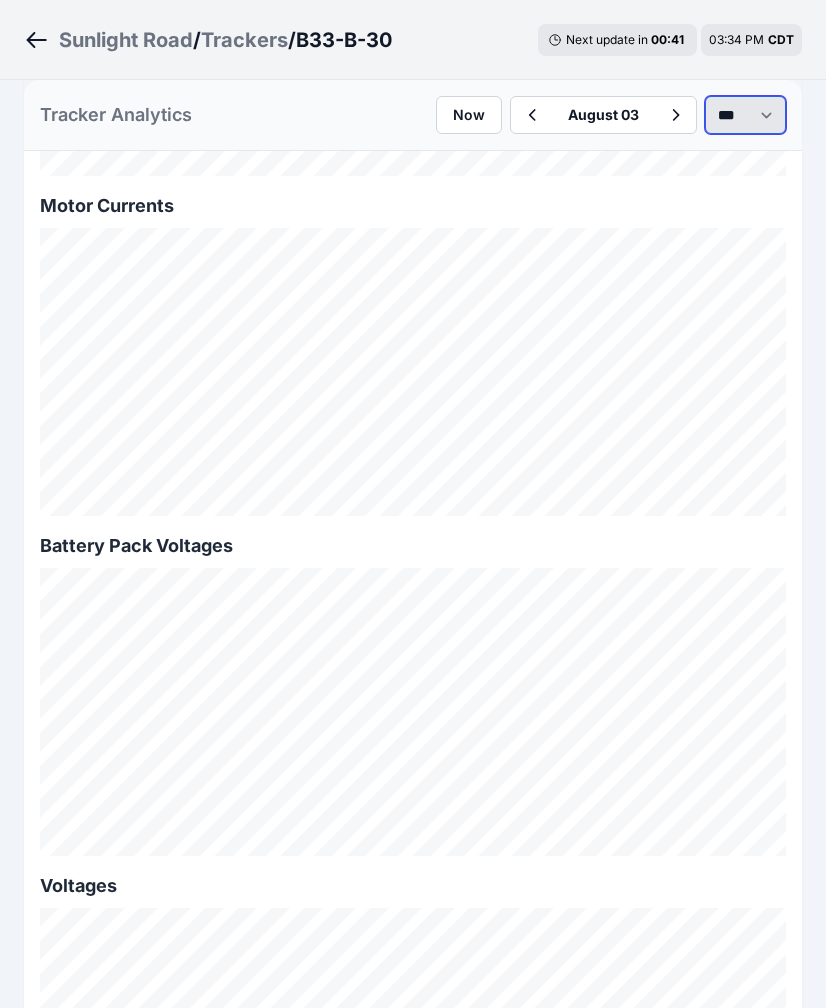 click on "*** **** *****" at bounding box center (745, 115) 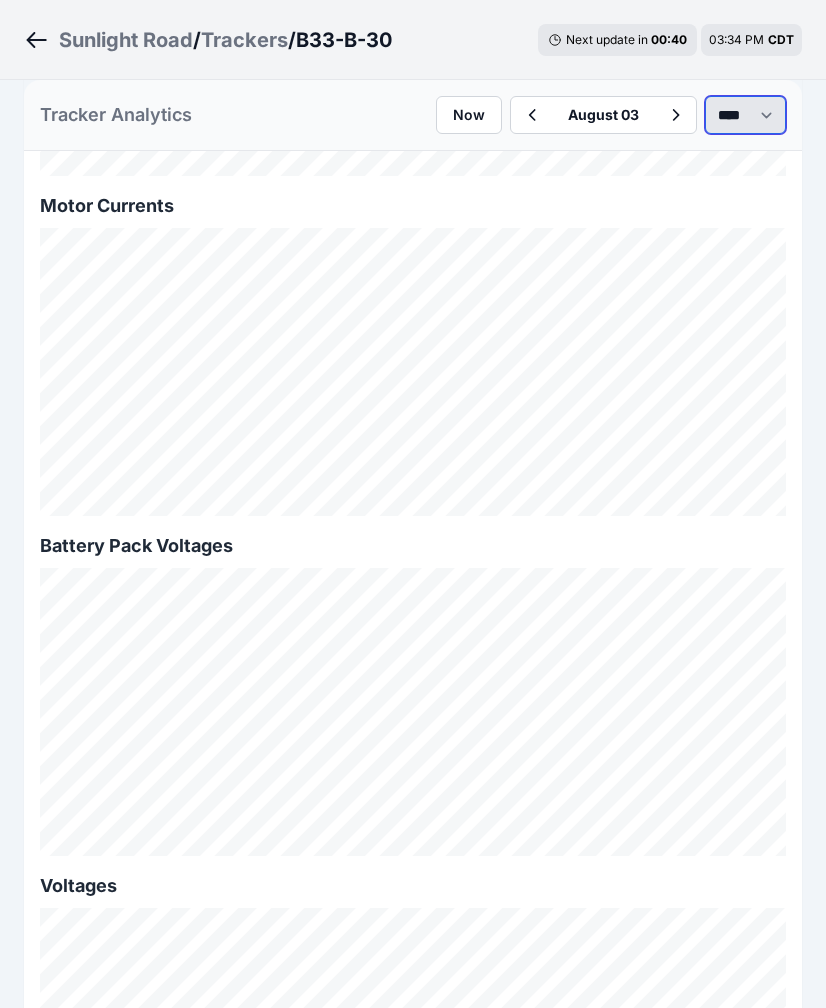 click on "*** **** *****" at bounding box center (745, 115) 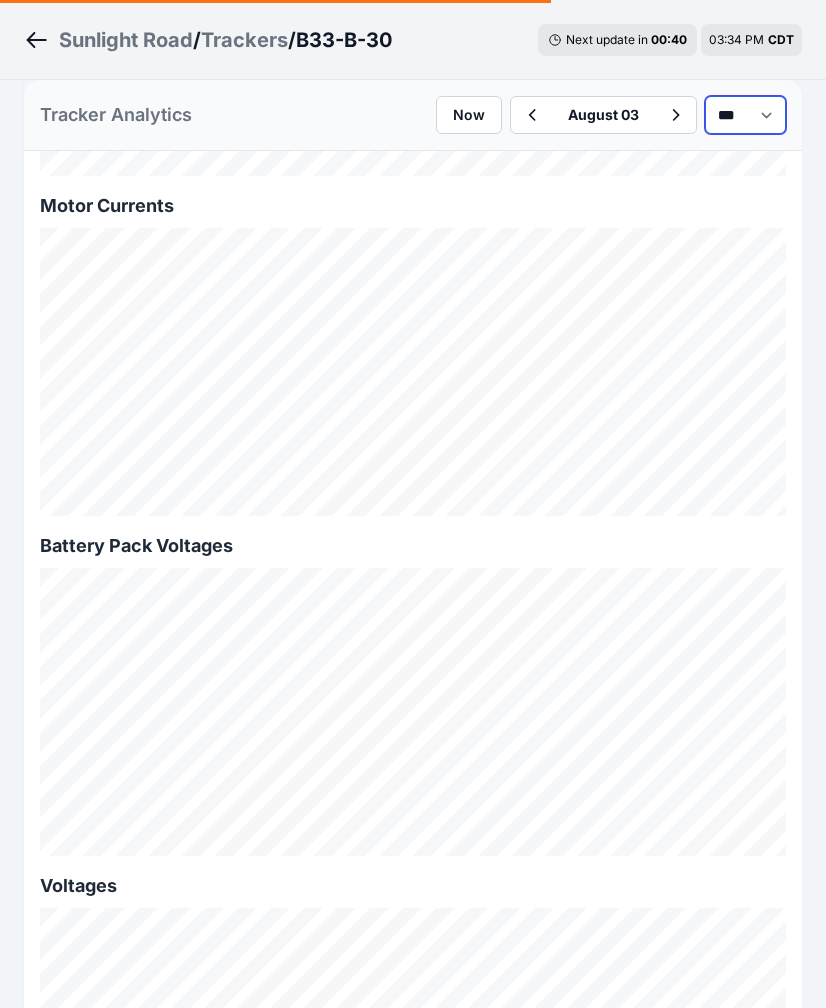 select on "******" 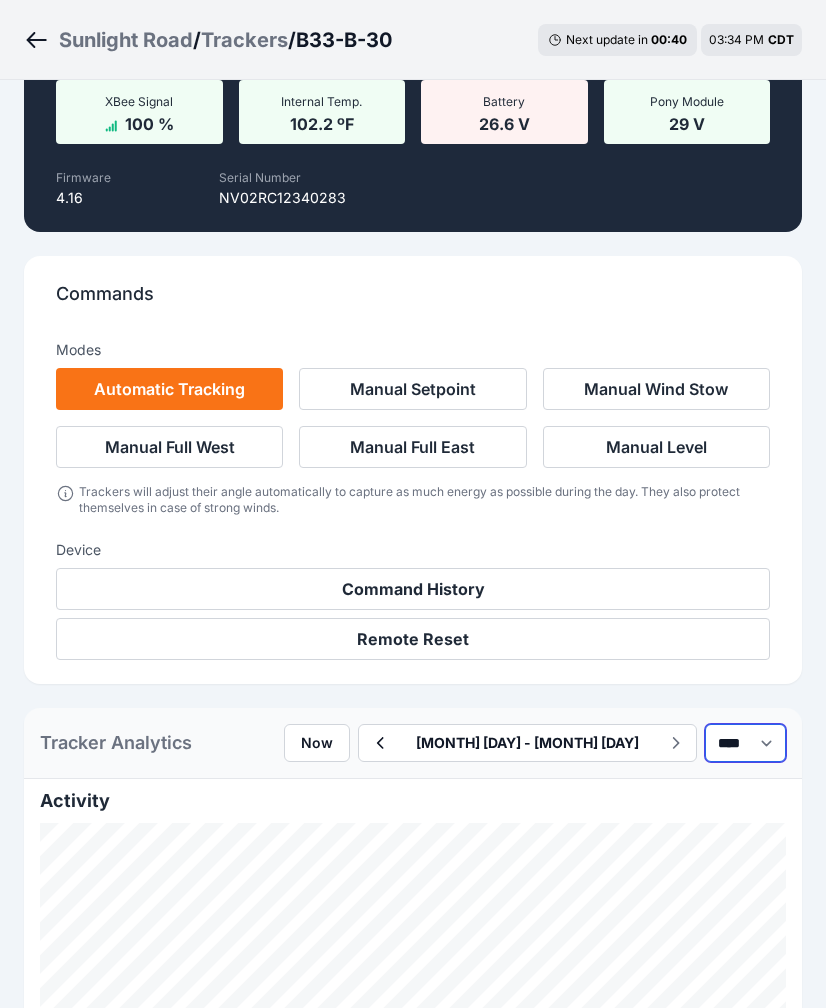 scroll, scrollTop: 1999, scrollLeft: 0, axis: vertical 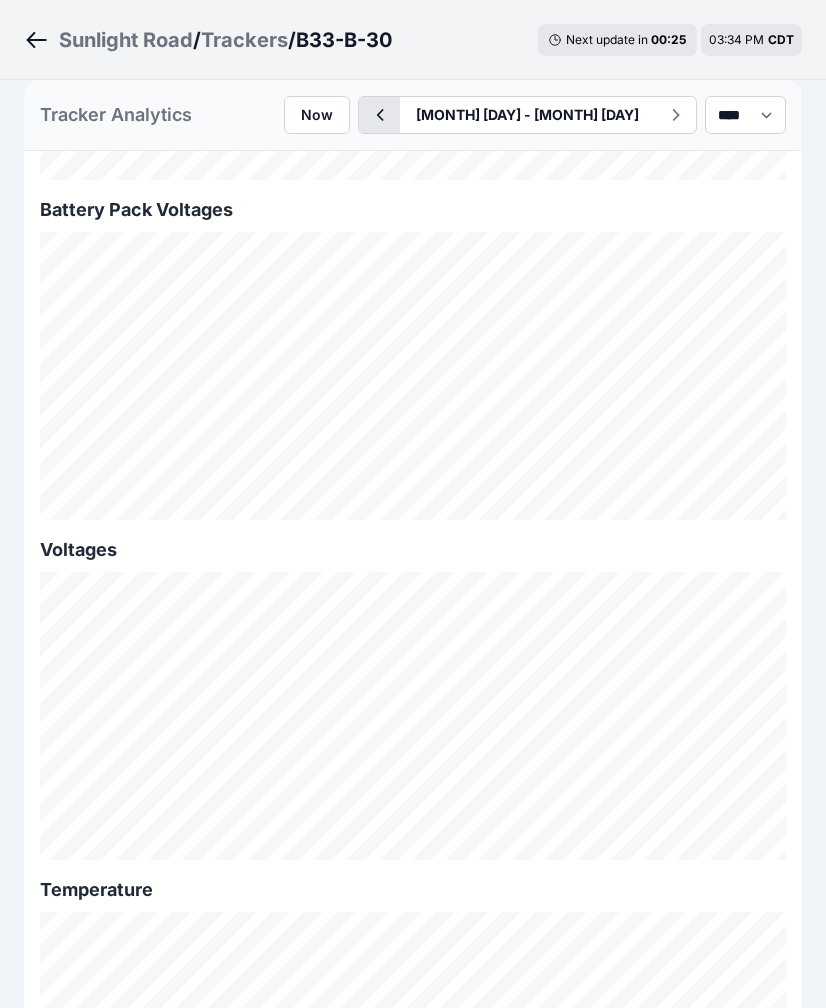 click at bounding box center (379, 115) 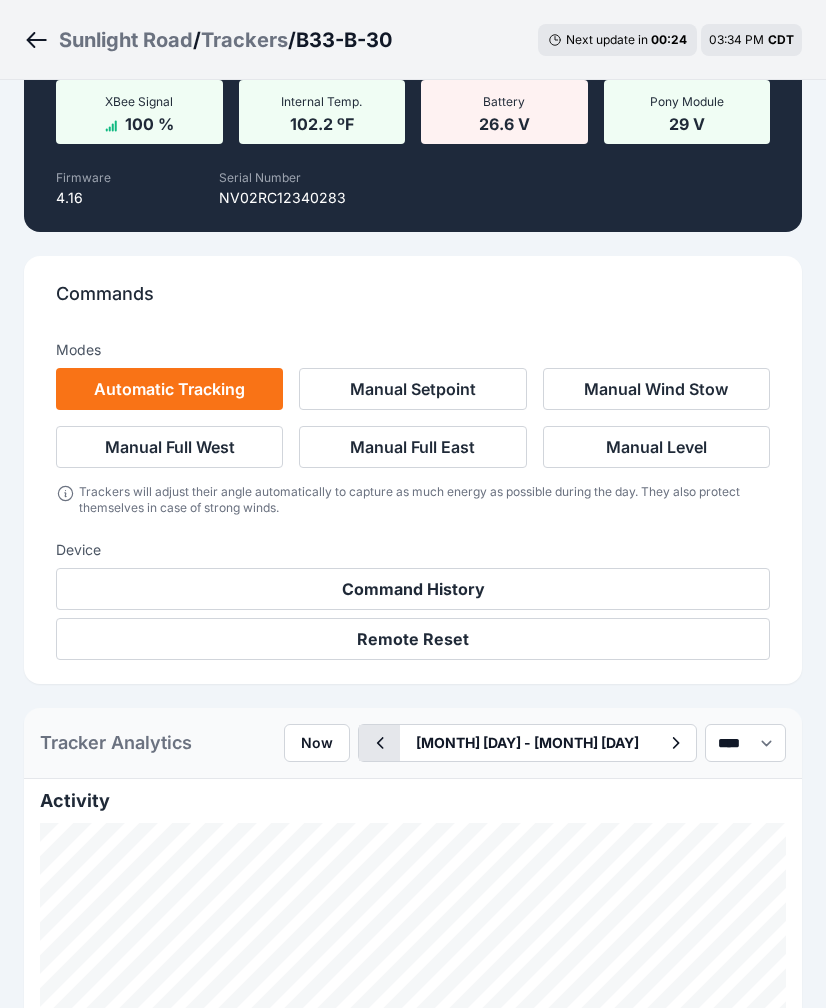 scroll, scrollTop: 2335, scrollLeft: 0, axis: vertical 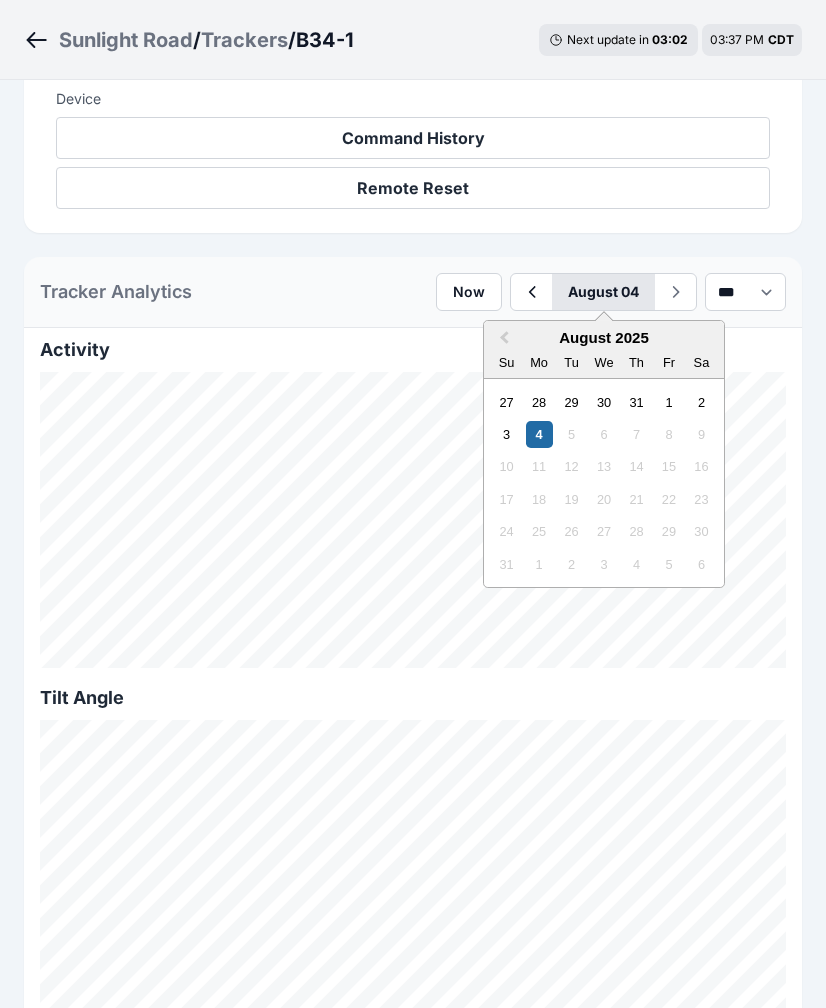 click on "August 04" at bounding box center (603, 292) 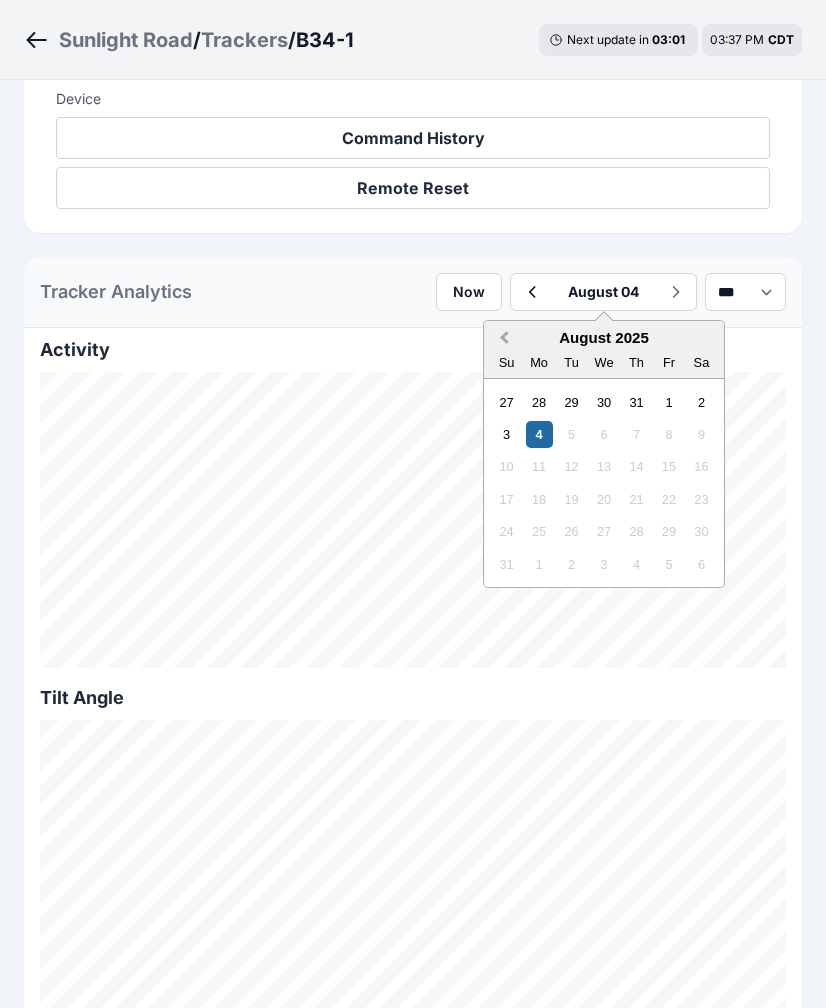 click on "Previous Month" at bounding box center (502, 339) 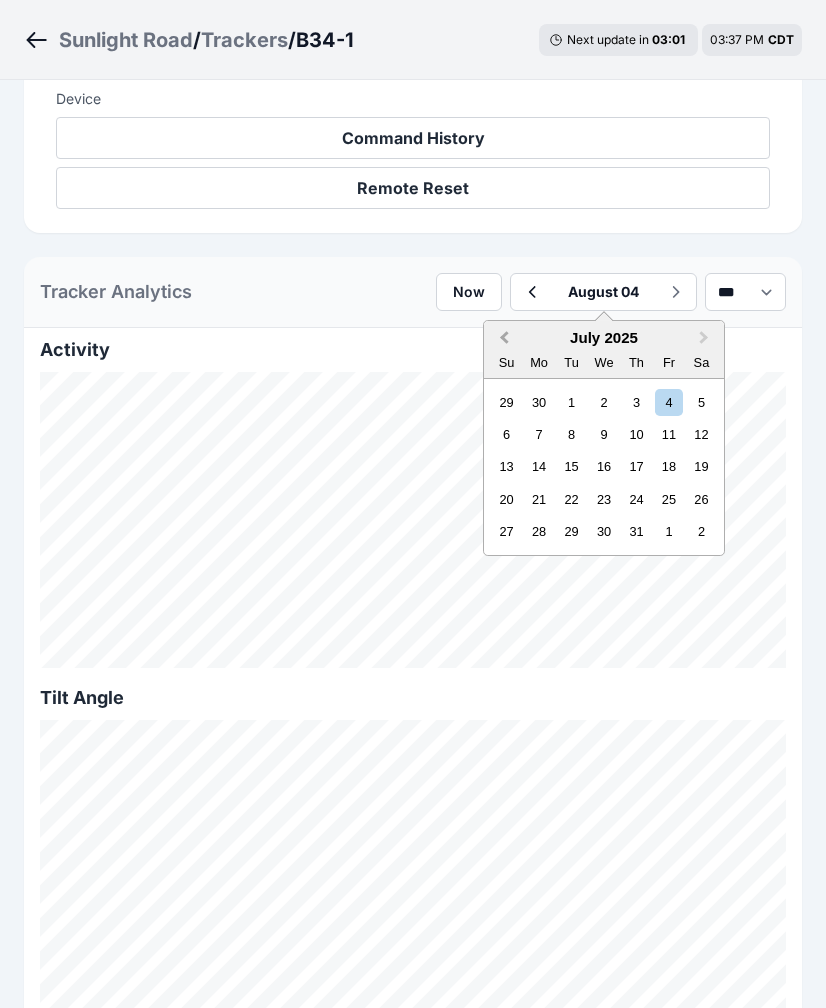 click on "Previous Month" at bounding box center [502, 339] 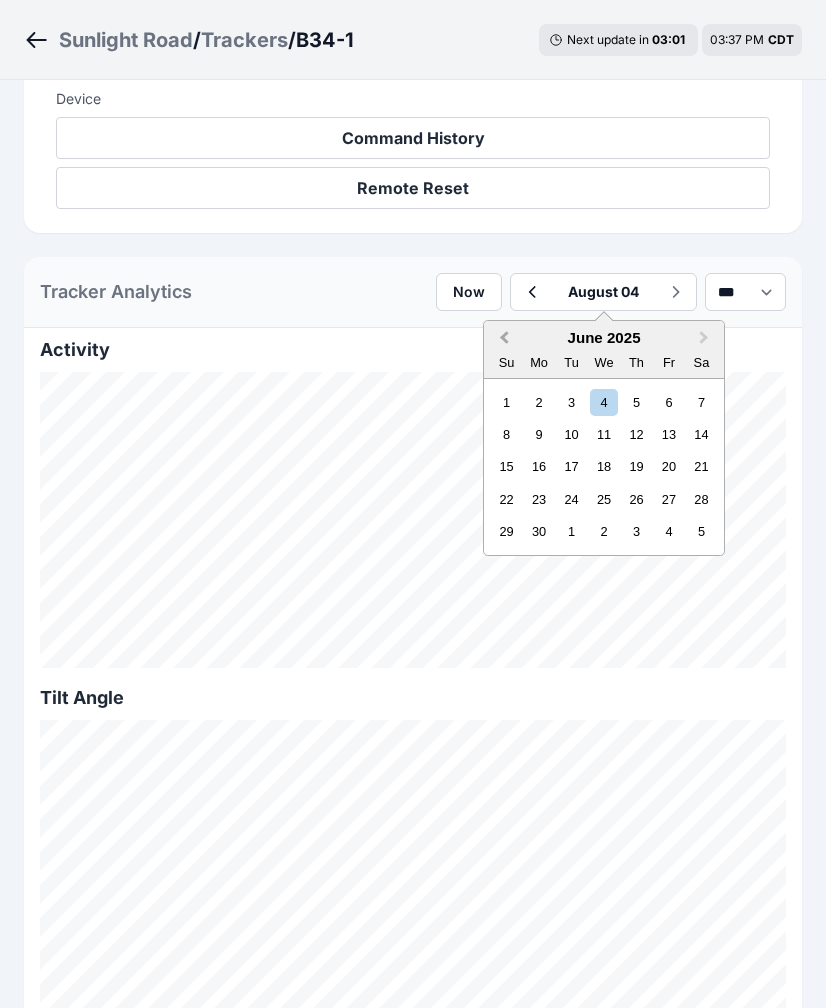 click on "Previous Month" at bounding box center [502, 339] 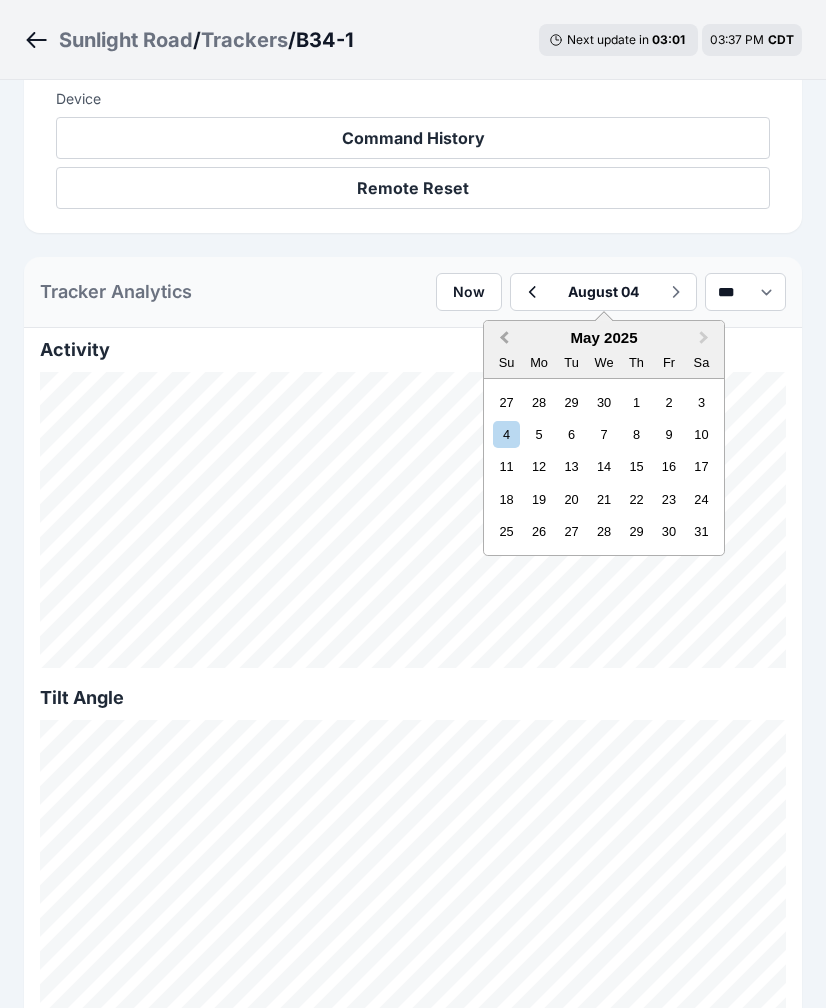 click on "Previous Month" at bounding box center (502, 339) 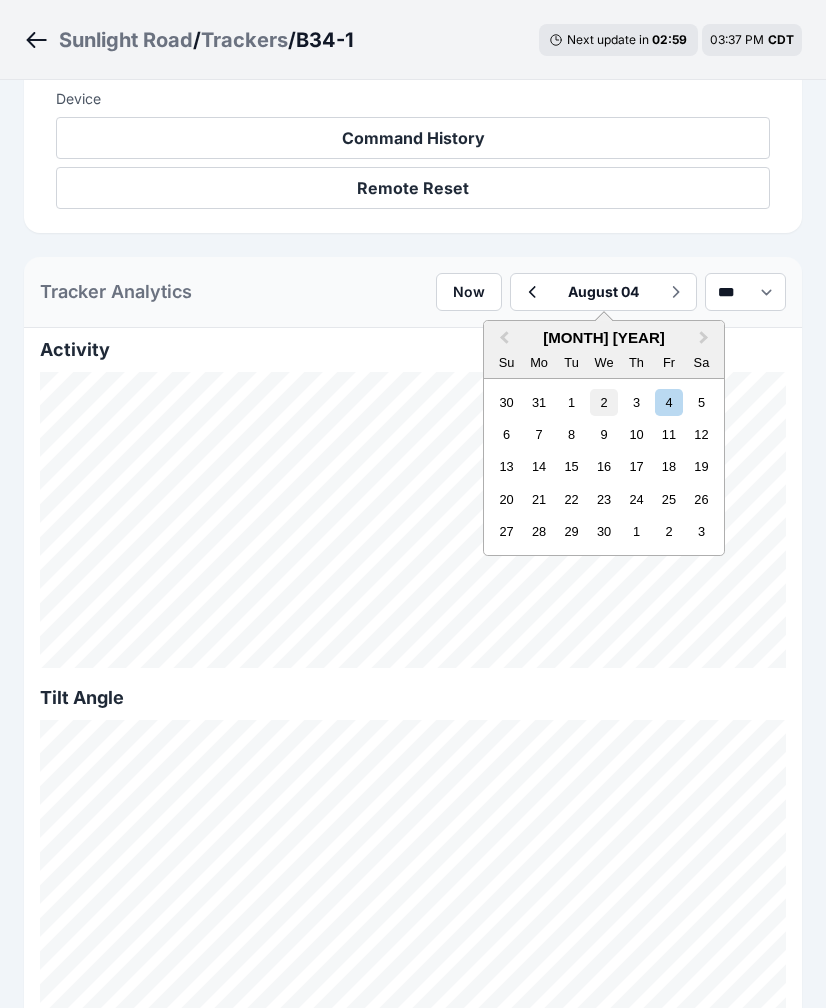click on "2" at bounding box center (603, 402) 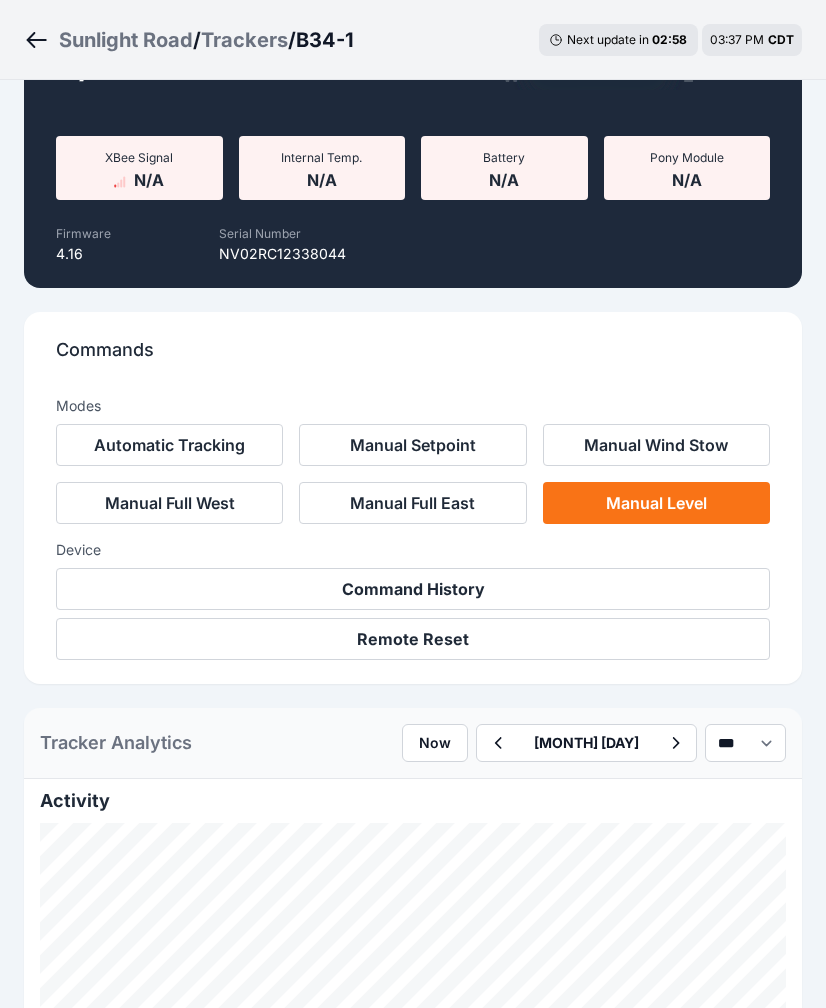 scroll, scrollTop: 771, scrollLeft: 0, axis: vertical 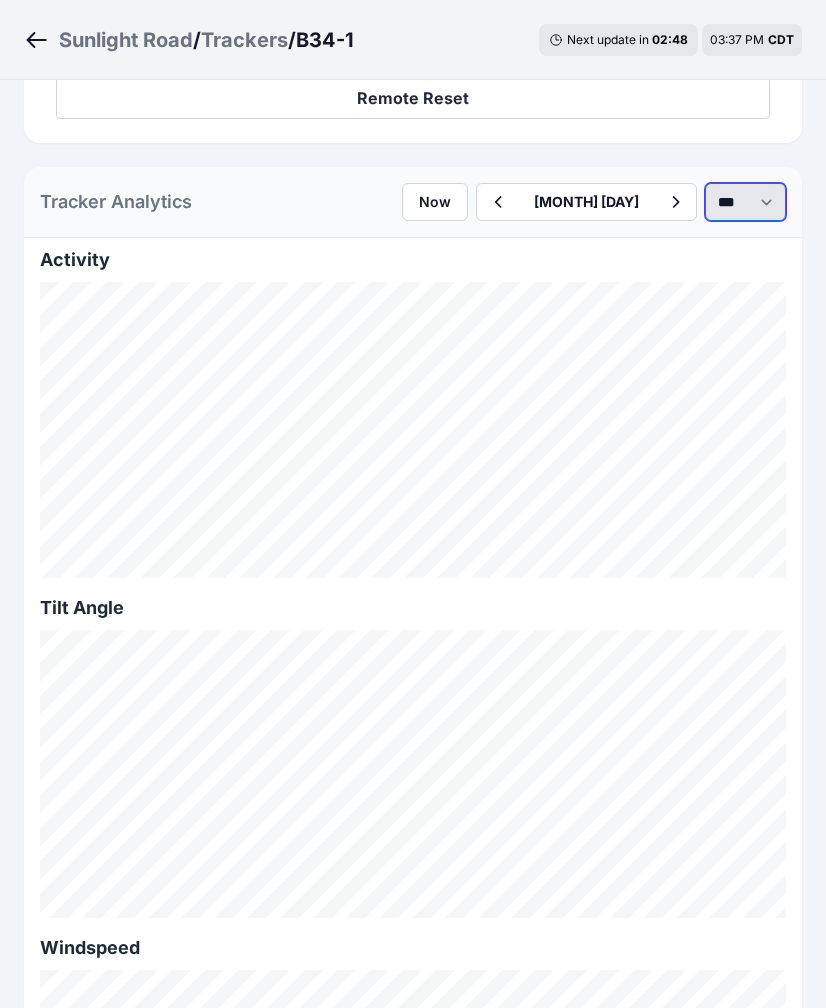 click on "*** **** *****" at bounding box center [745, 202] 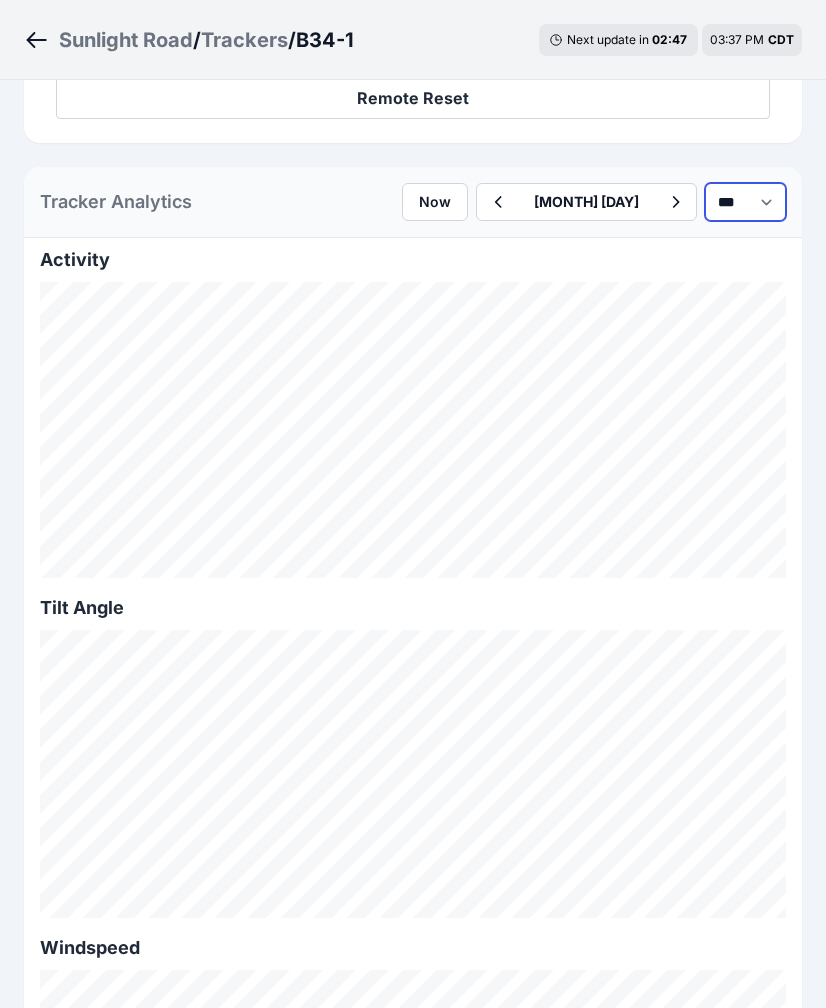 select on "******" 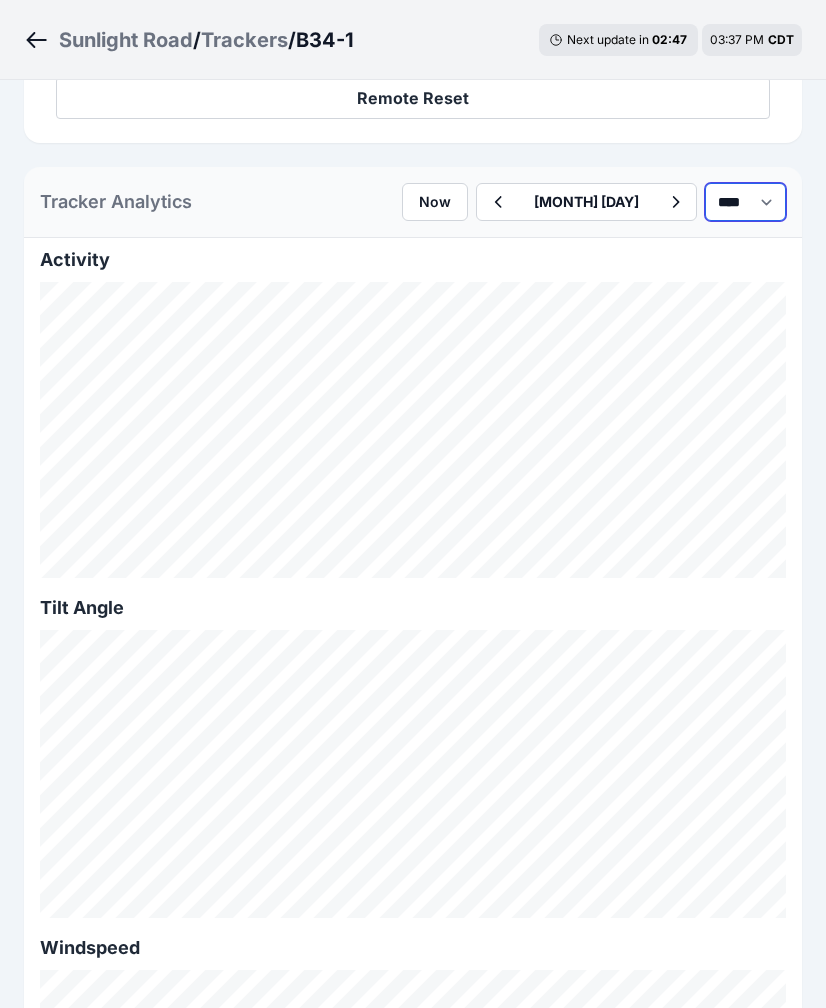 click on "*** **** *****" at bounding box center [745, 202] 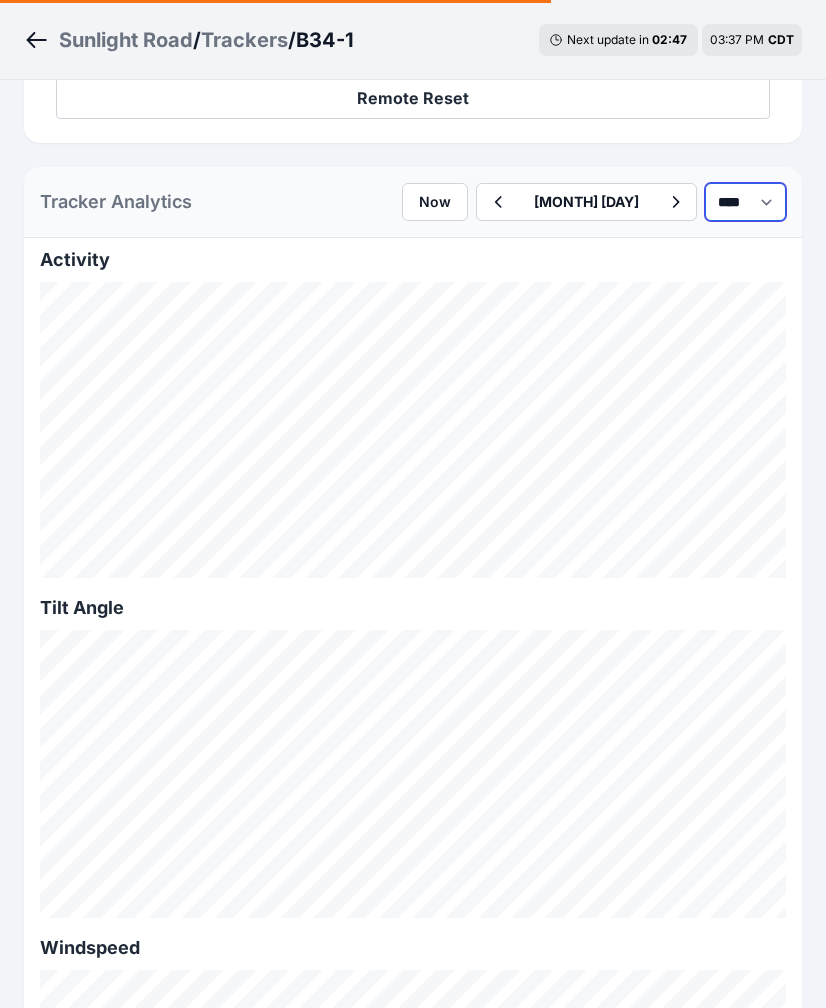 scroll, scrollTop: 320, scrollLeft: 0, axis: vertical 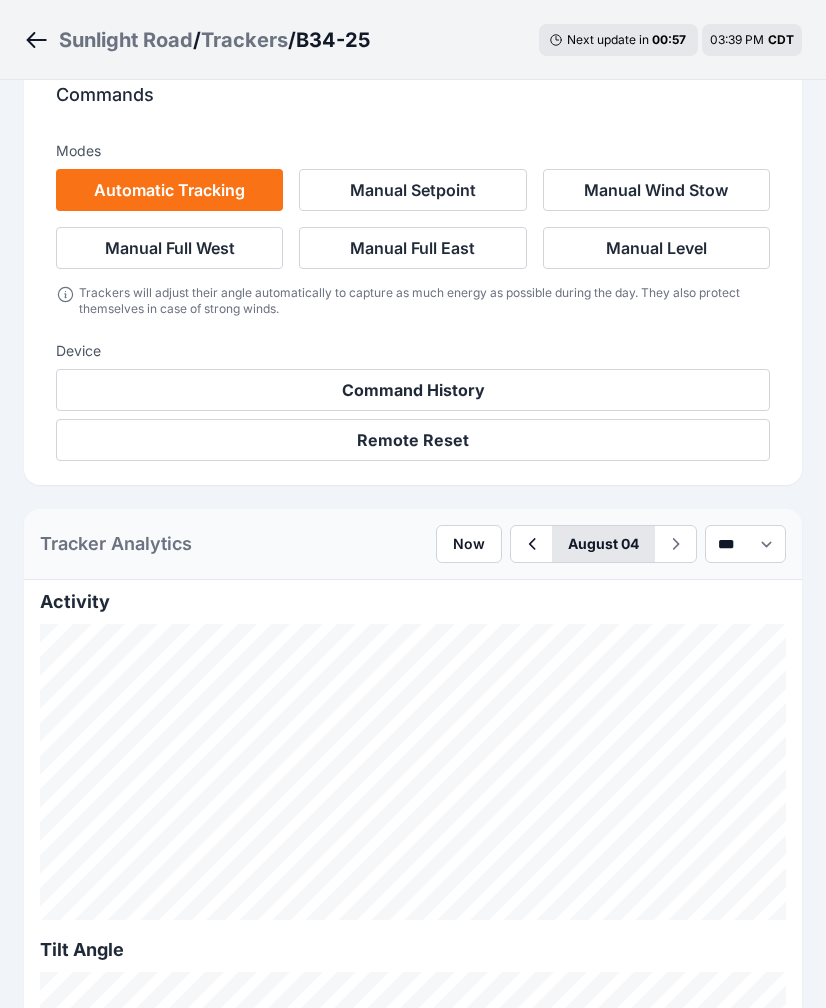 click on "August 04" at bounding box center (603, 544) 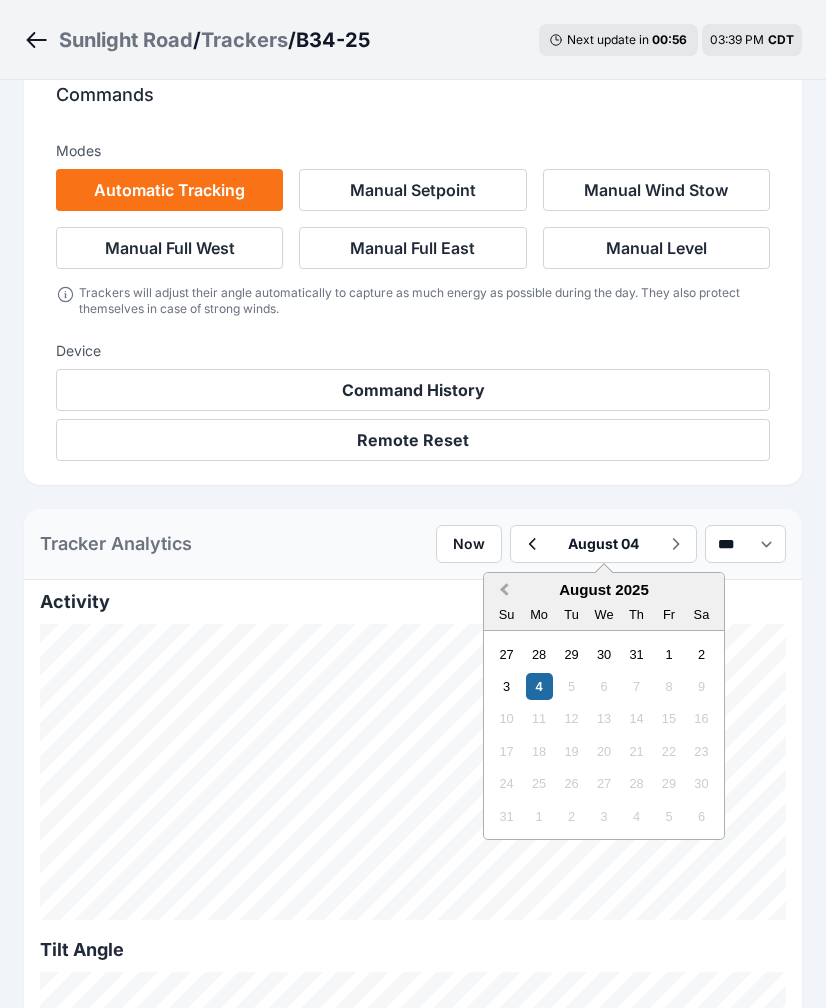 click on "Previous Month" at bounding box center (502, 591) 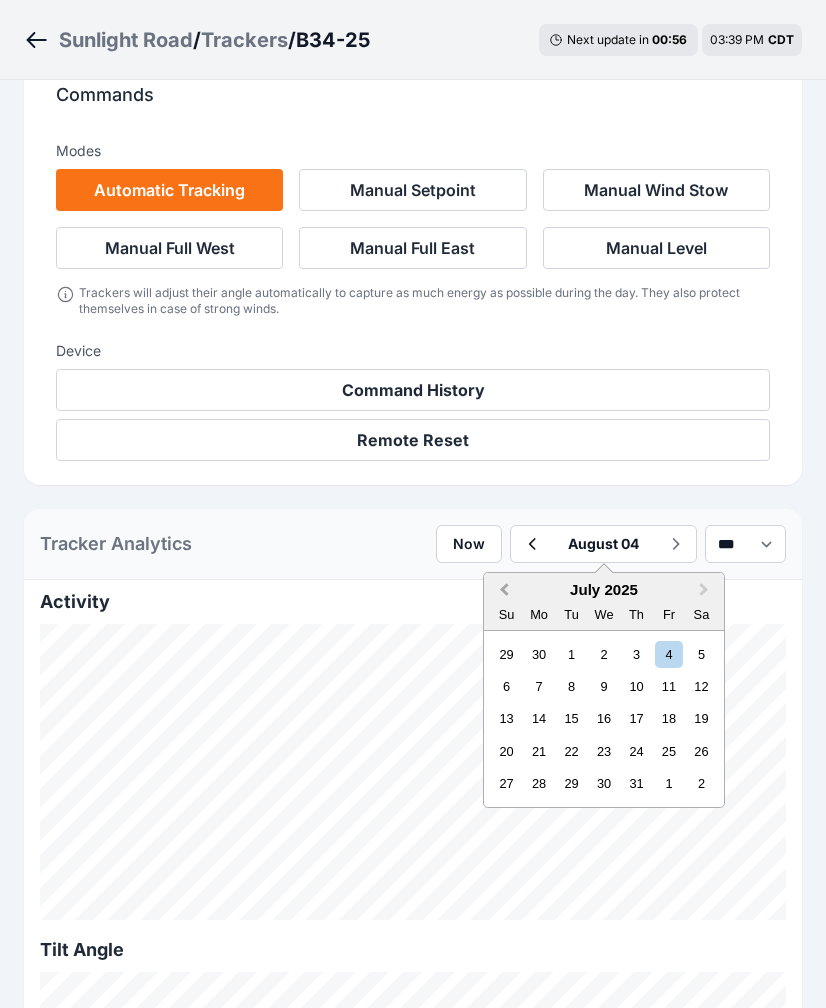 click on "Previous Month" at bounding box center [502, 591] 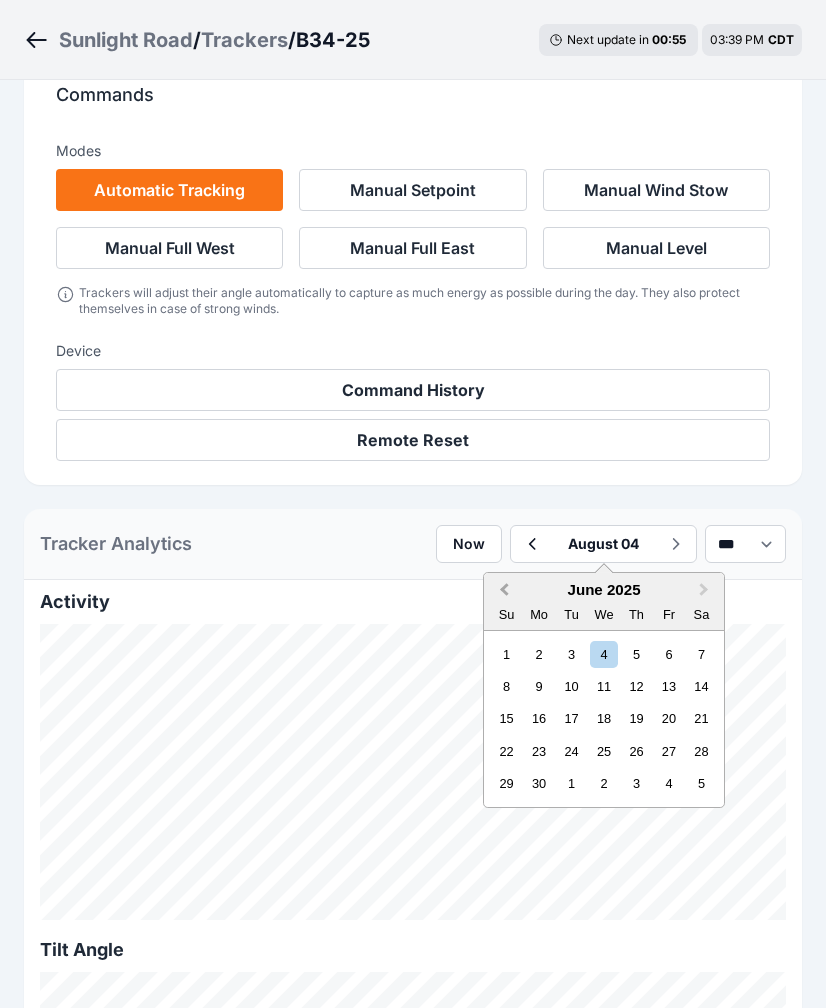 click on "Previous Month" at bounding box center (502, 591) 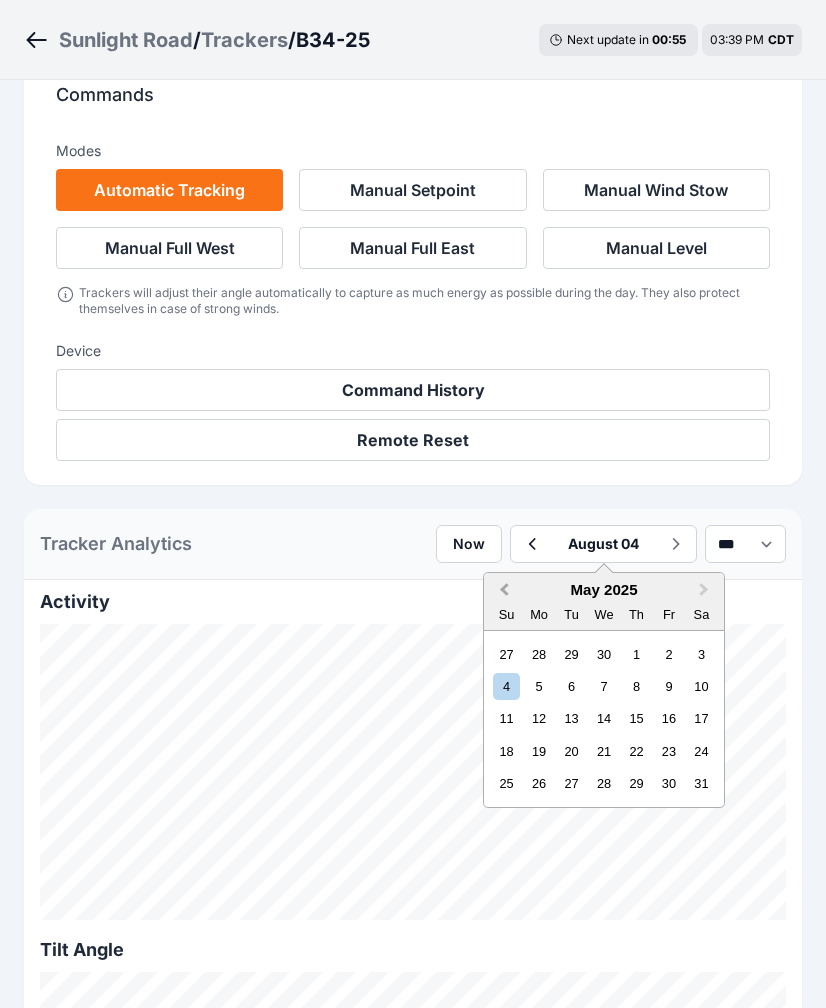 click on "Previous Month" at bounding box center [502, 591] 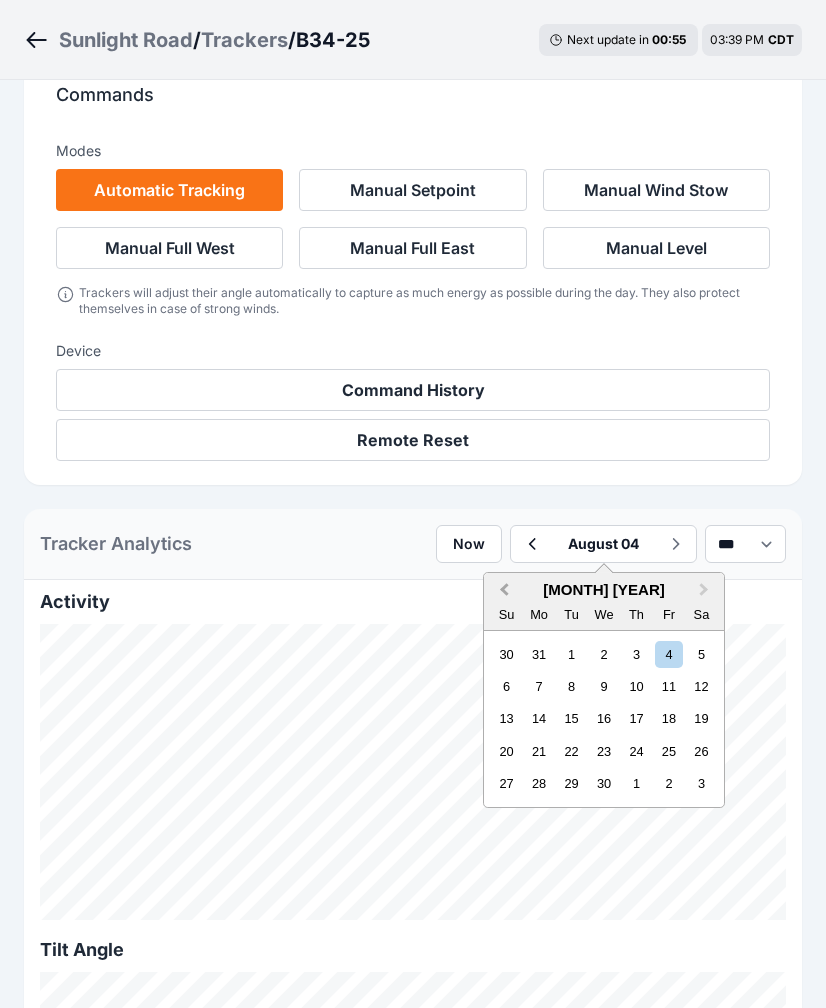 click on "Previous Month" at bounding box center (502, 591) 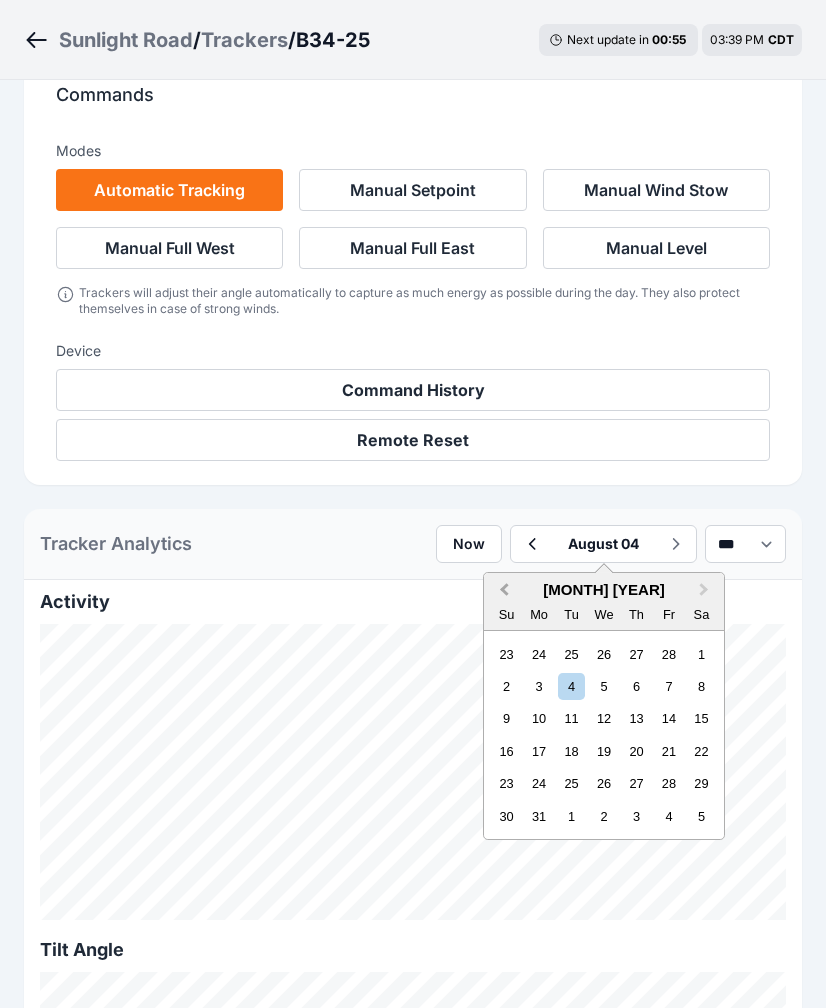 click on "Previous Month" at bounding box center (502, 591) 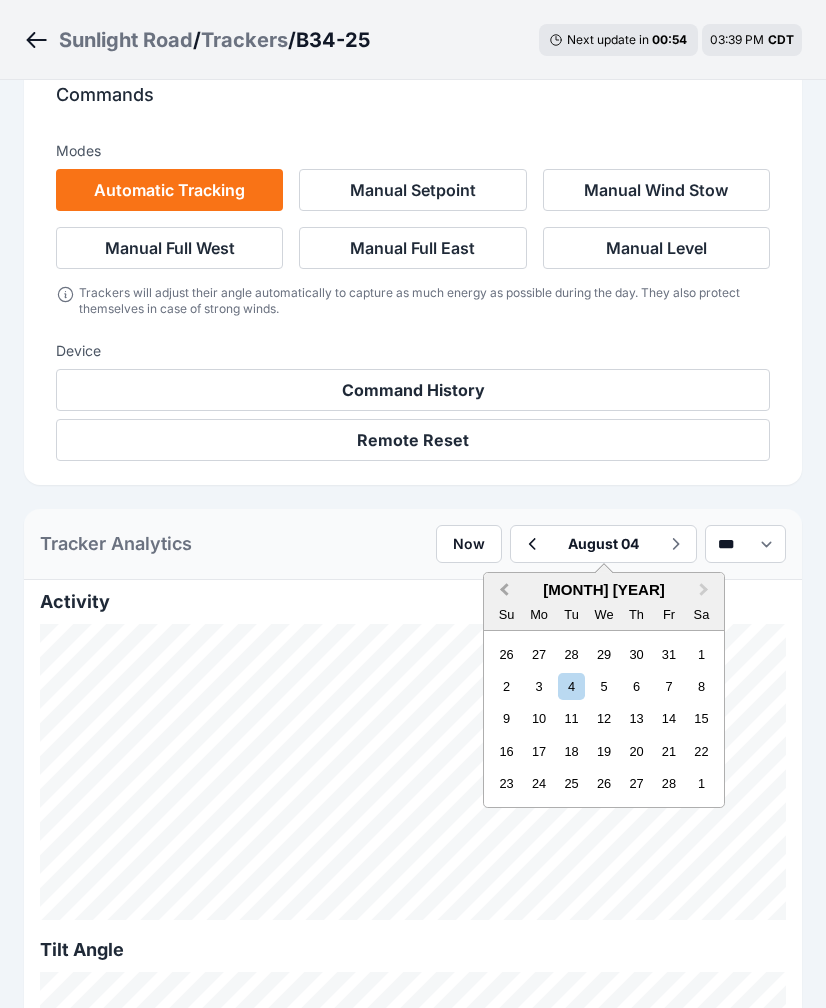 click on "Previous Month" at bounding box center [502, 591] 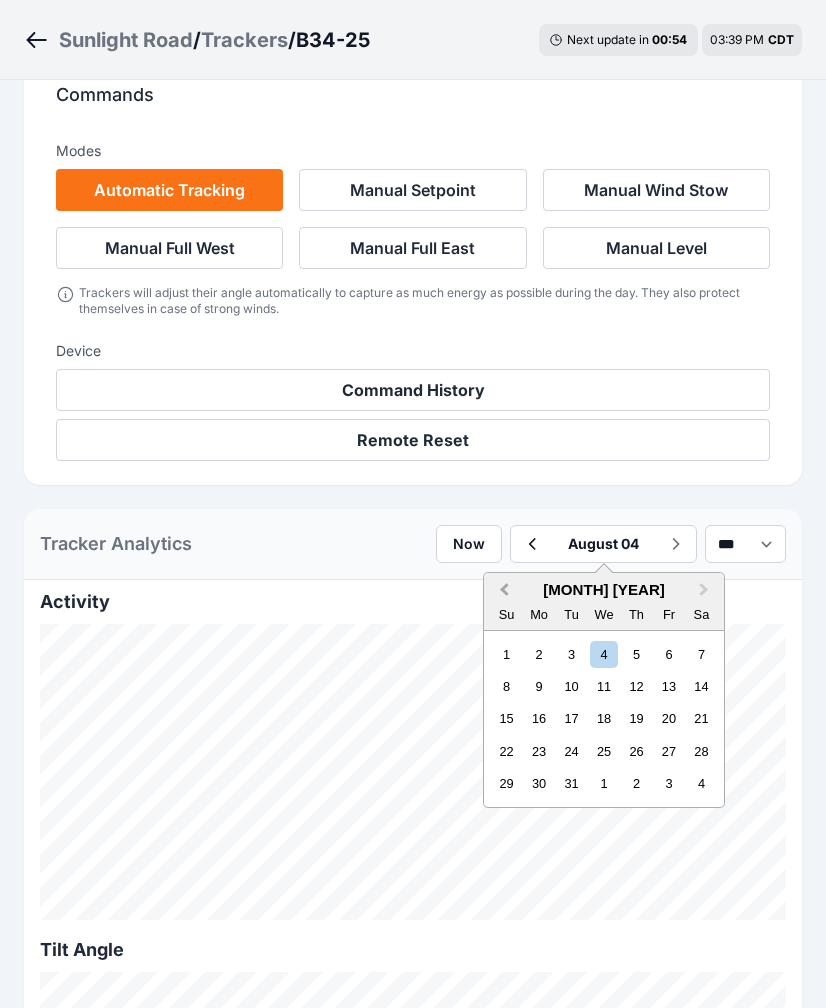 click on "Previous Month" at bounding box center [502, 591] 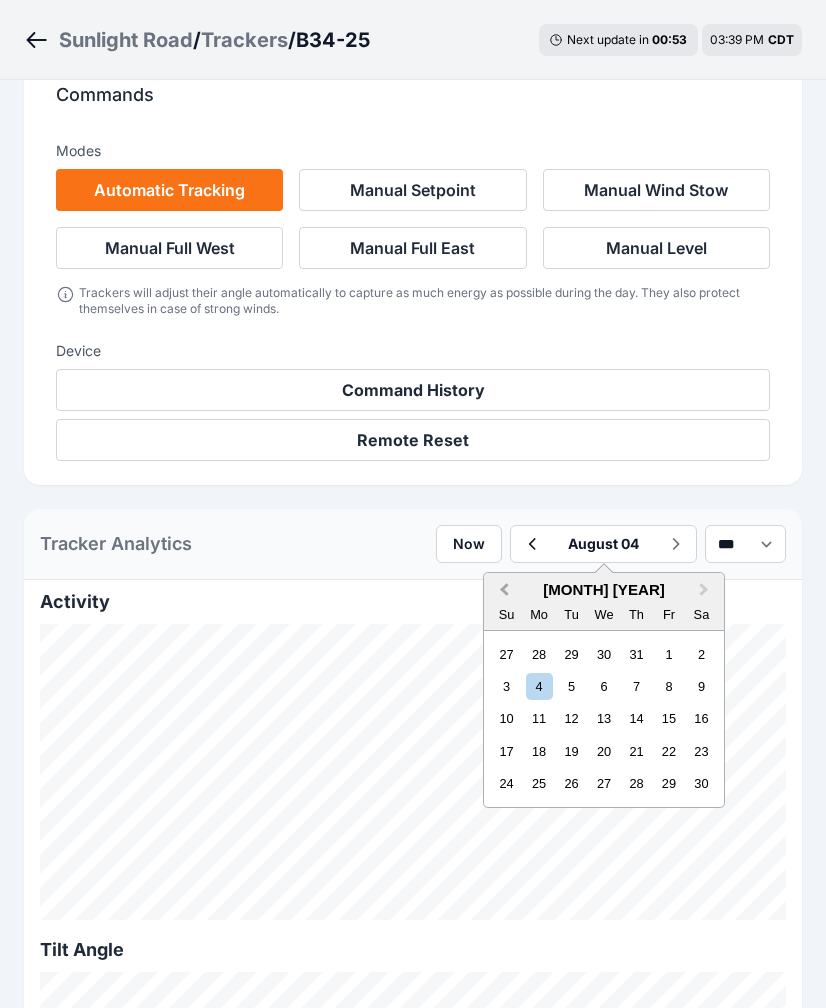 click on "Previous Month" at bounding box center [502, 591] 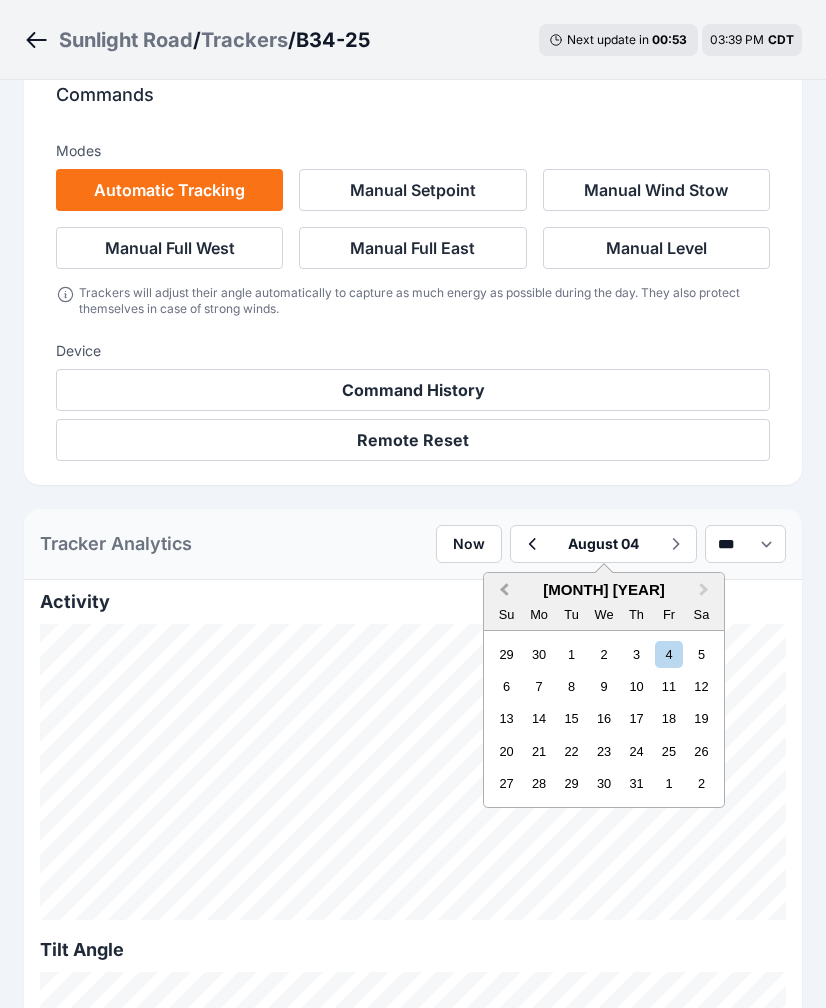 click on "Previous Month" at bounding box center [502, 591] 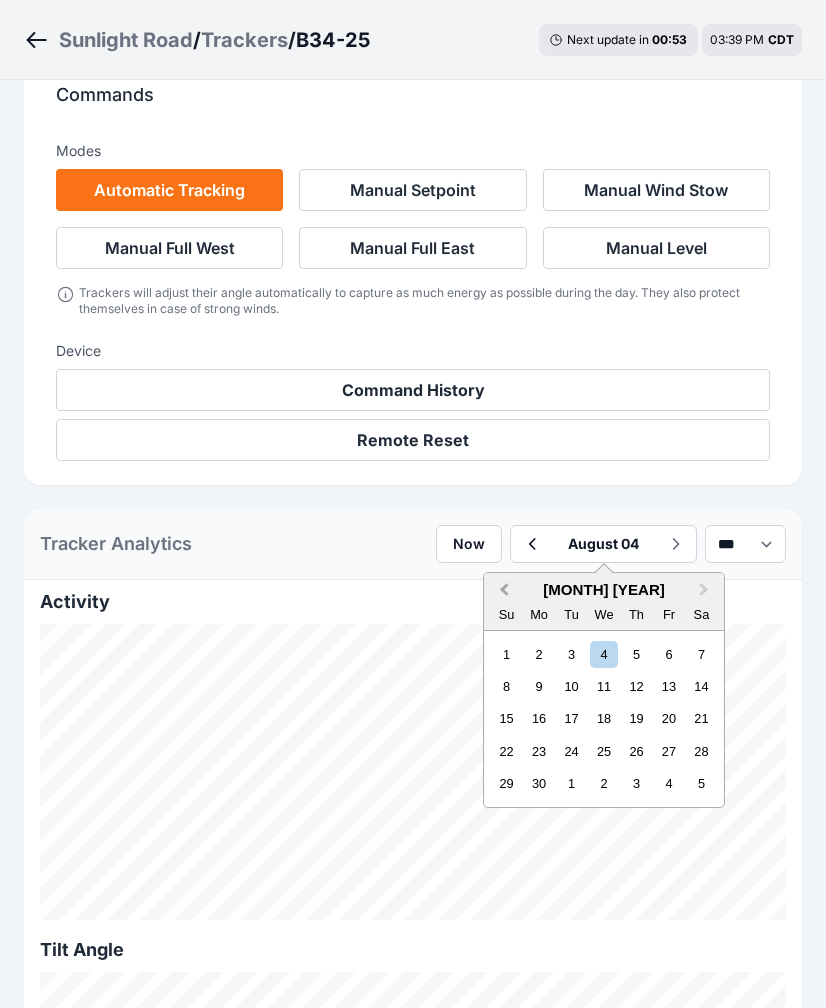 click on "Previous Month" at bounding box center [502, 591] 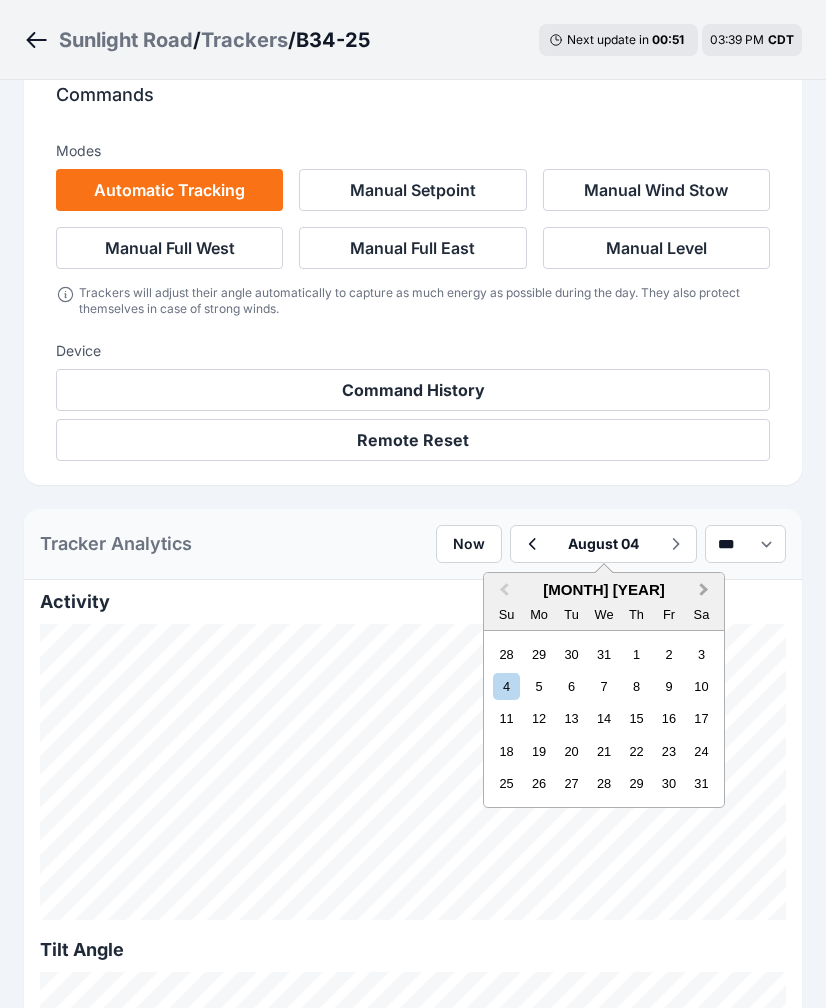 click on "Next Month" at bounding box center [706, 591] 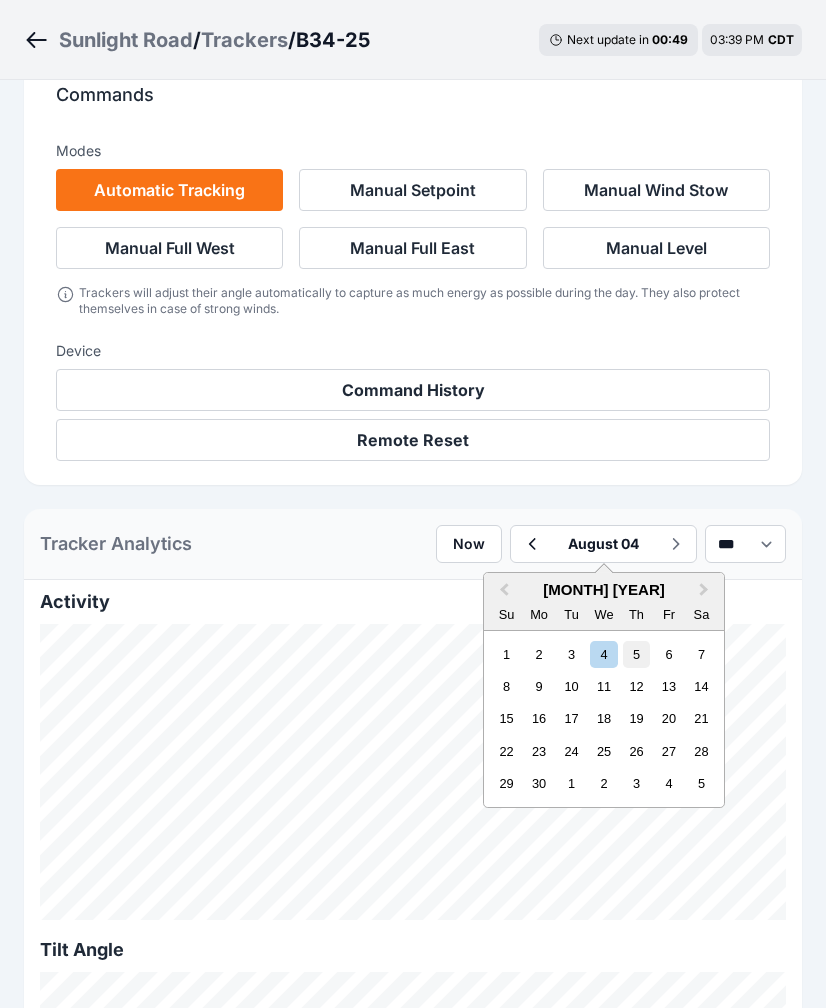 click on "5" at bounding box center [636, 654] 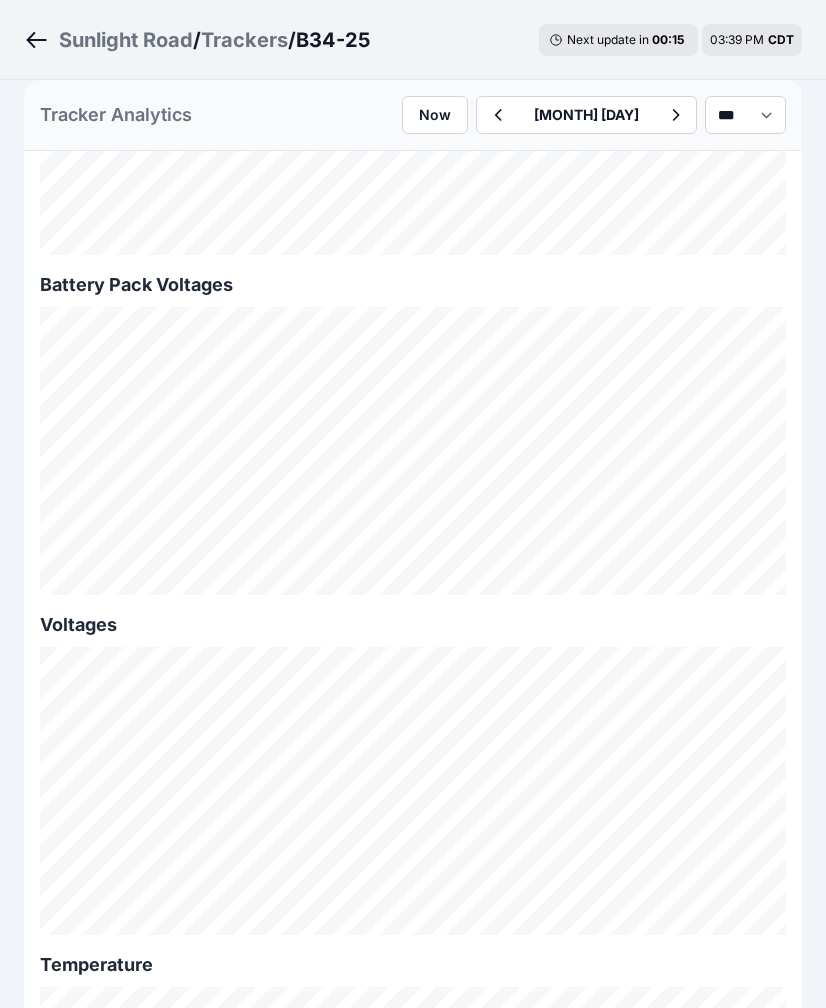 scroll, scrollTop: 2274, scrollLeft: 0, axis: vertical 